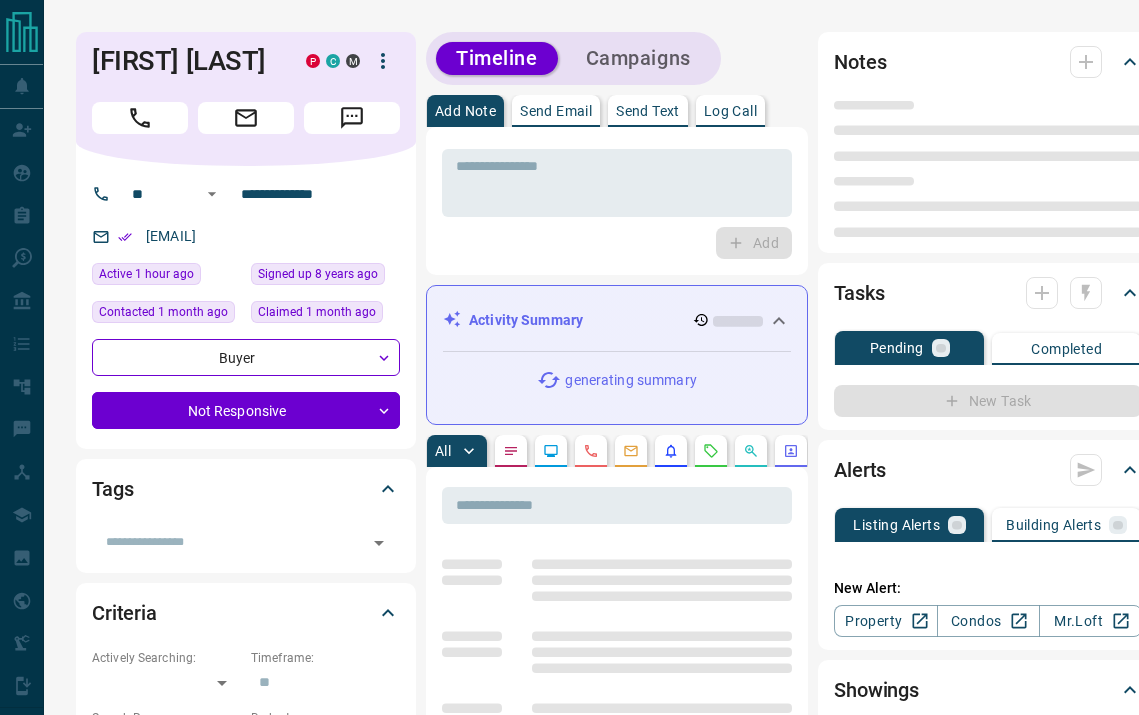 scroll, scrollTop: 0, scrollLeft: 0, axis: both 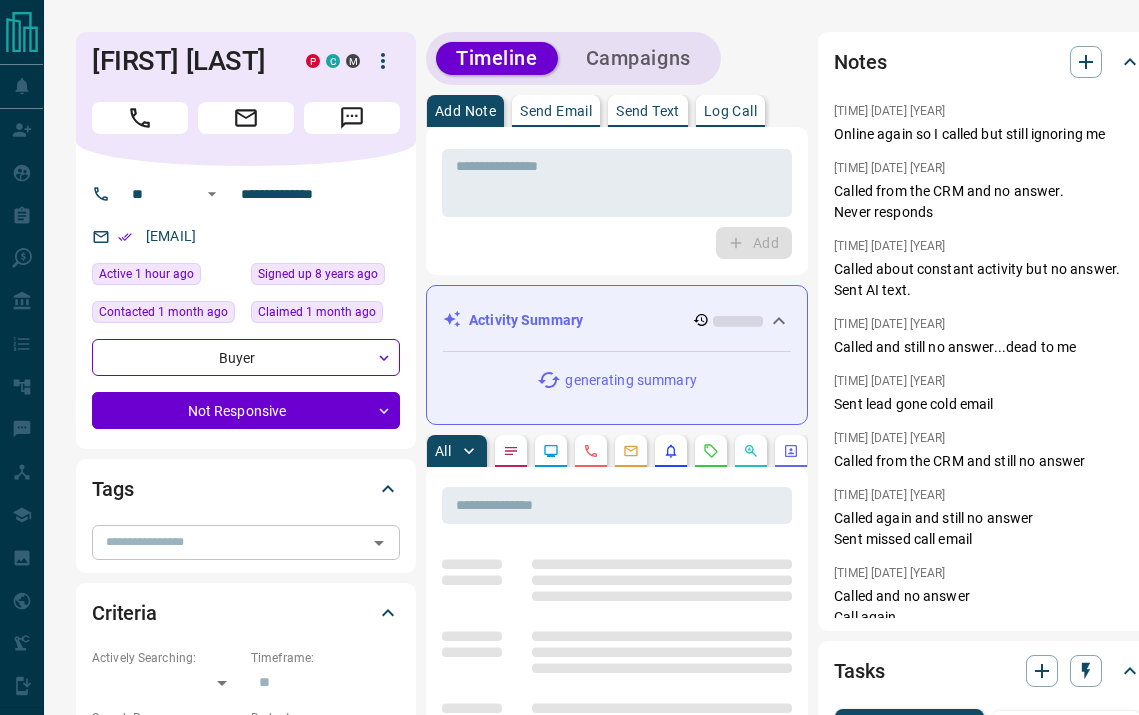 click at bounding box center [229, 542] 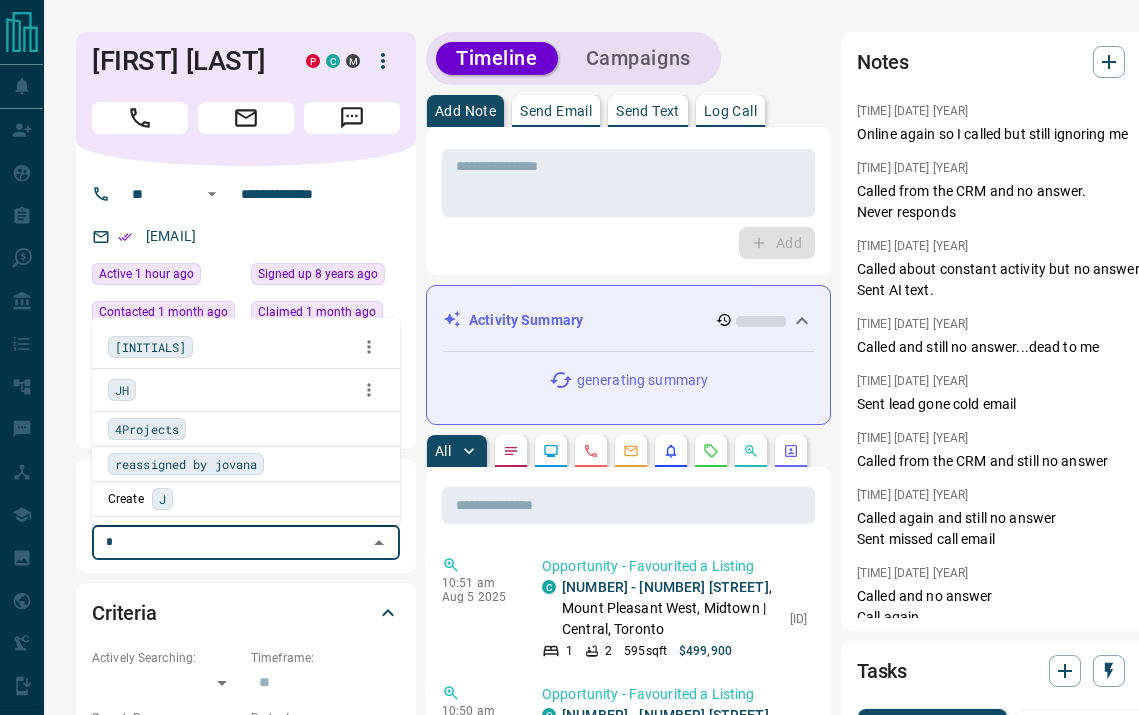 type on "**" 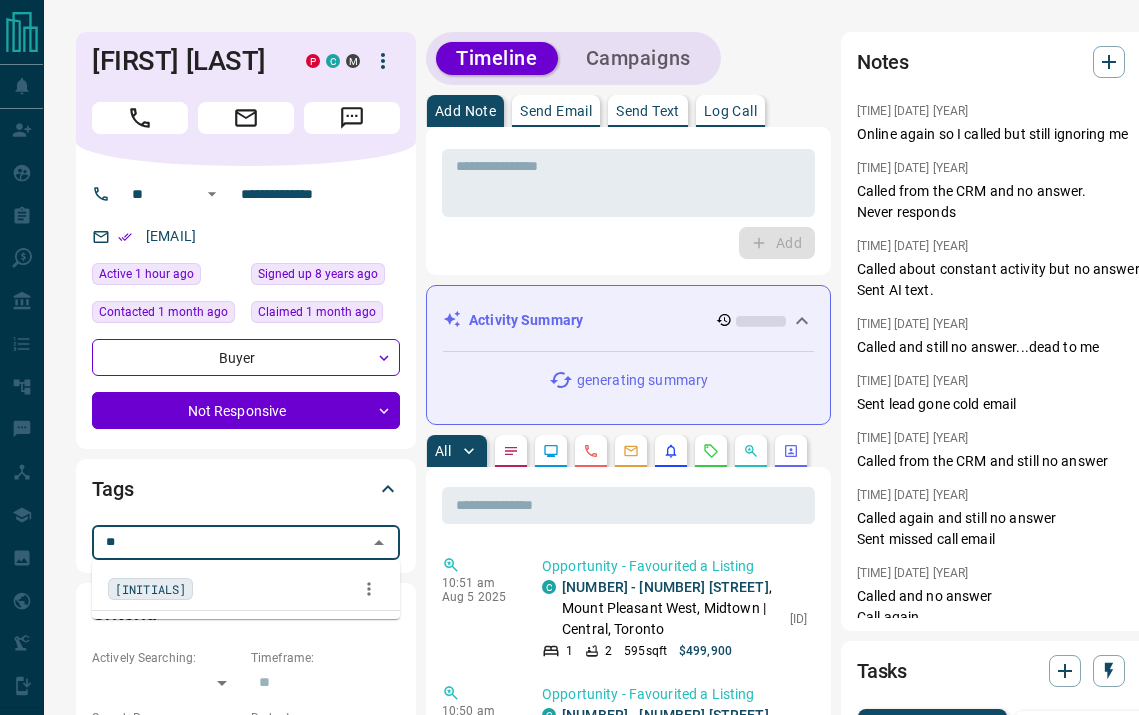 click on "JD" at bounding box center [150, 589] 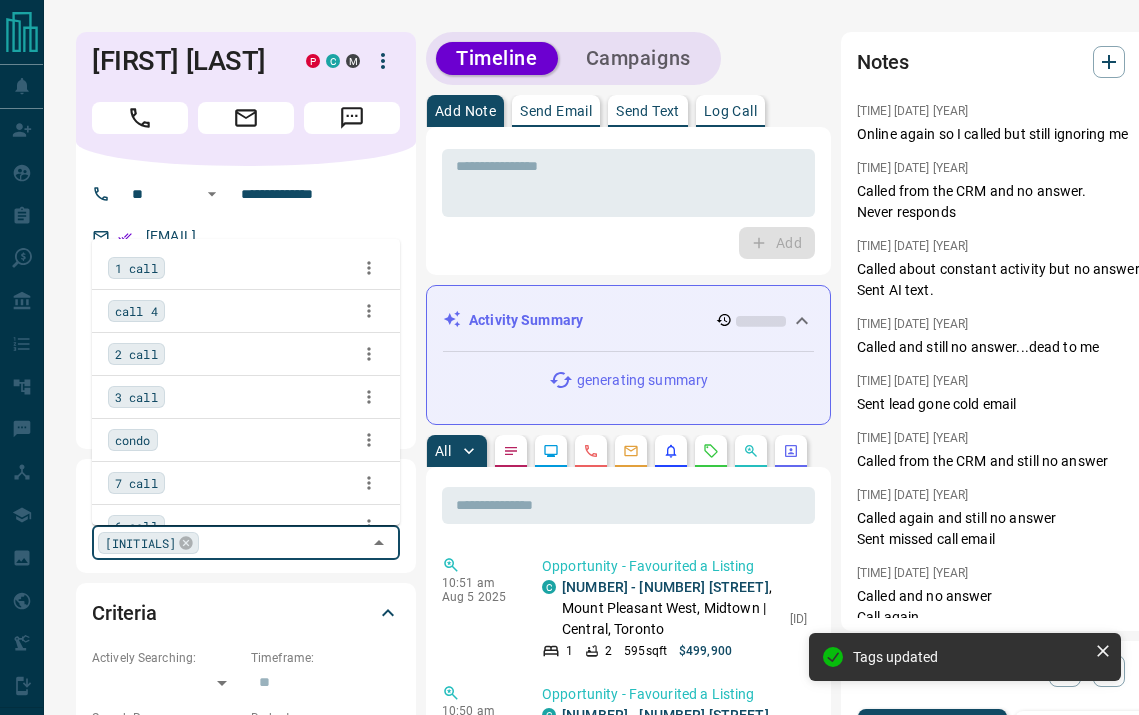 click on "1 call" at bounding box center [136, 268] 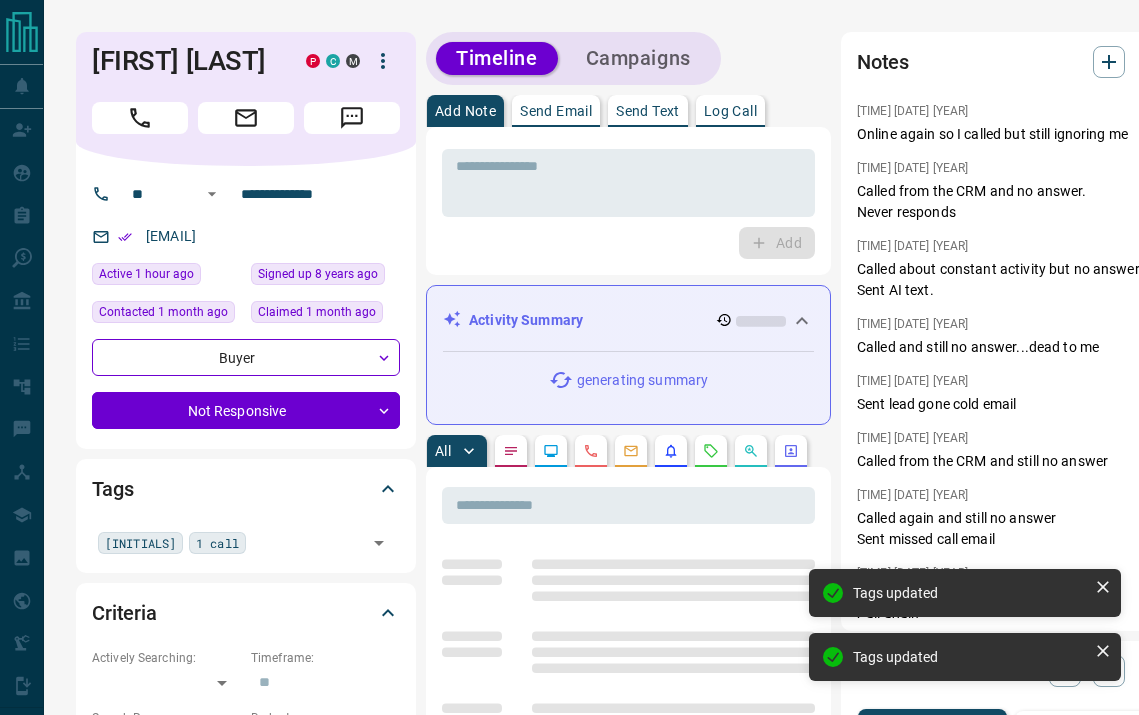click on "**********" at bounding box center (591, 1101) 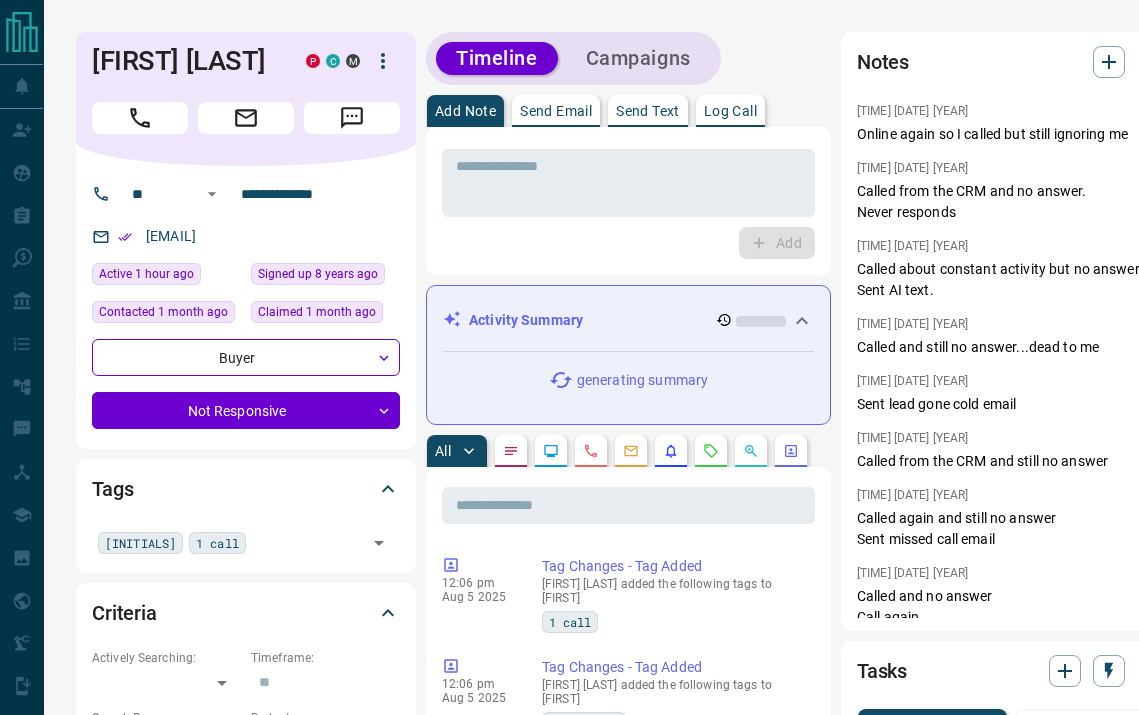 click on "**********" at bounding box center (591, 1101) 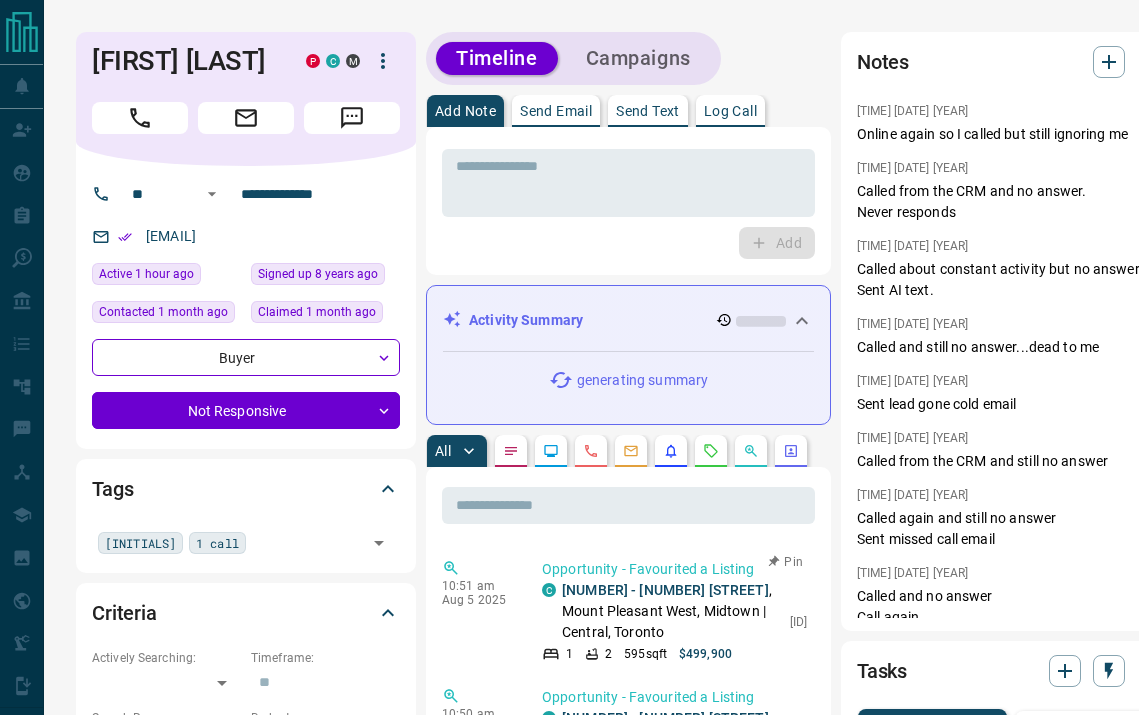 scroll, scrollTop: 0, scrollLeft: 0, axis: both 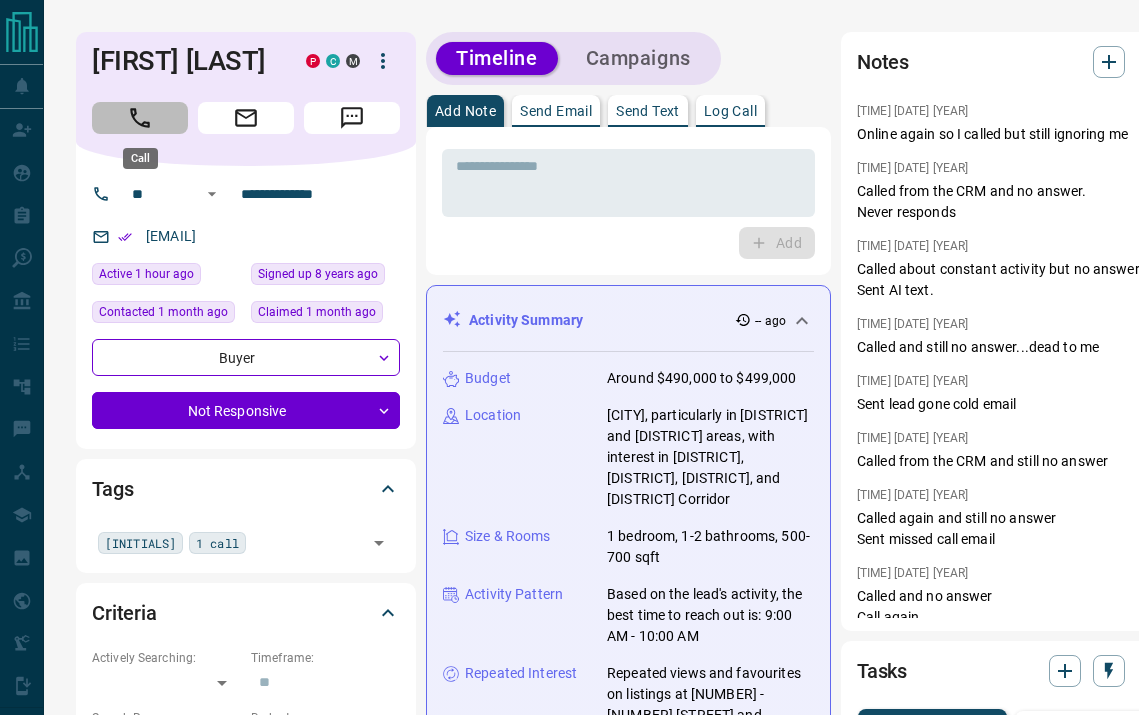 click at bounding box center [140, 118] 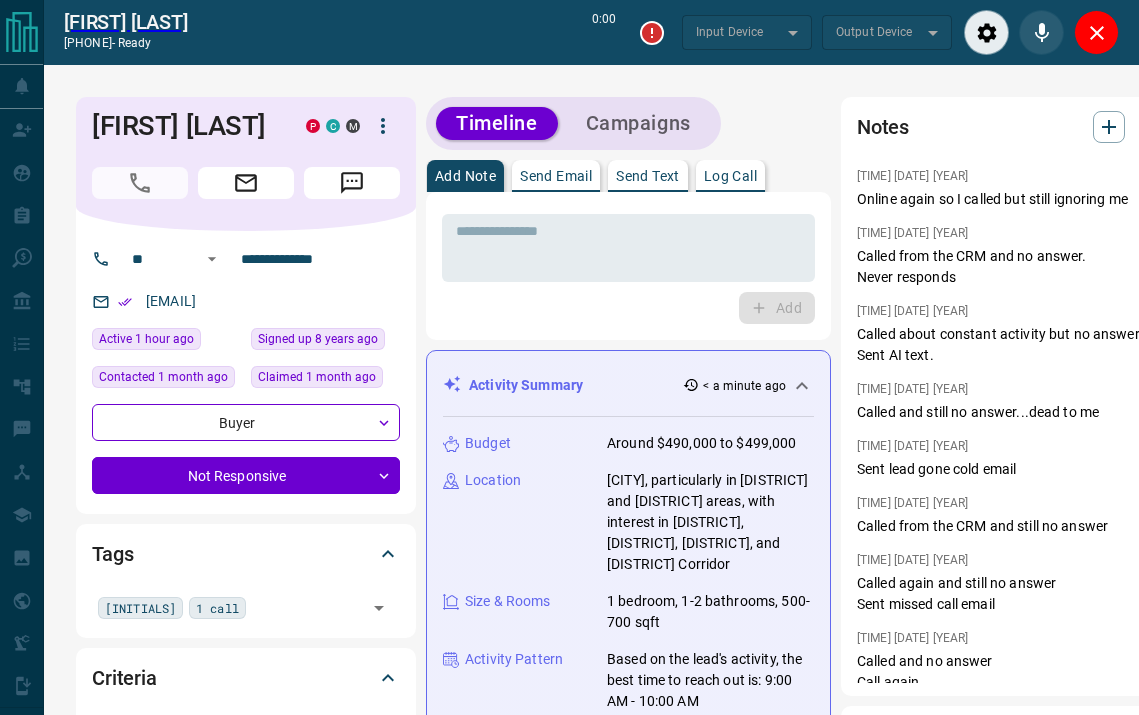 type on "*******" 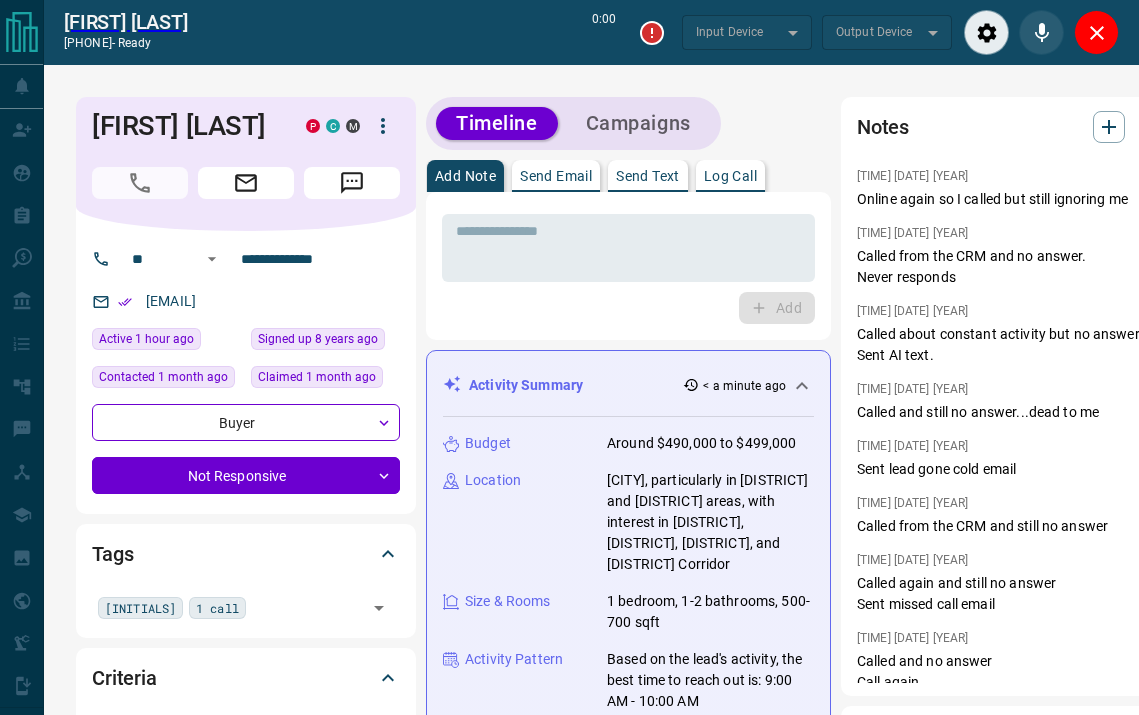 type on "*******" 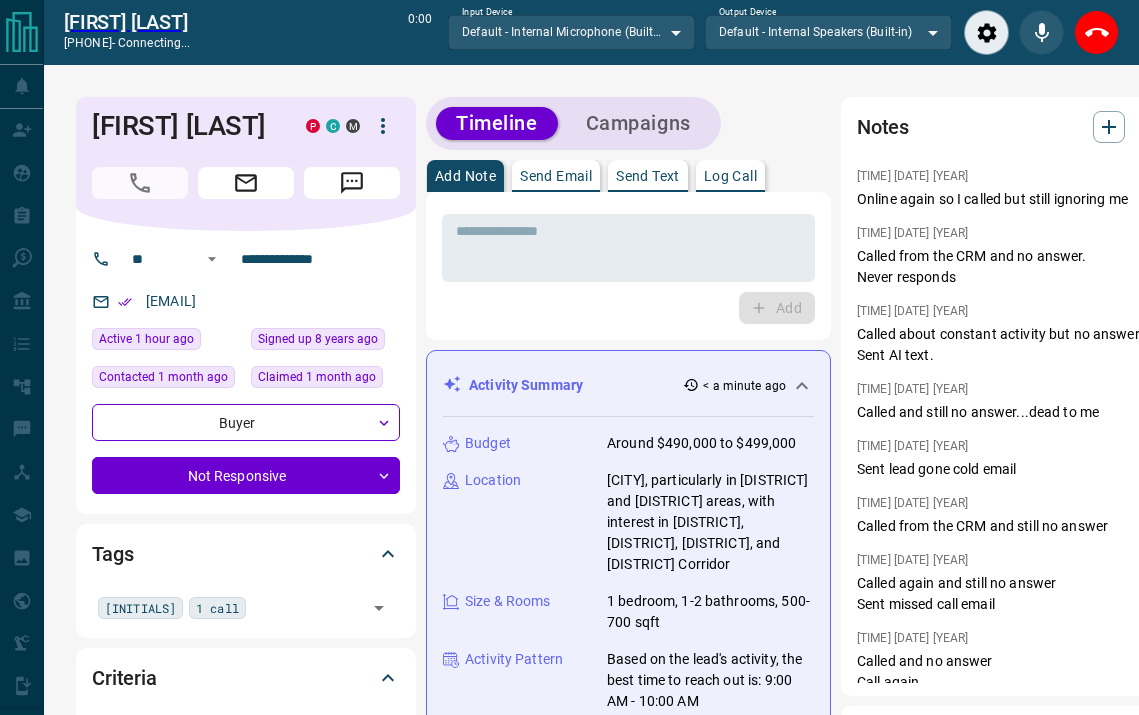 click on "Log Call" at bounding box center [730, 176] 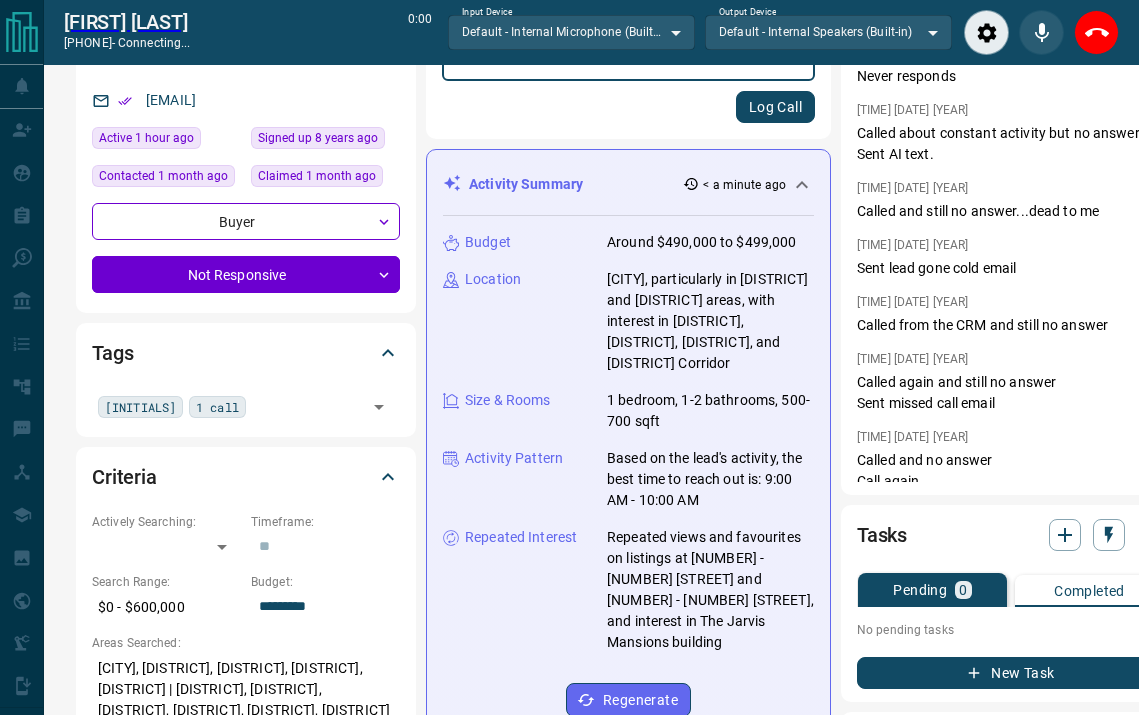 scroll, scrollTop: 0, scrollLeft: 0, axis: both 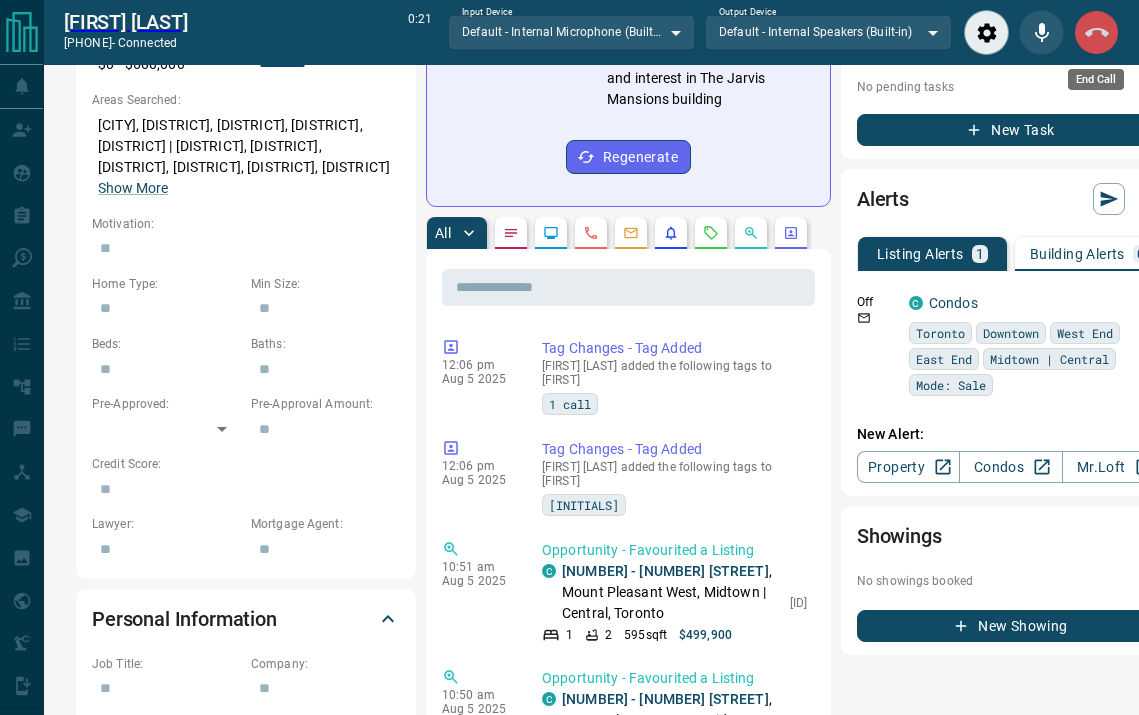 click 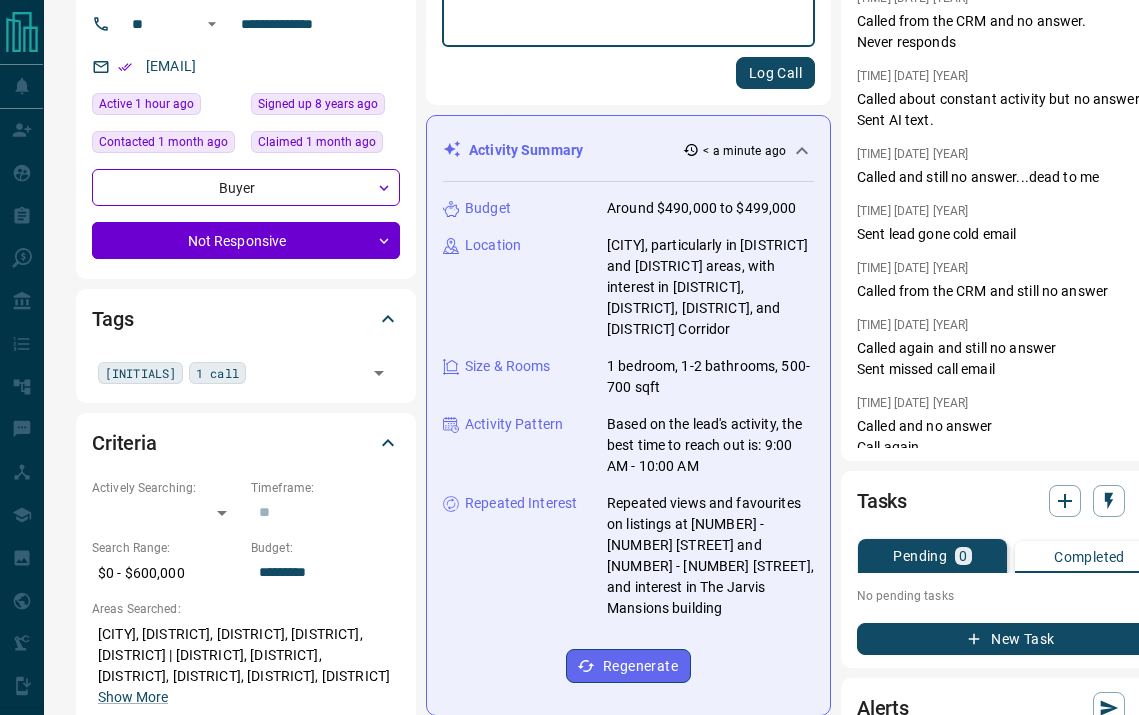 scroll, scrollTop: 237, scrollLeft: 0, axis: vertical 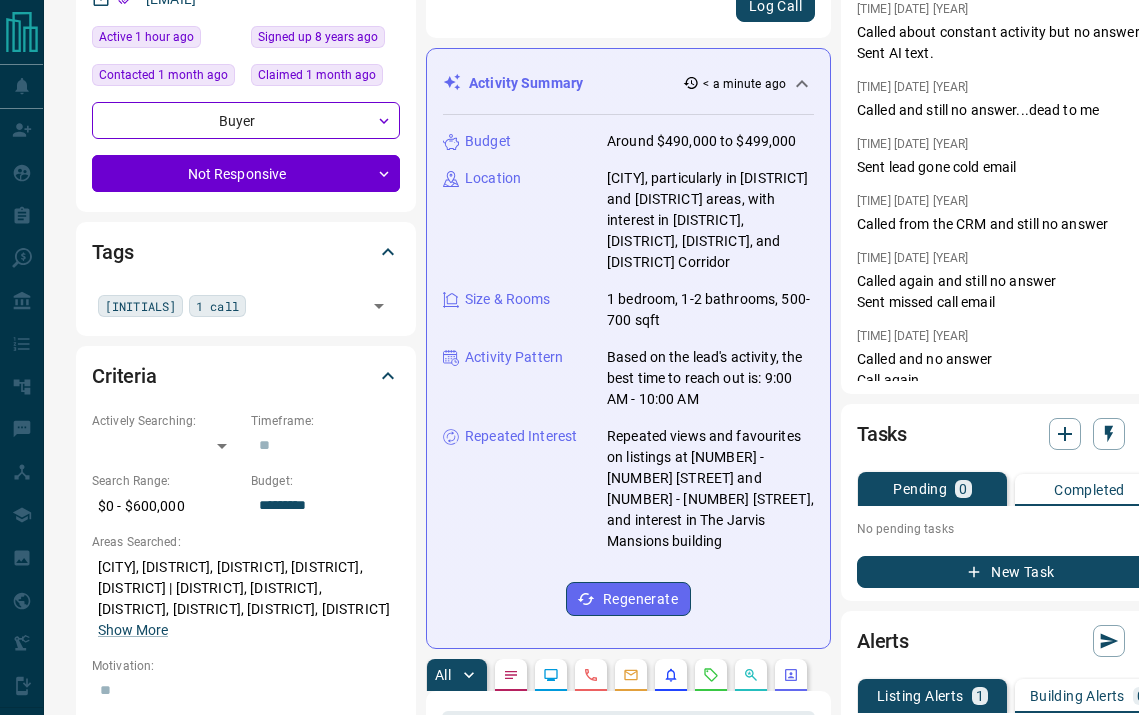click on "New Task" at bounding box center (1011, 572) 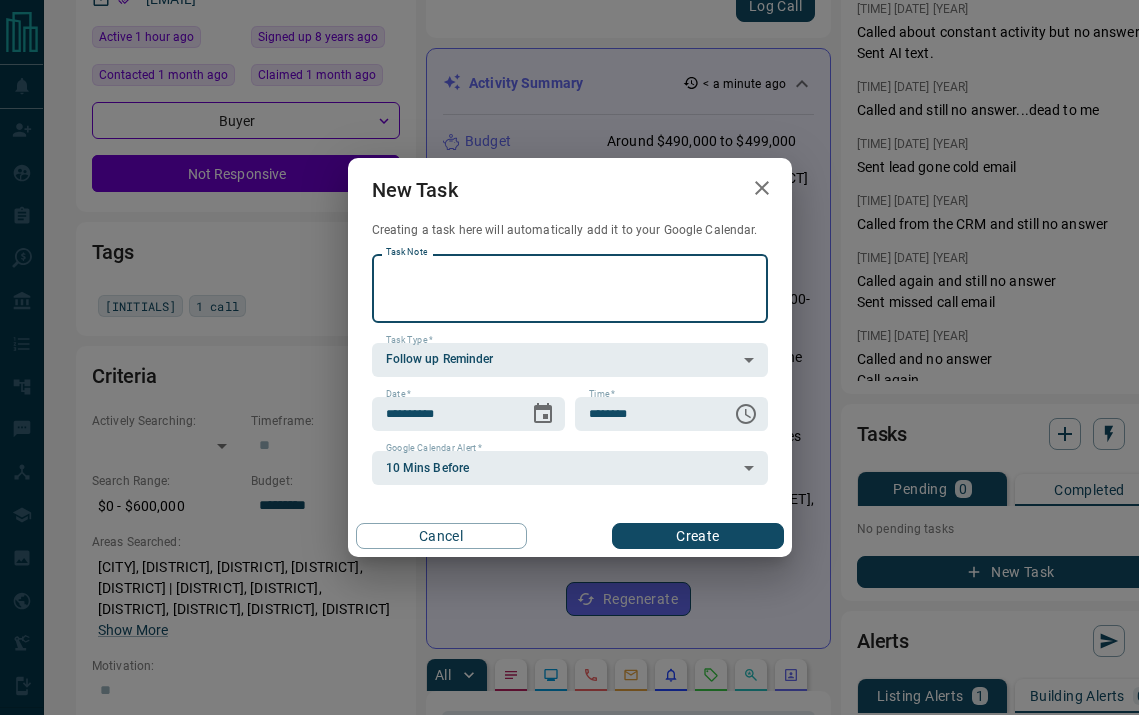 click on "Create" at bounding box center (697, 536) 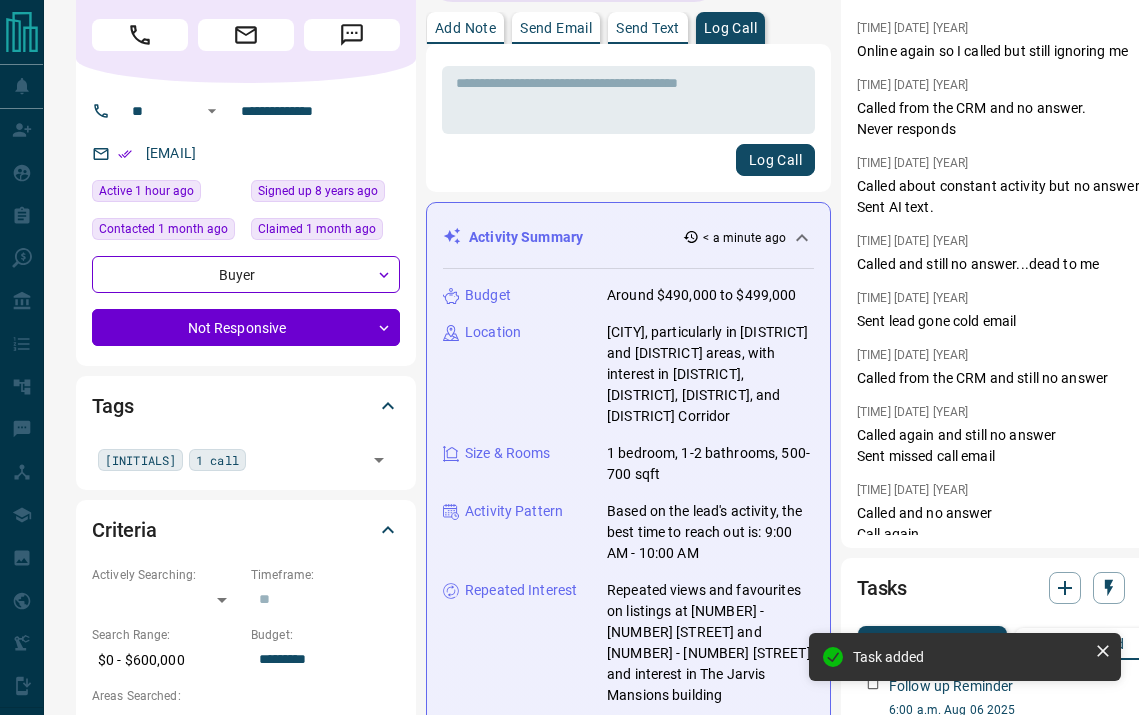 scroll, scrollTop: 0, scrollLeft: 0, axis: both 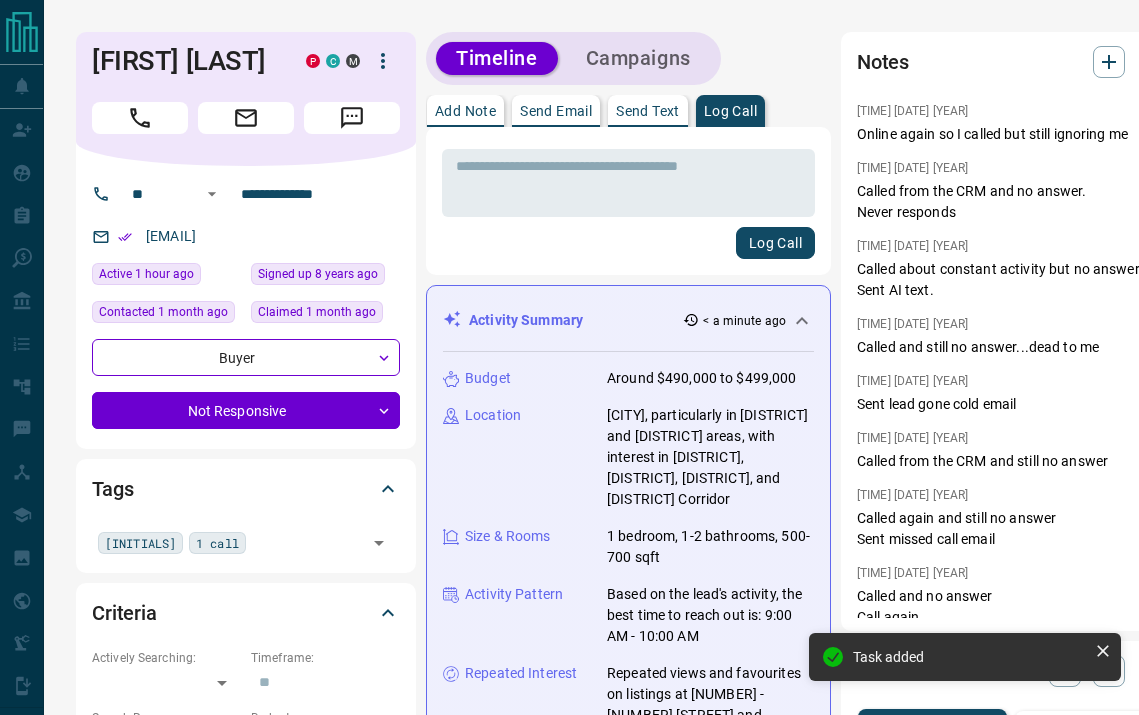 click on "Send Email" at bounding box center [556, 111] 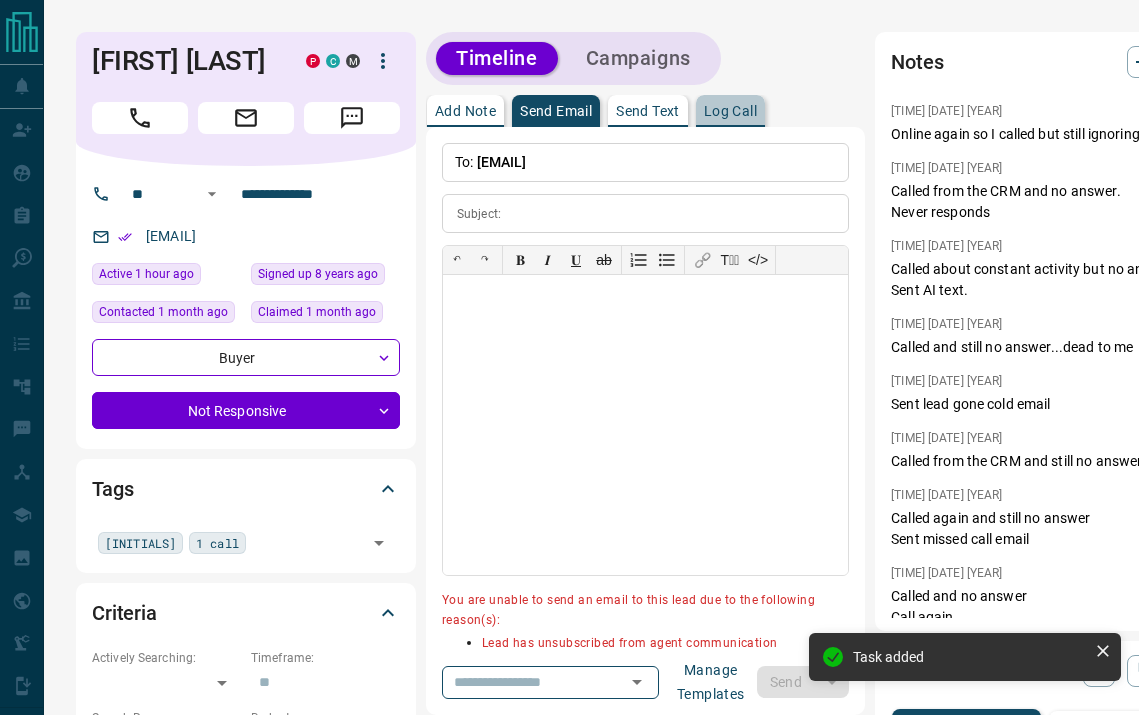 click on "Log Call" at bounding box center (730, 111) 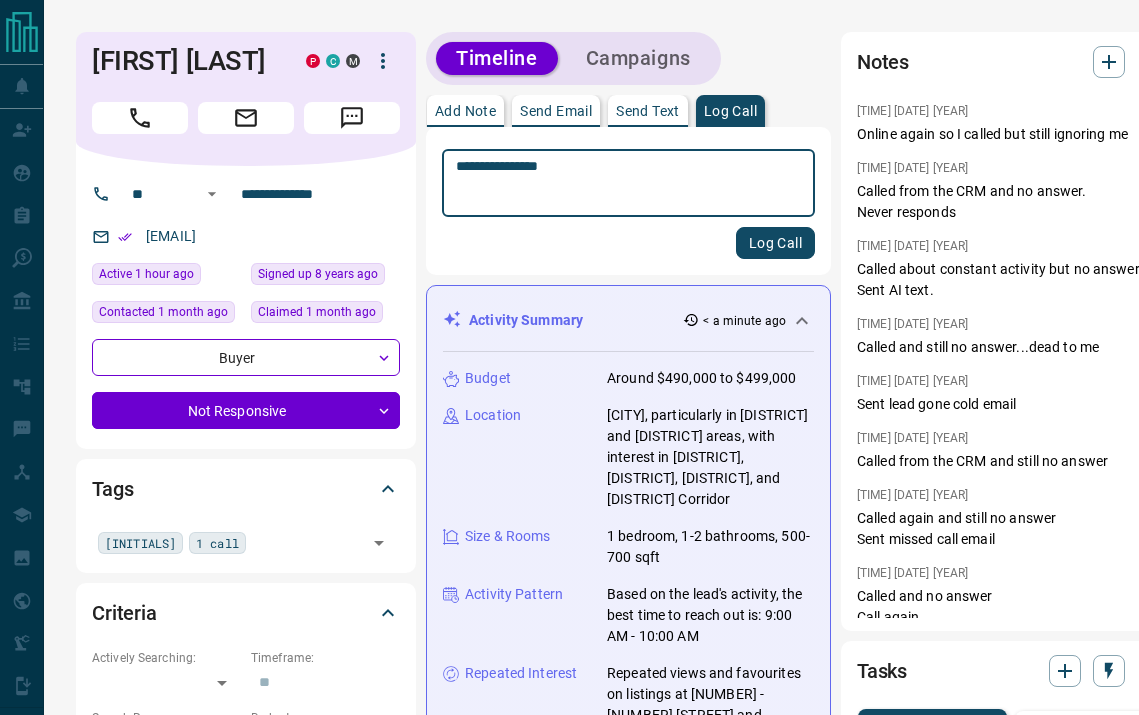 type on "**********" 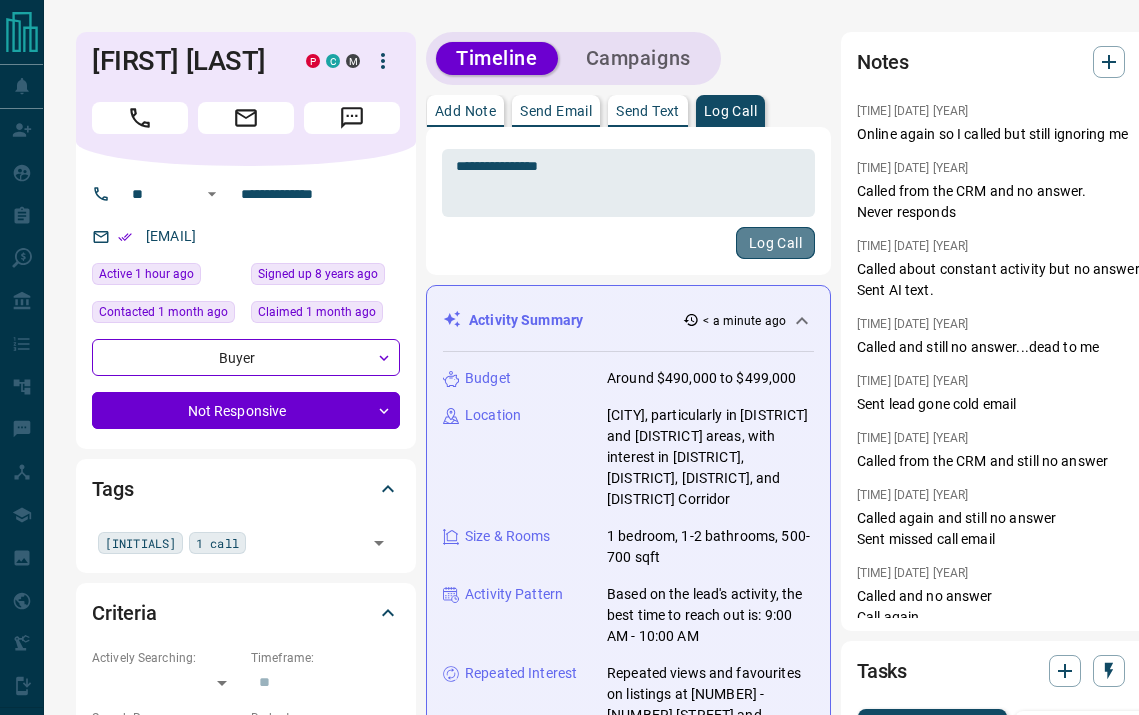 click on "Log Call" at bounding box center (775, 243) 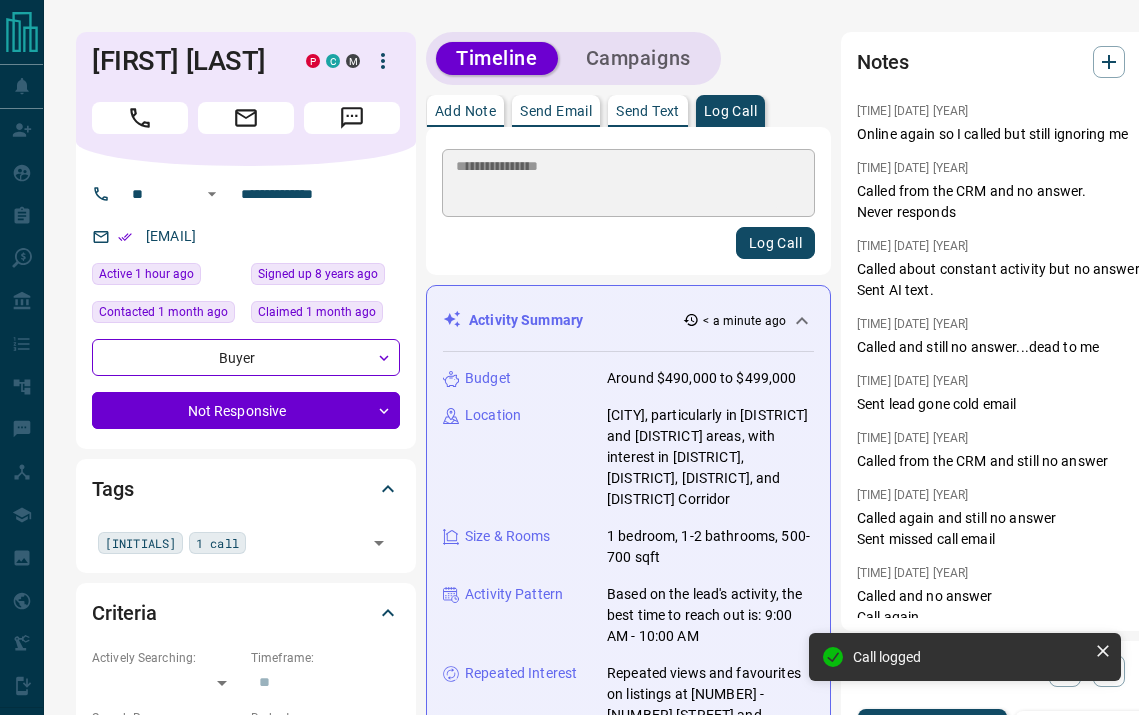 type 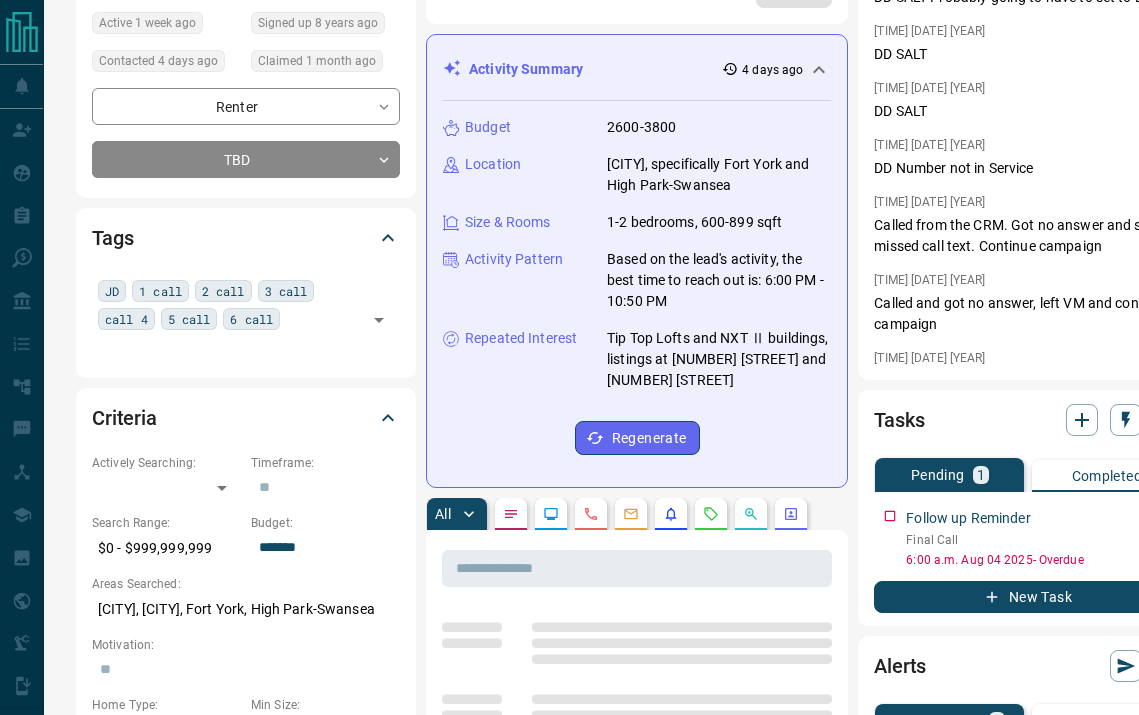 scroll, scrollTop: 249, scrollLeft: 0, axis: vertical 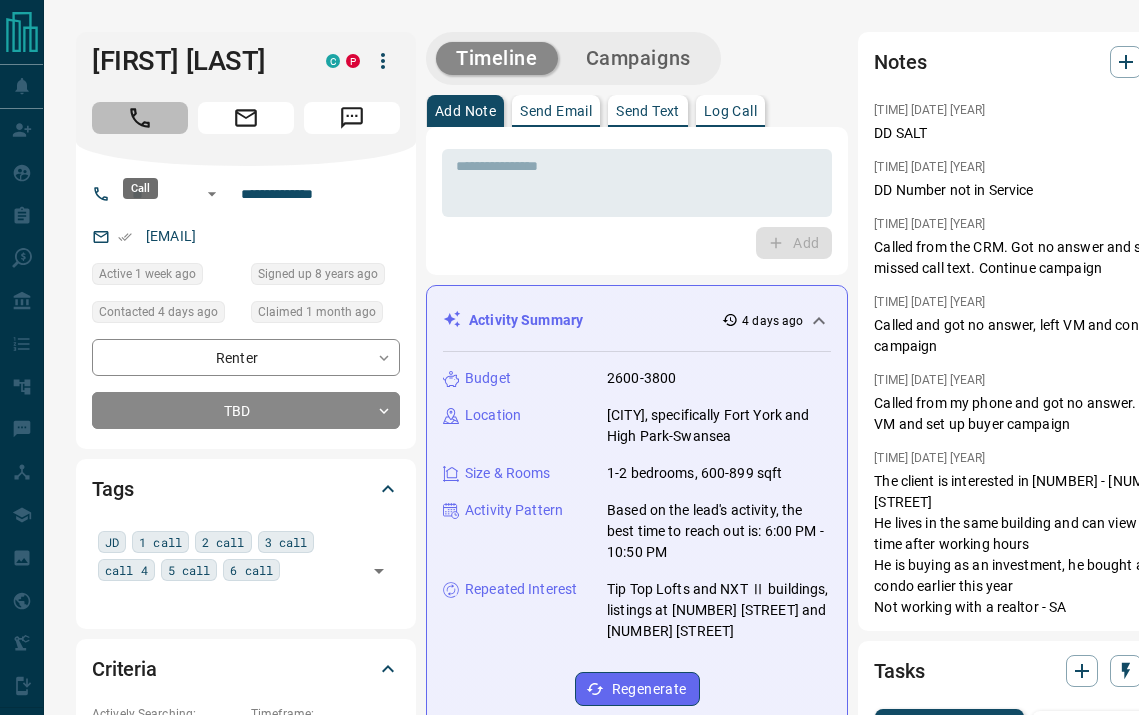 click 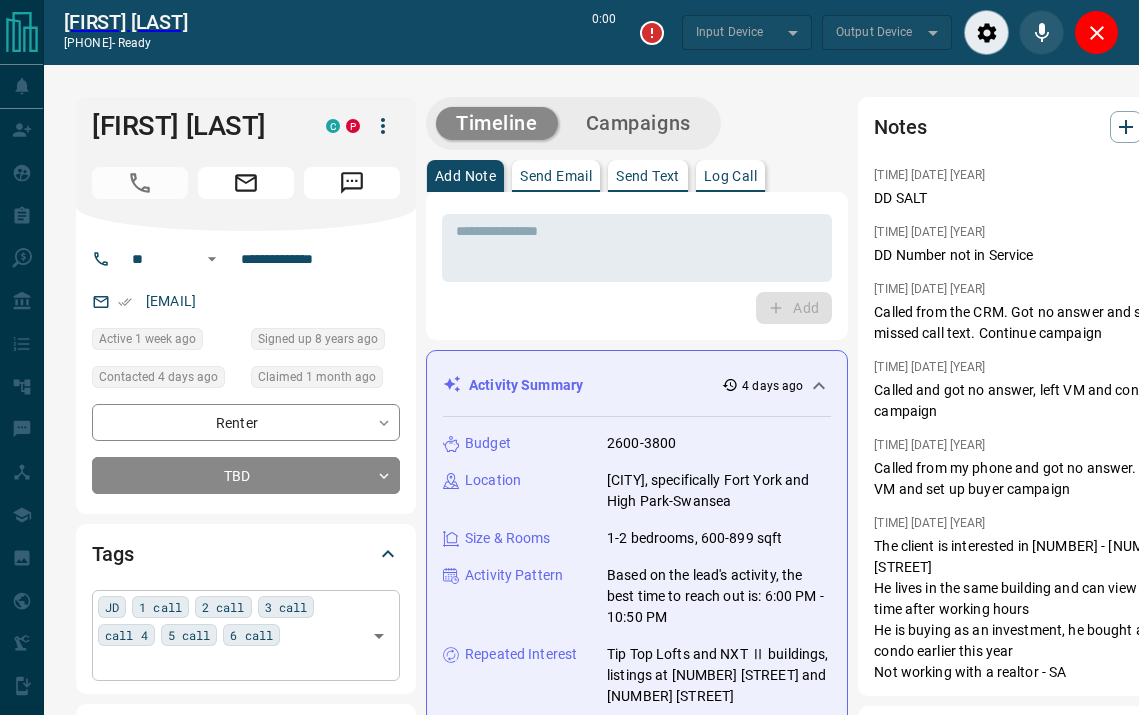 click on "JD 1 call 2 call 3 call call 4 5 call 6 call ​" at bounding box center (246, 635) 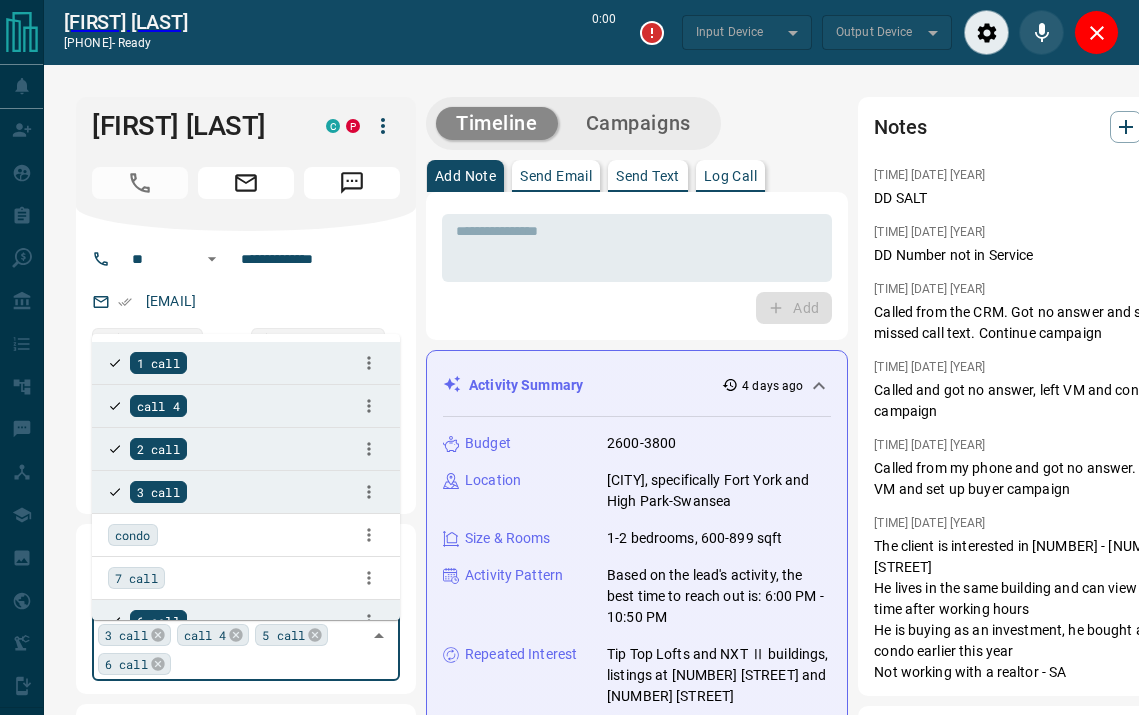 type on "*" 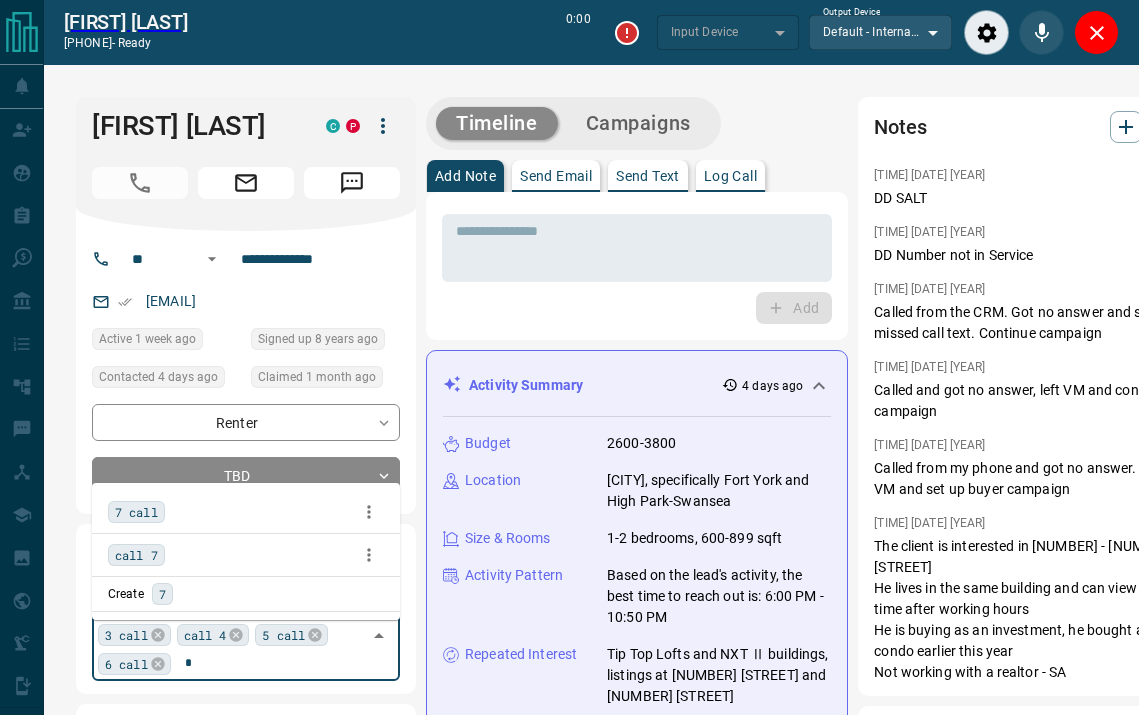 type on "*******" 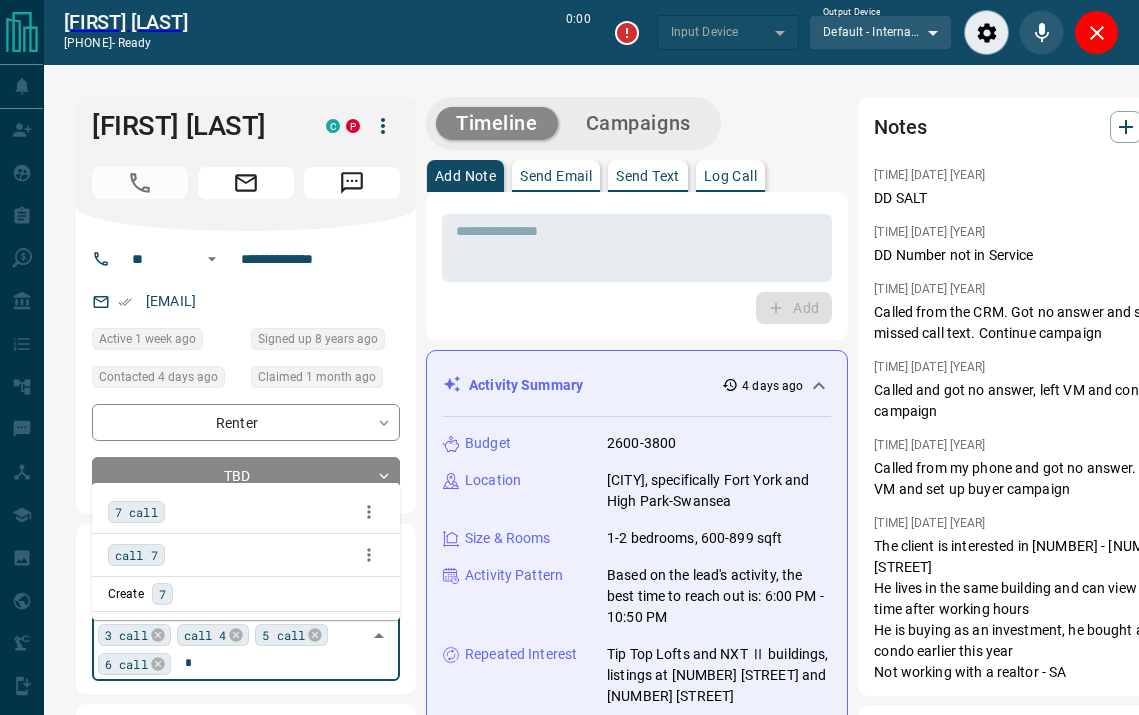 type on "*******" 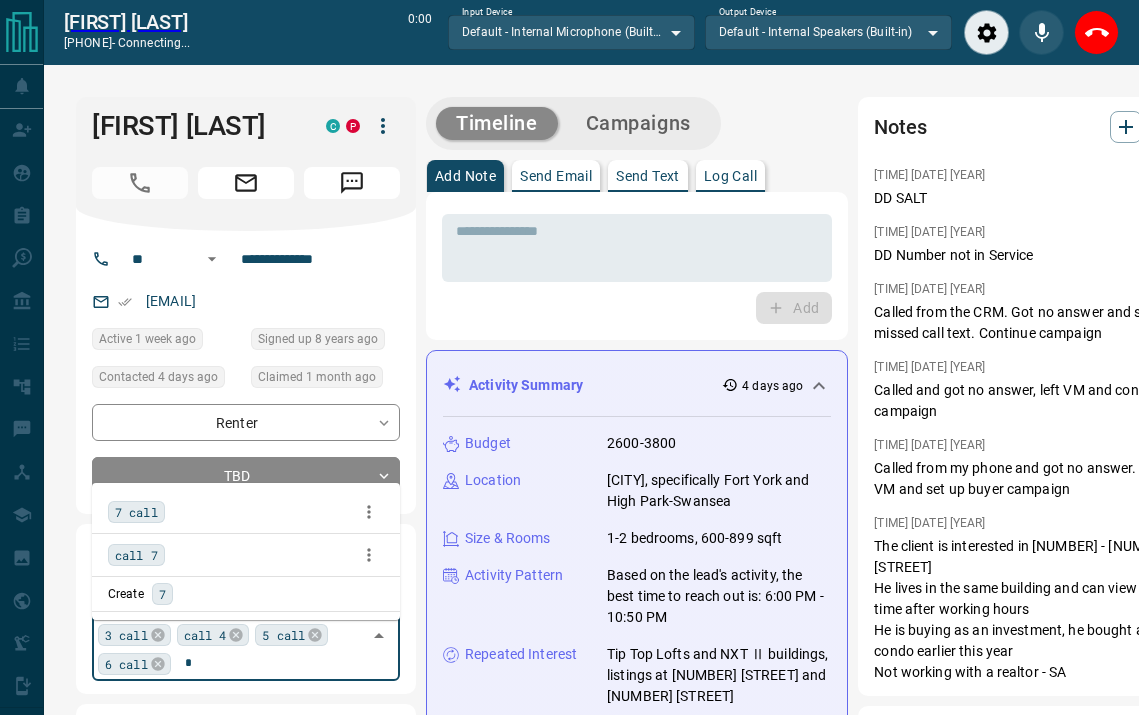 click on "7 call" at bounding box center [136, 512] 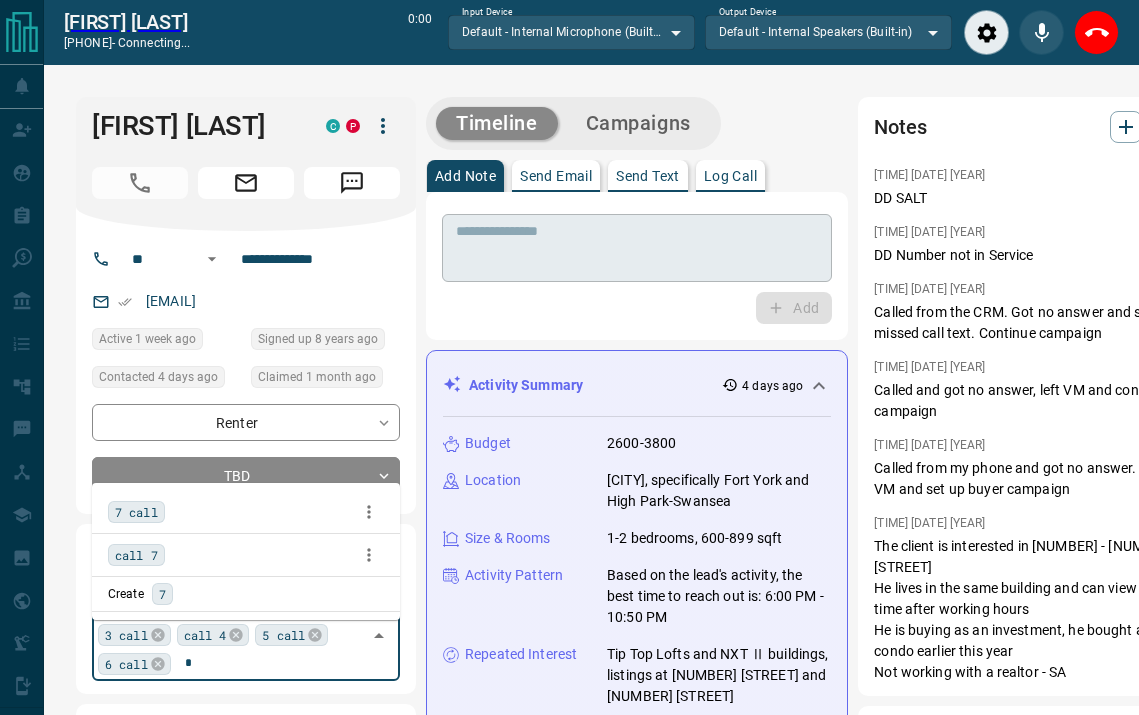 type 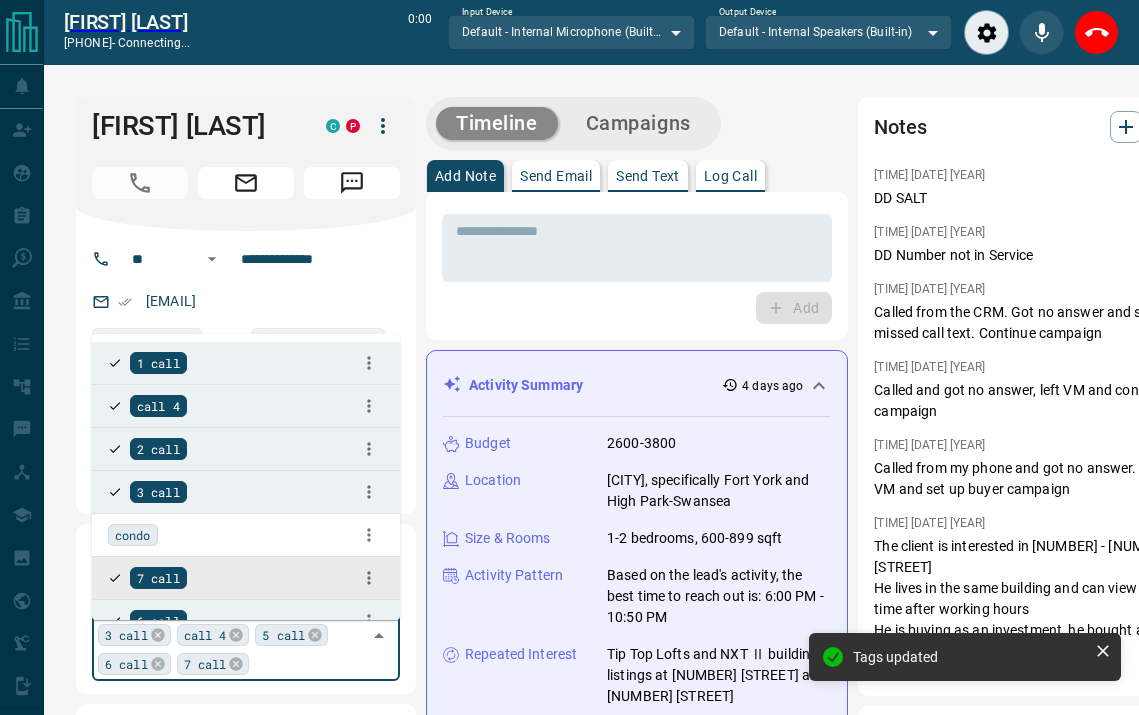 click on "Log Call" at bounding box center [730, 176] 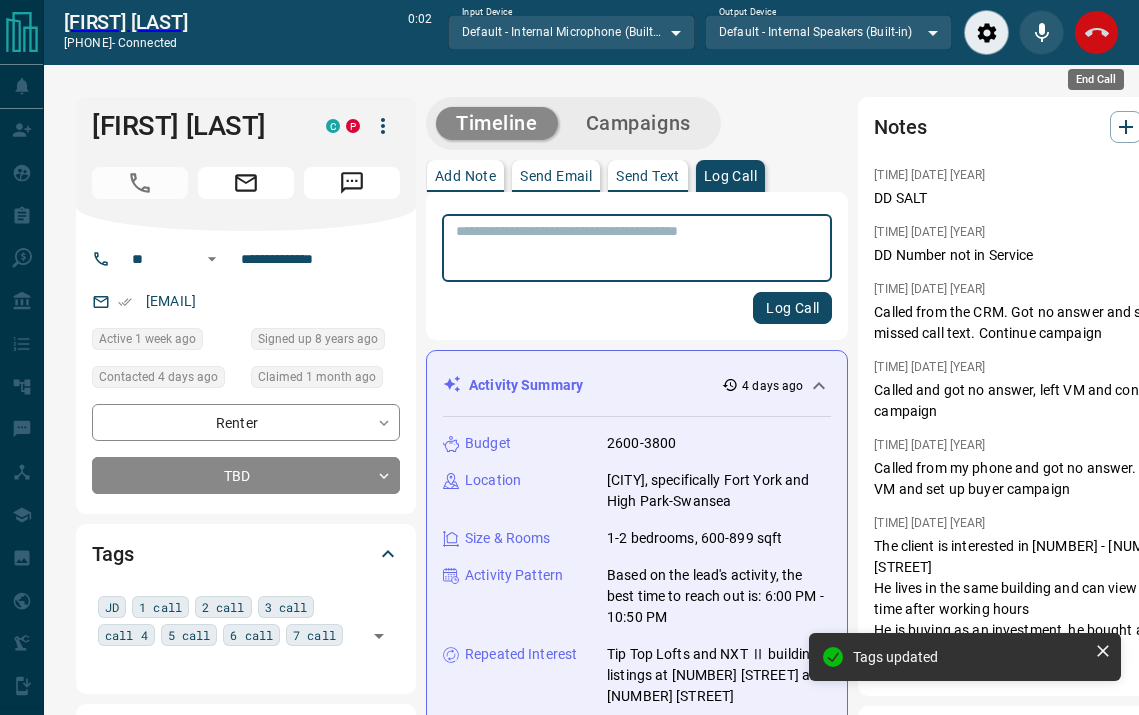 click 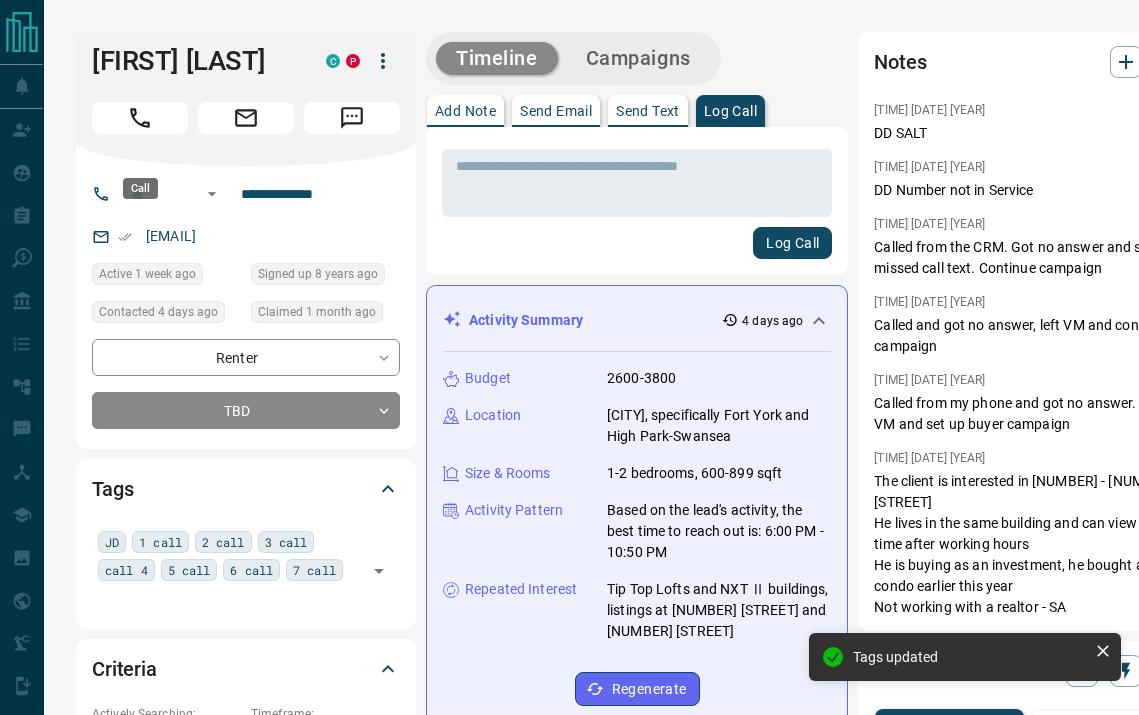click on "Call" at bounding box center (140, 182) 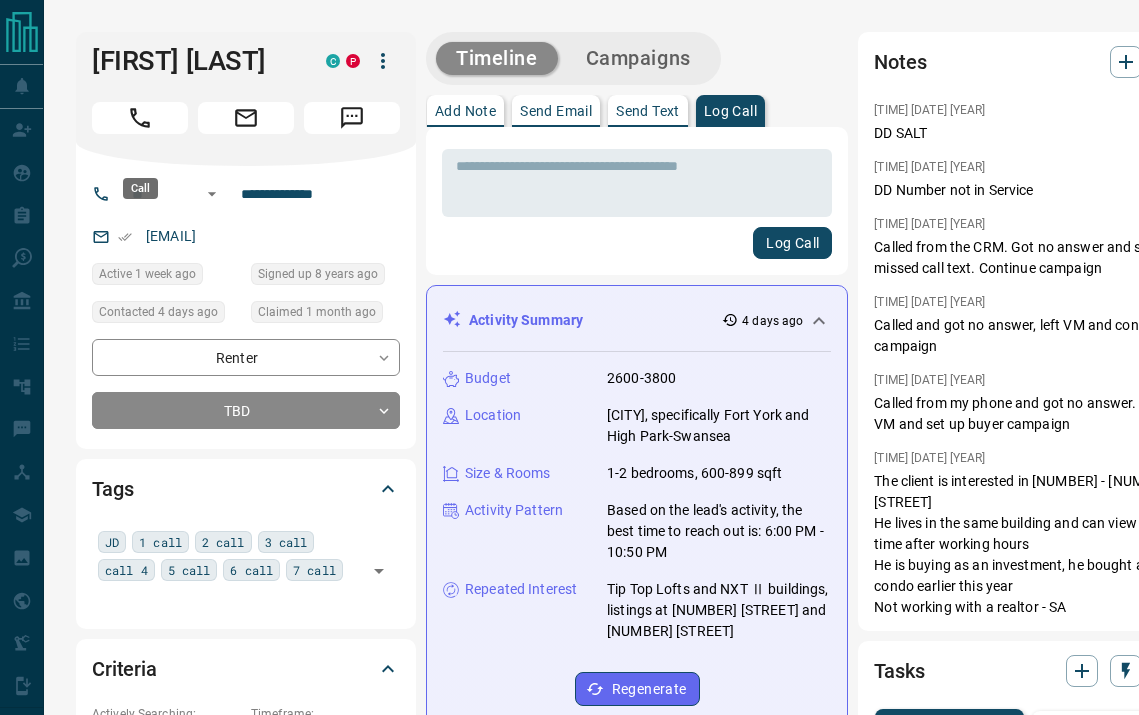 click at bounding box center [140, 118] 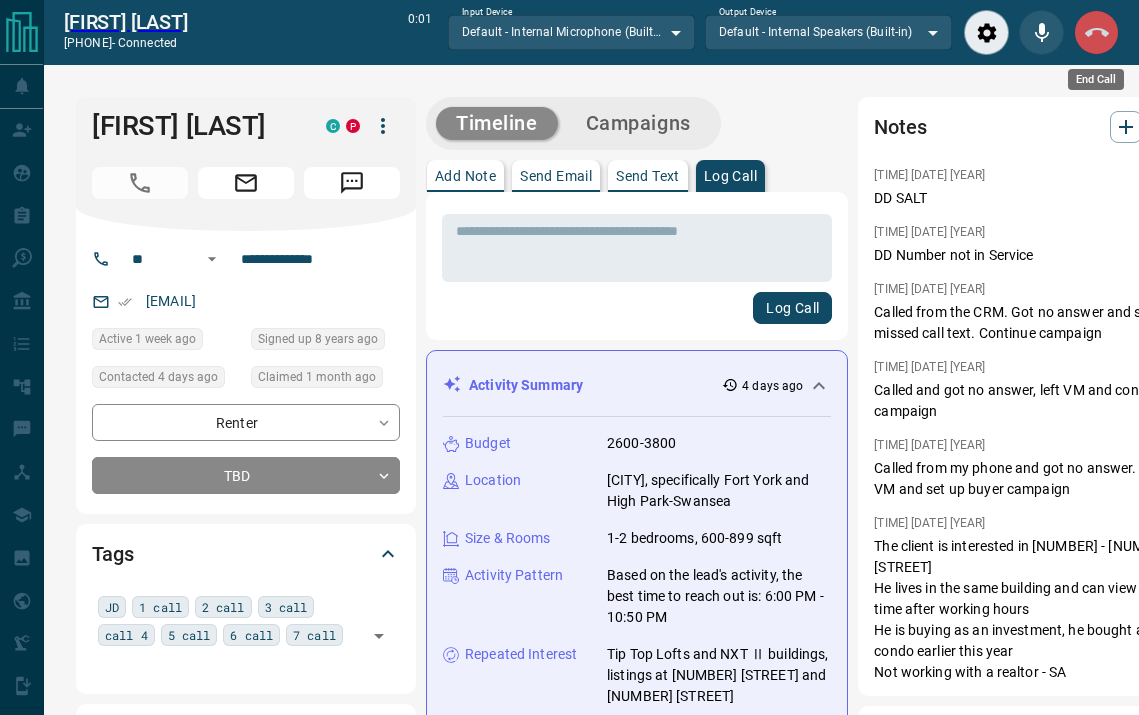 click 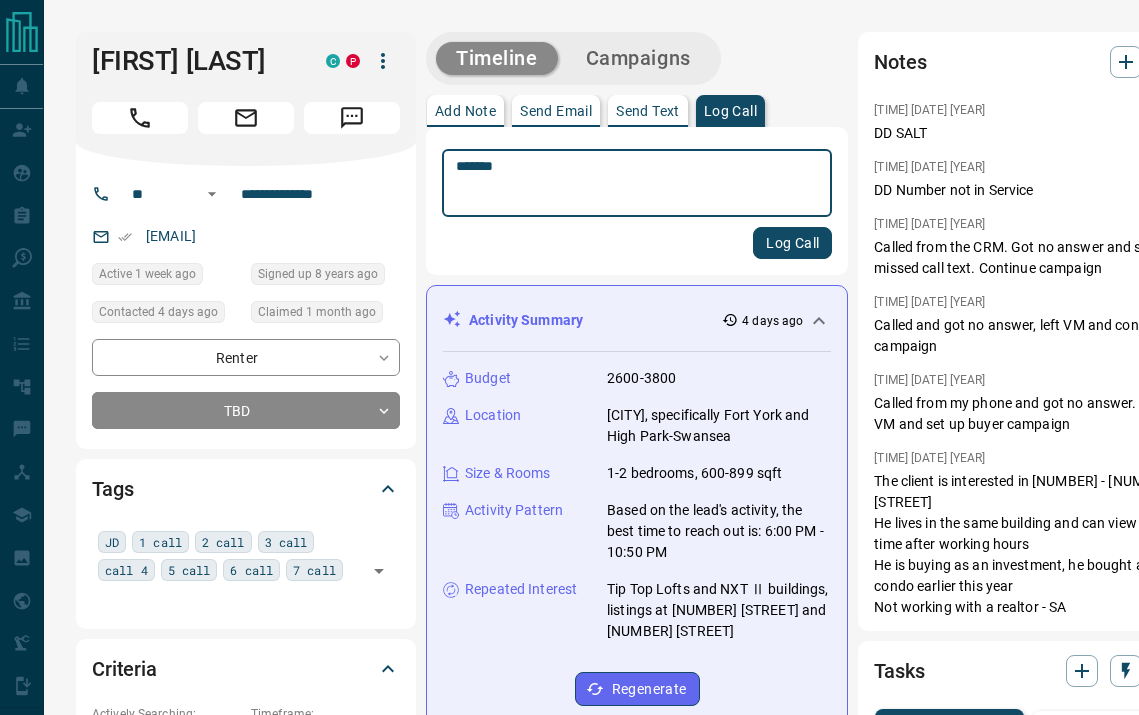 type on "*******" 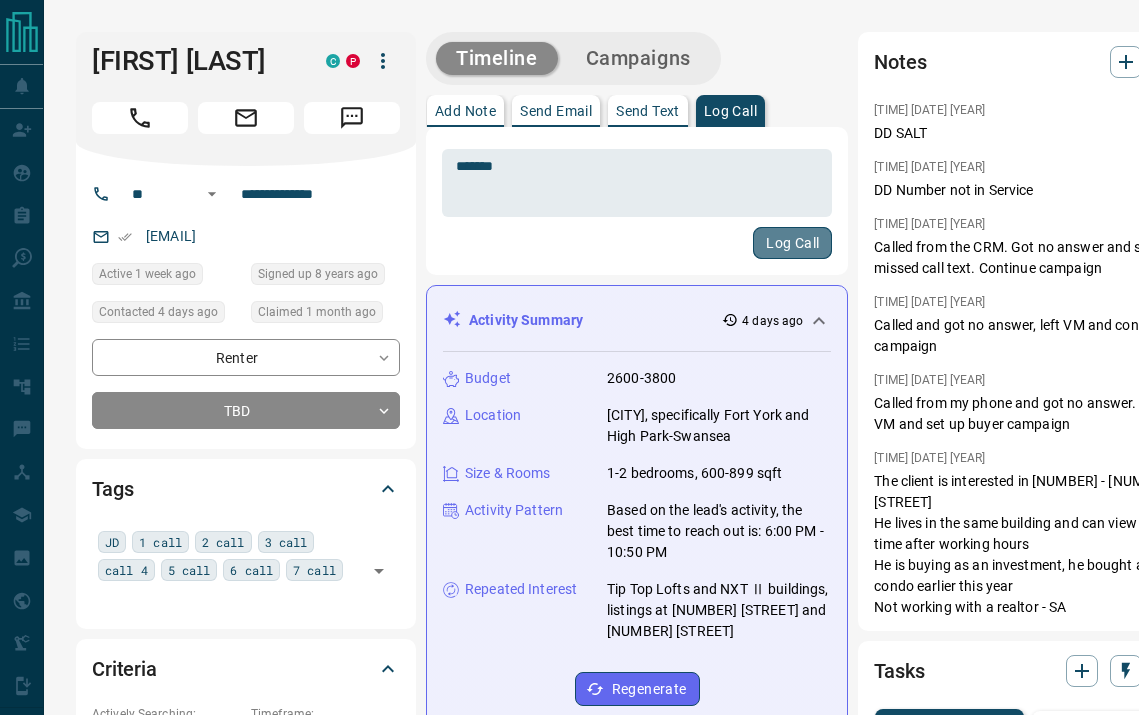 click on "Log Call" at bounding box center [792, 243] 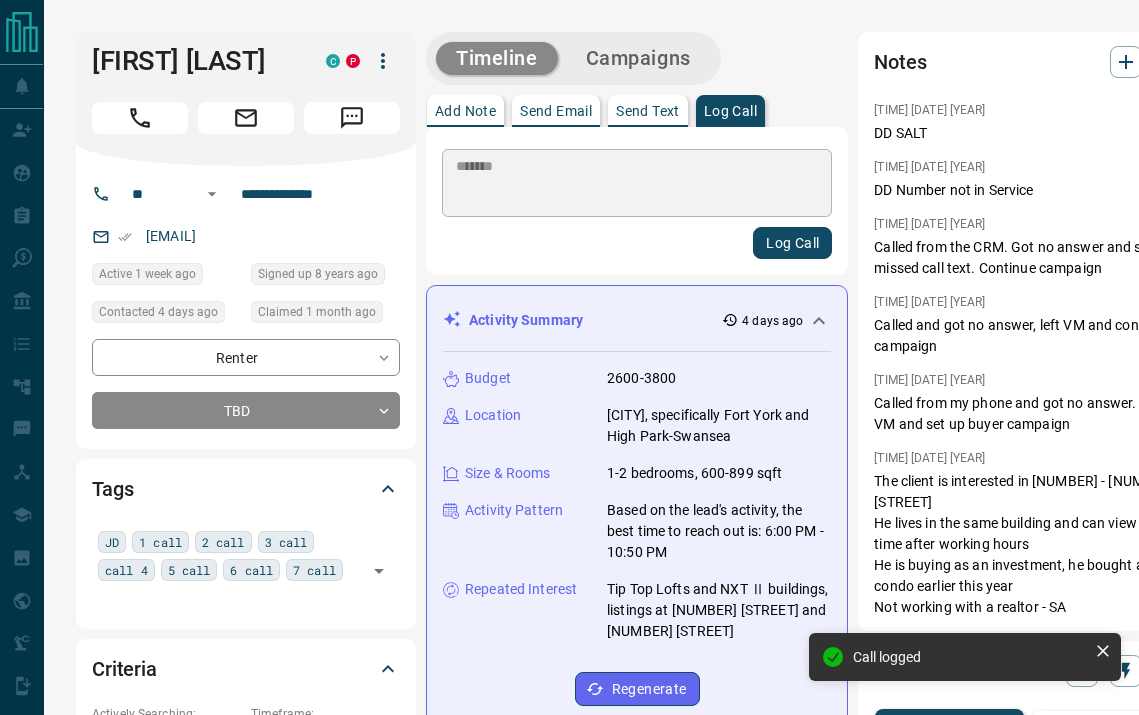 type 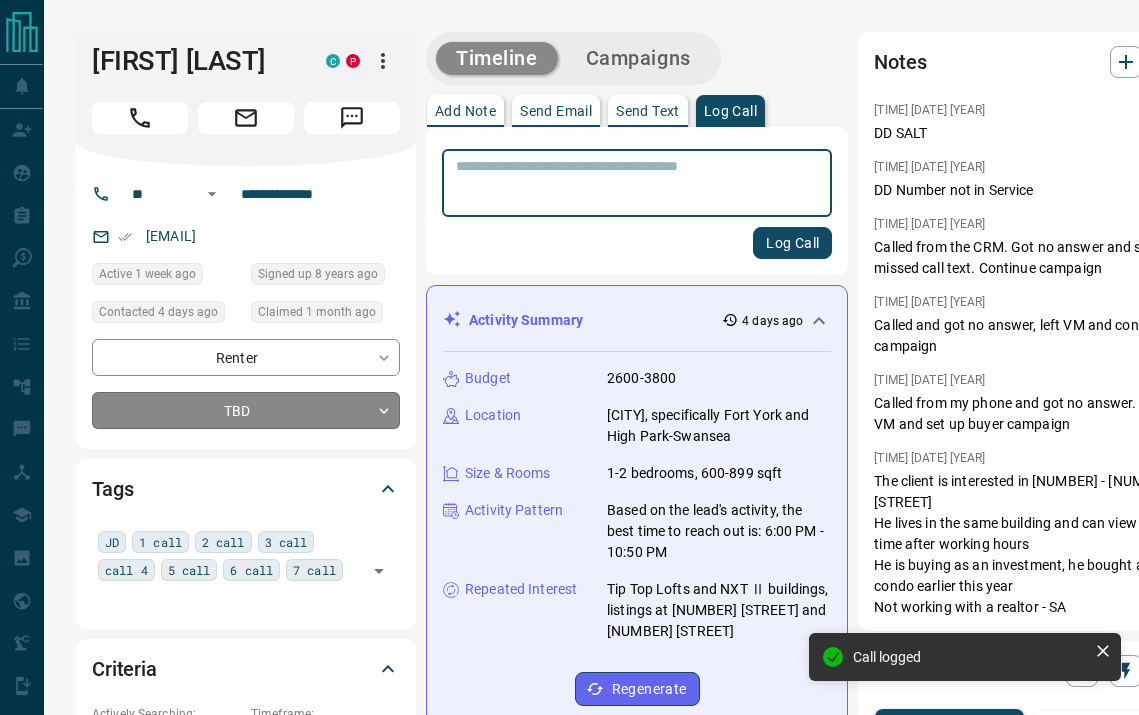 scroll, scrollTop: 286, scrollLeft: 0, axis: vertical 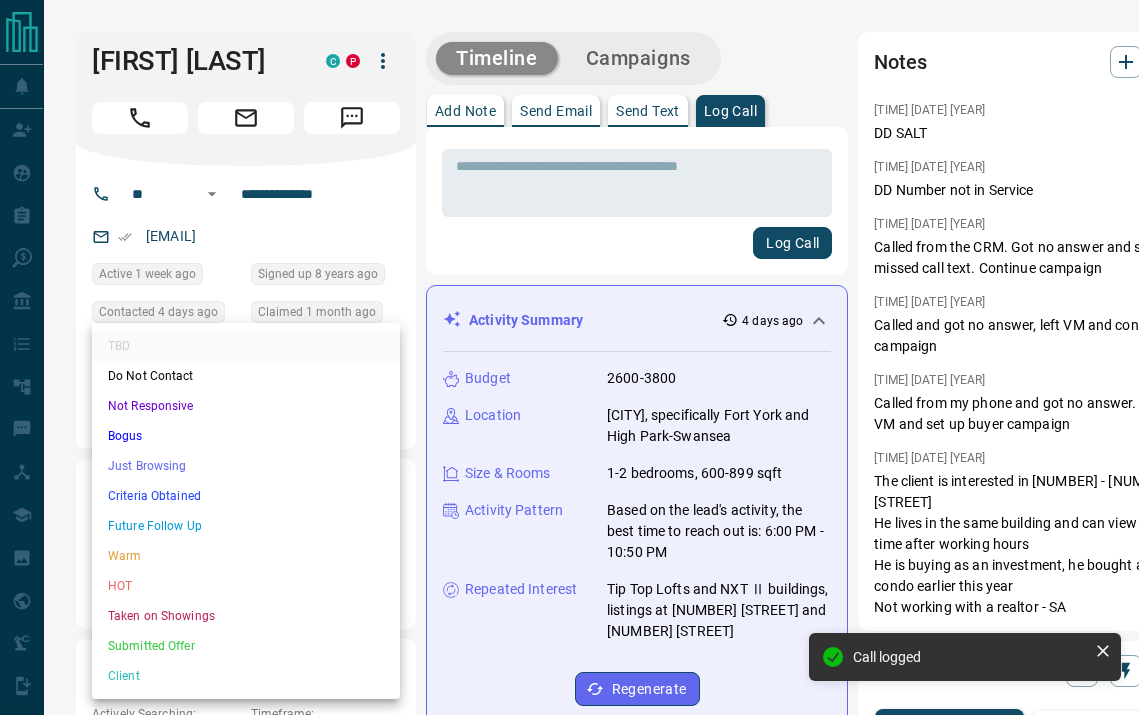 click at bounding box center [569, 357] 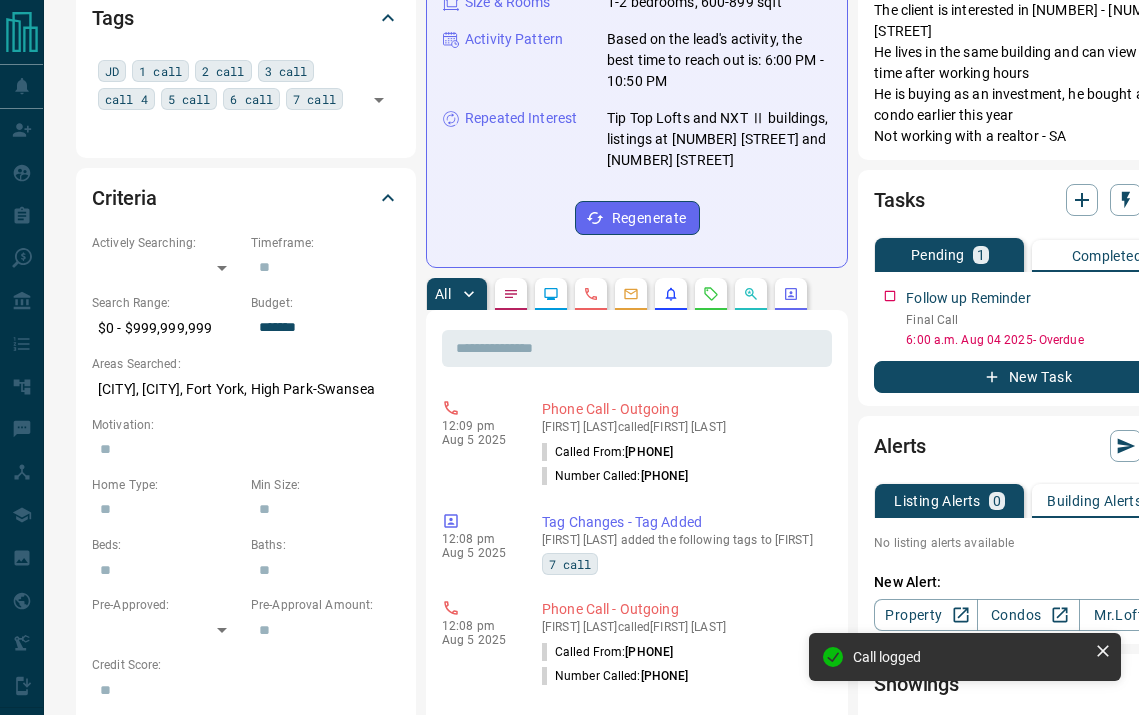 scroll, scrollTop: 531, scrollLeft: 0, axis: vertical 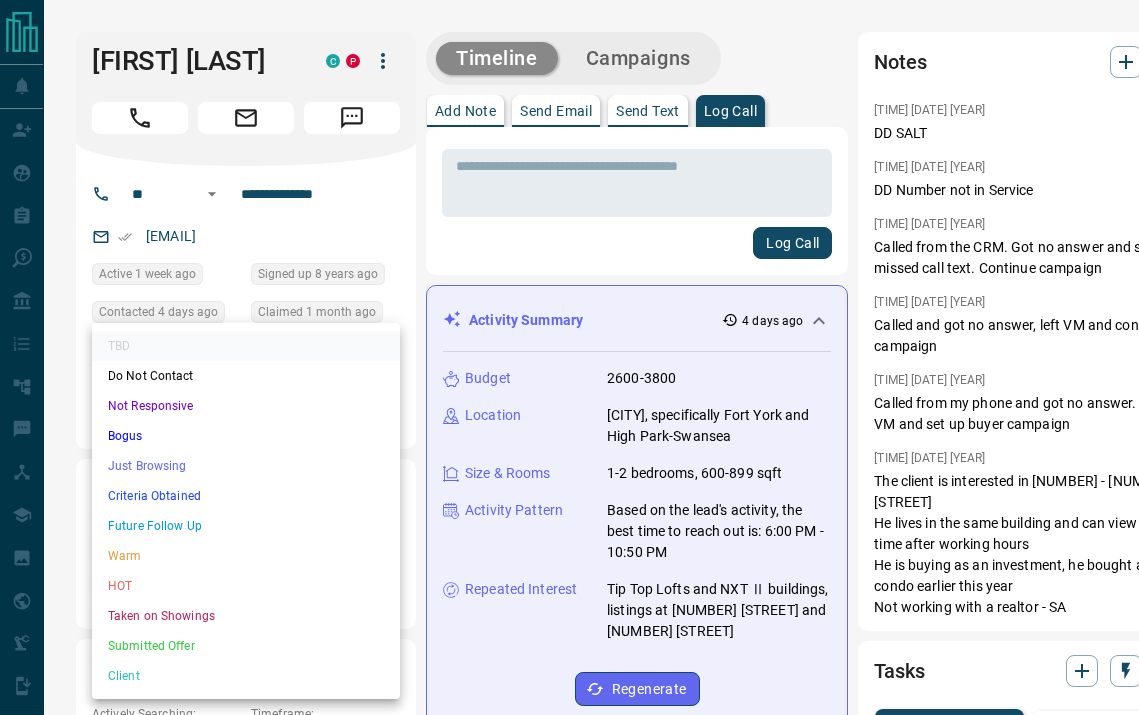 click on "**********" at bounding box center [569, 1258] 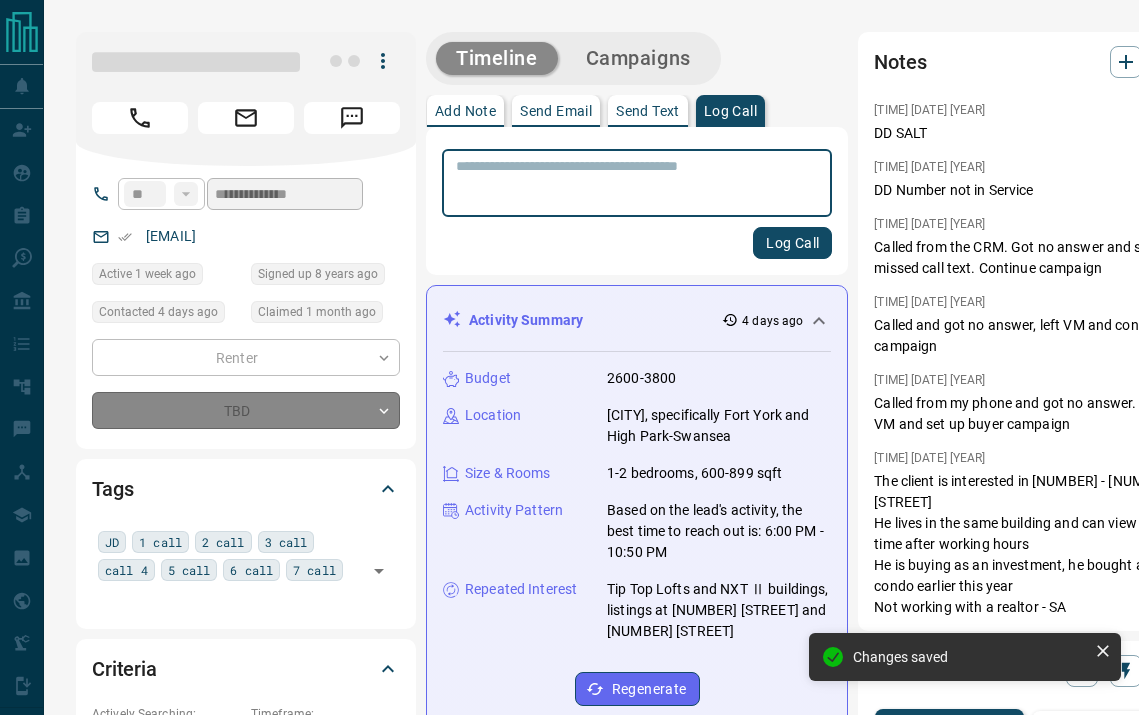 type on "*" 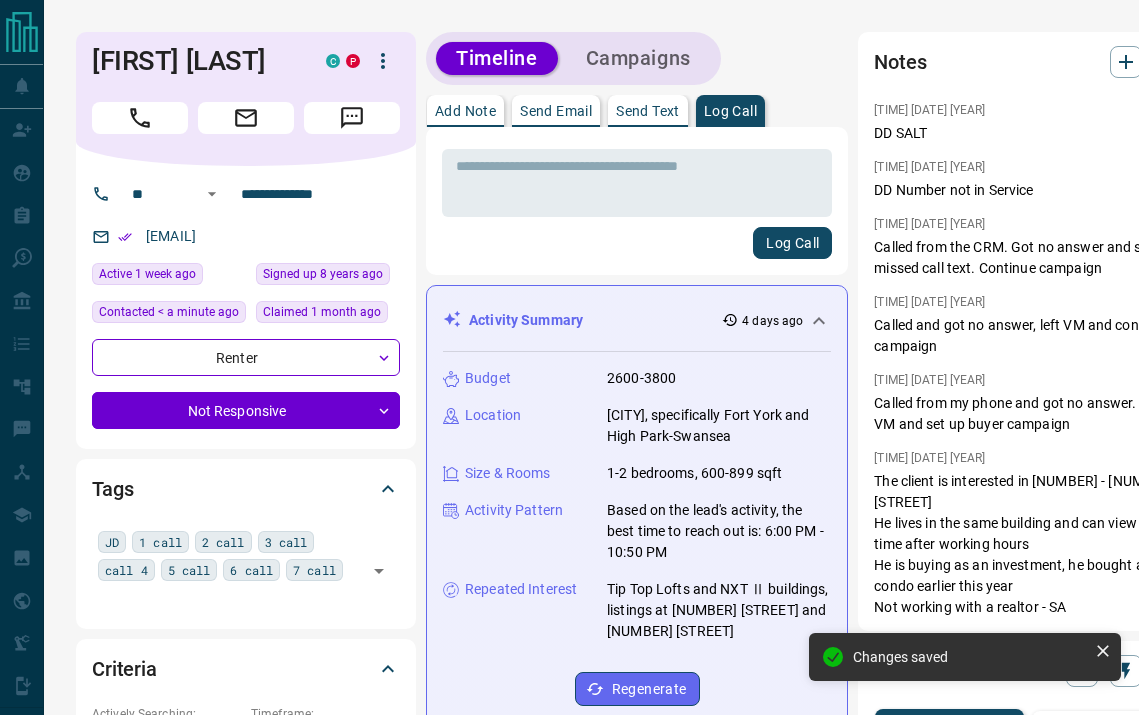 click on "**********" at bounding box center [591, 1258] 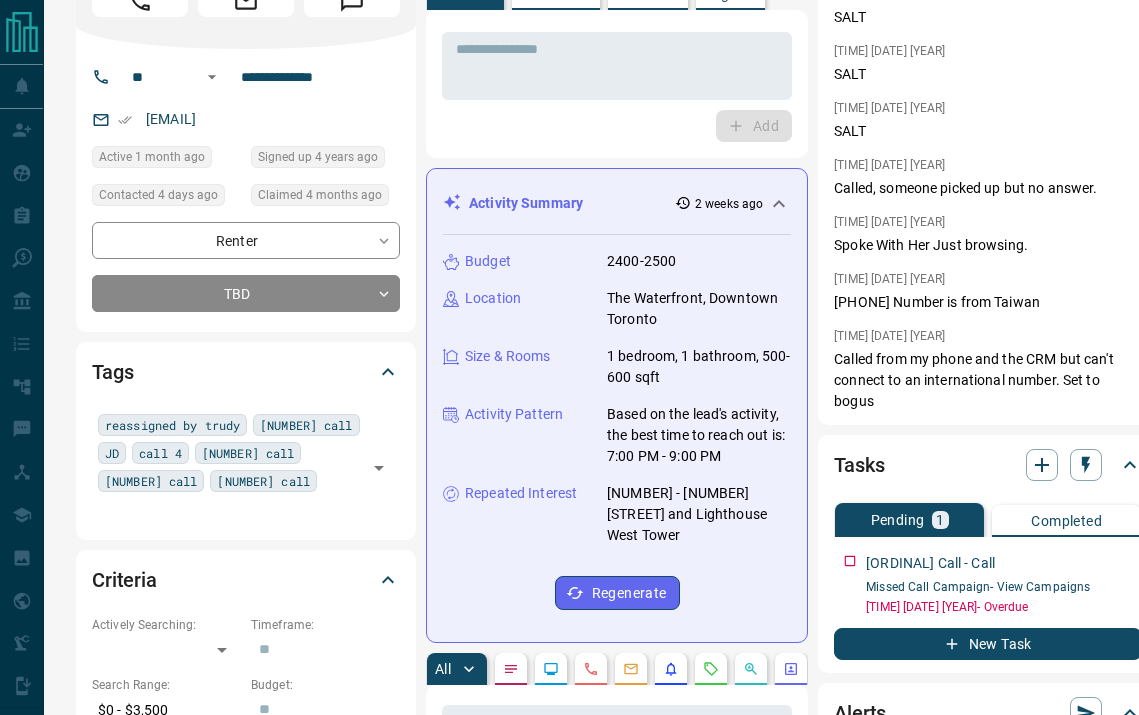 scroll, scrollTop: 0, scrollLeft: 0, axis: both 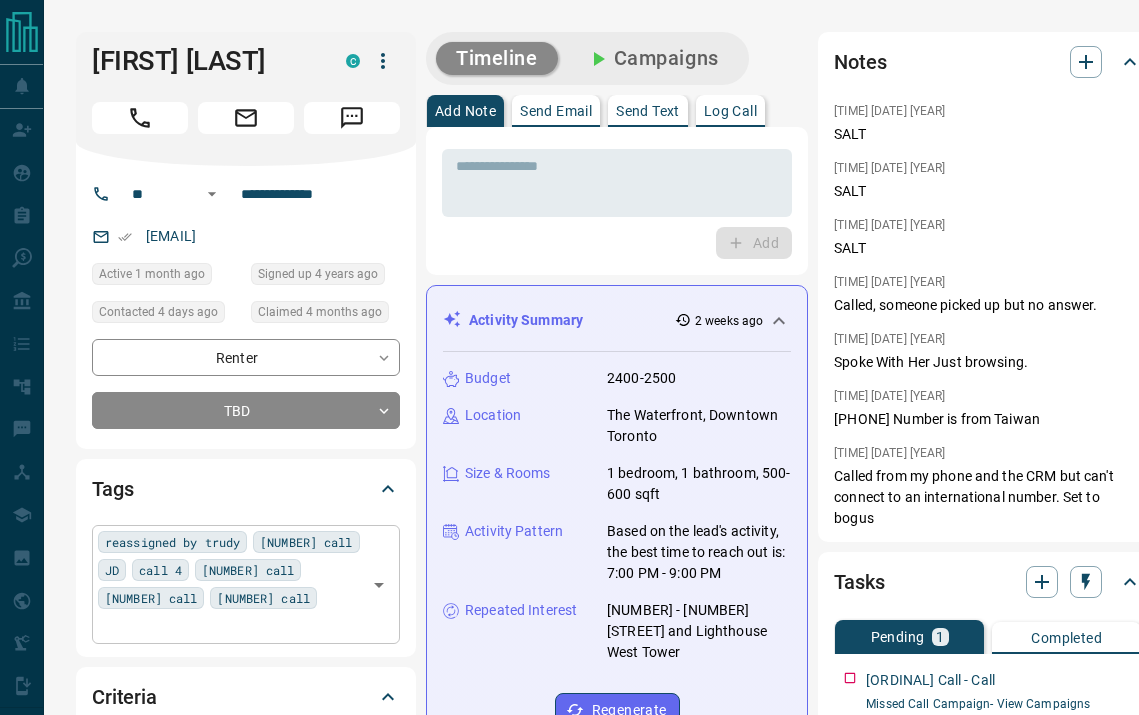 click at bounding box center [229, 626] 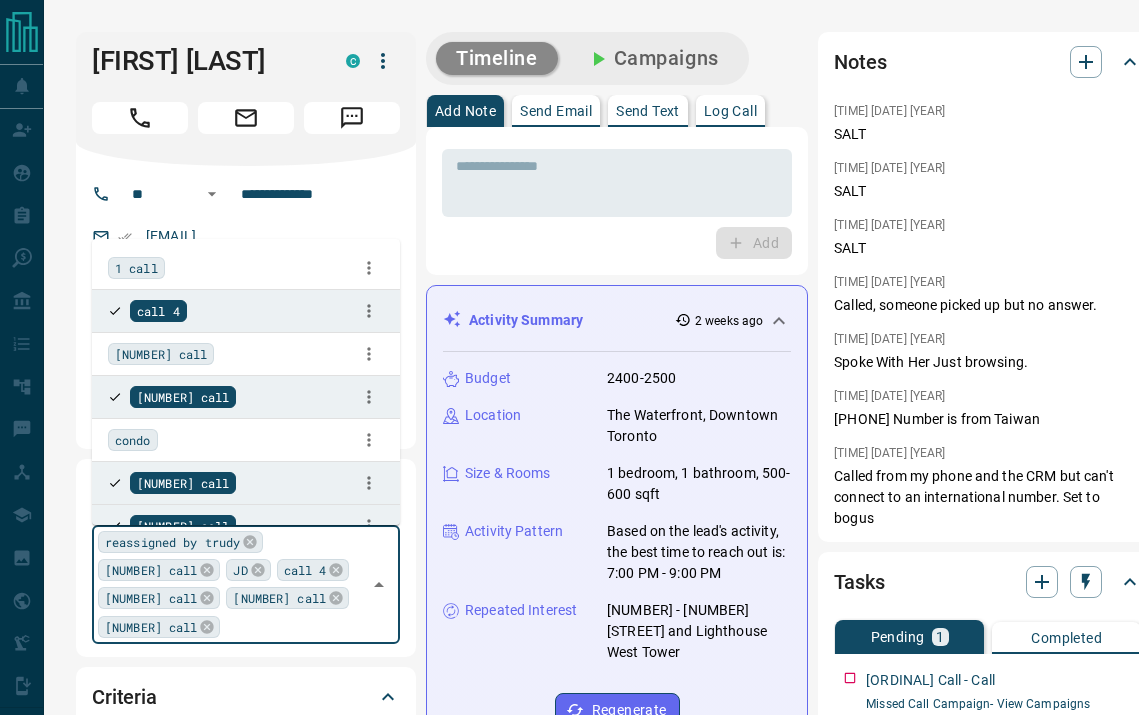 scroll, scrollTop: 2333, scrollLeft: 0, axis: vertical 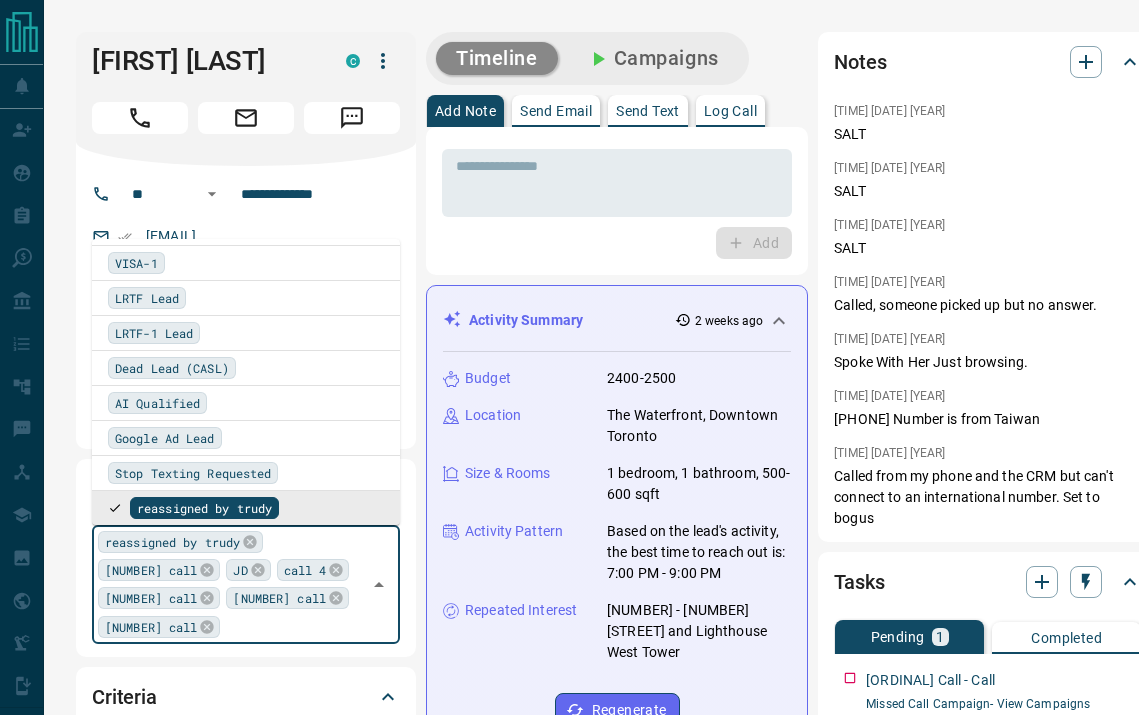 type on "*" 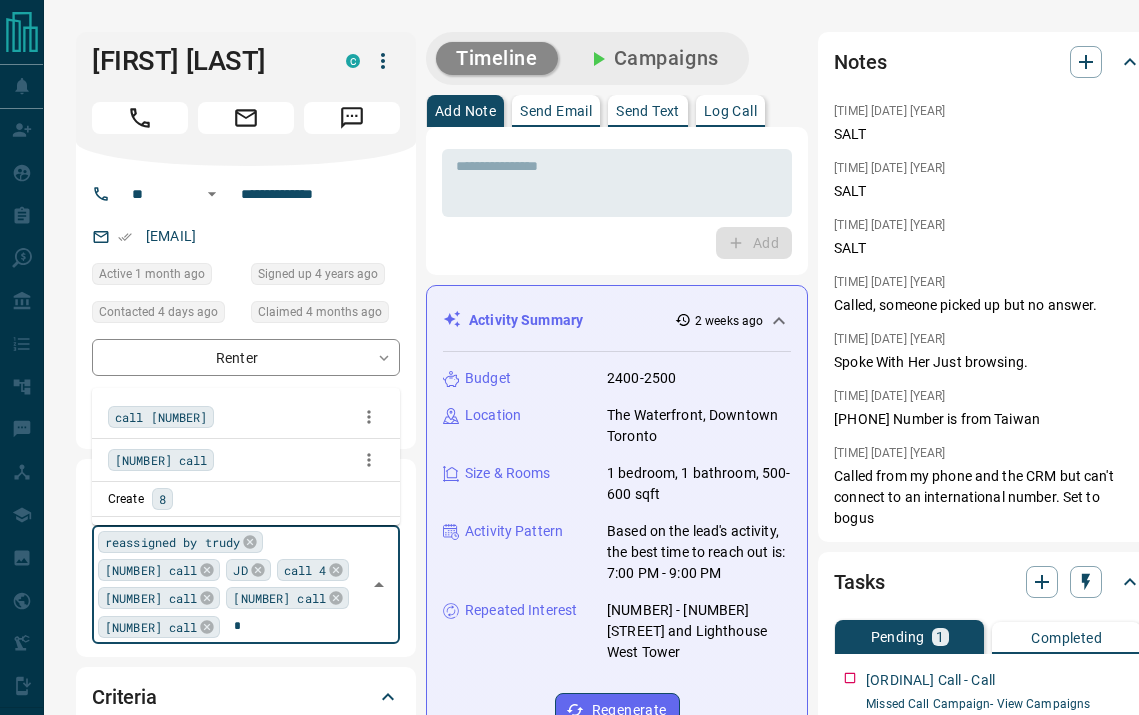 scroll, scrollTop: 0, scrollLeft: 0, axis: both 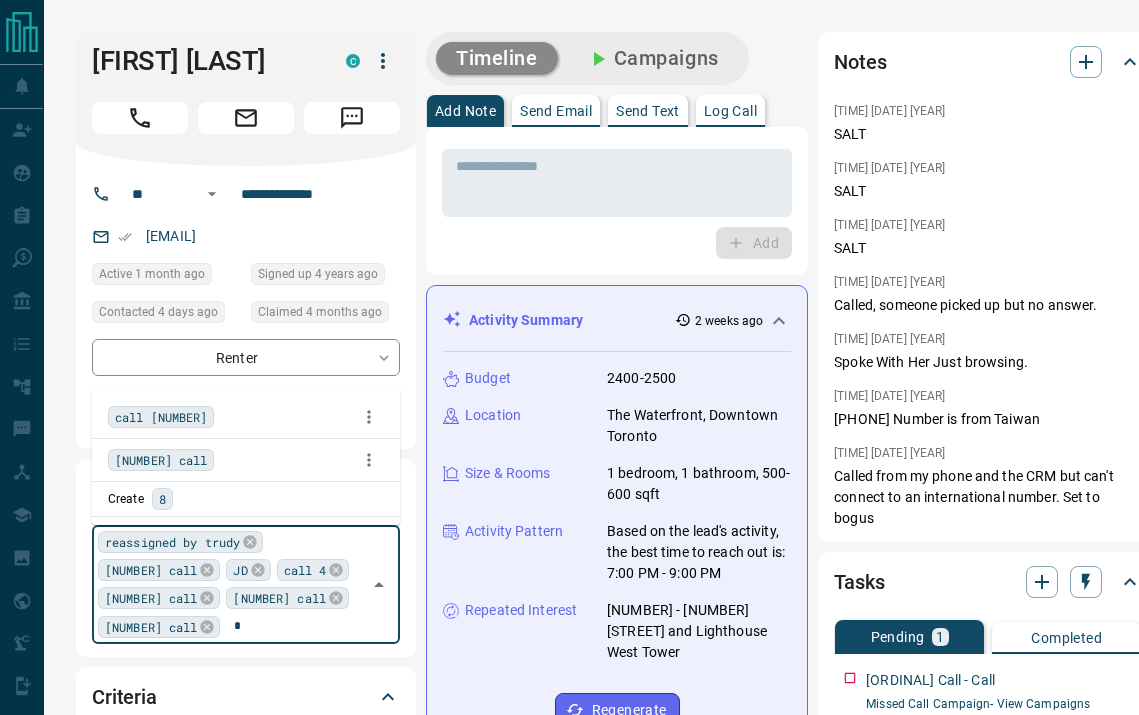 click on "call 8" at bounding box center [161, 417] 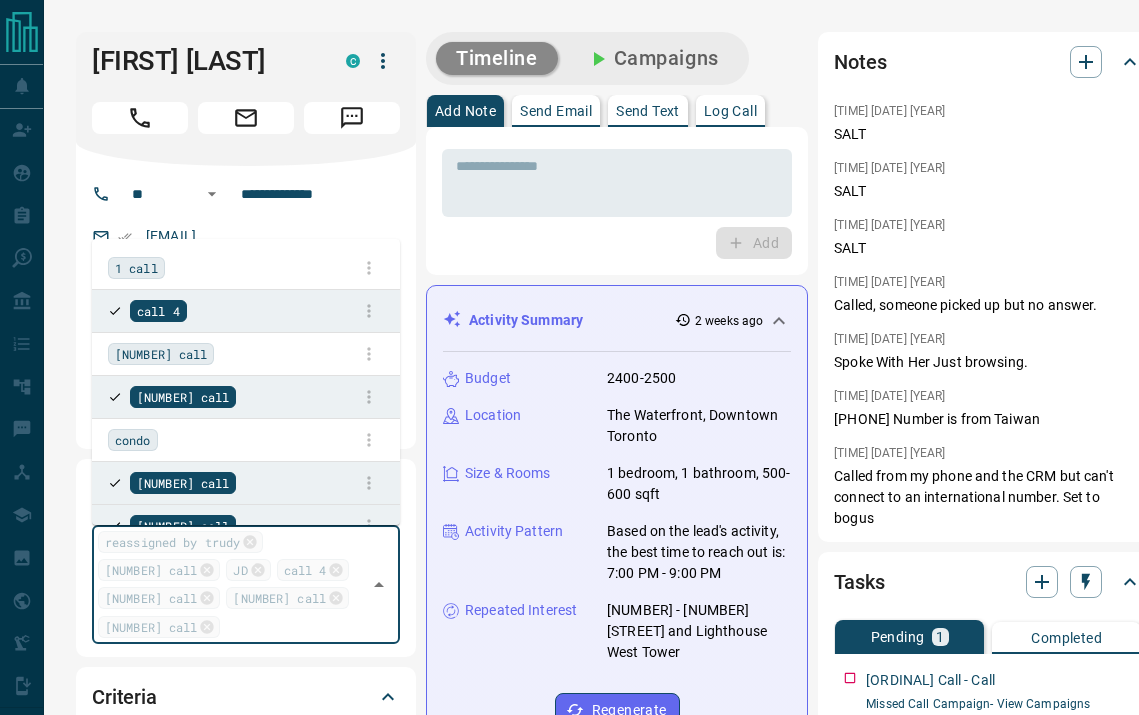 scroll, scrollTop: 2333, scrollLeft: 0, axis: vertical 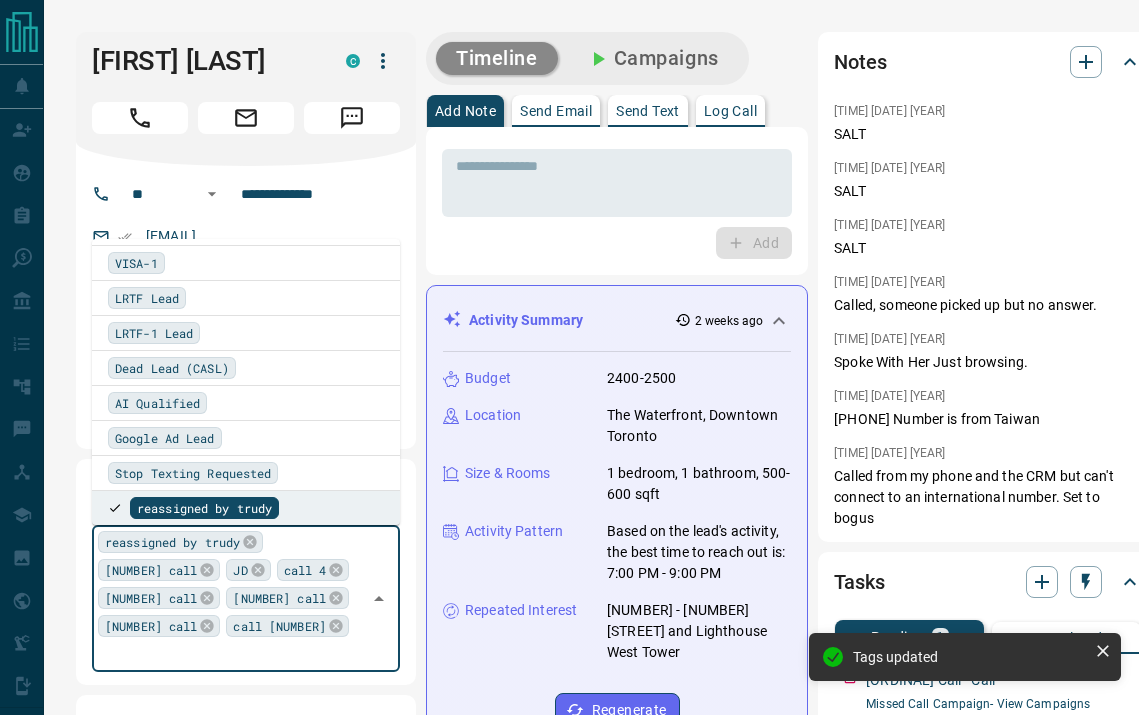 click on "**********" at bounding box center (591, 1268) 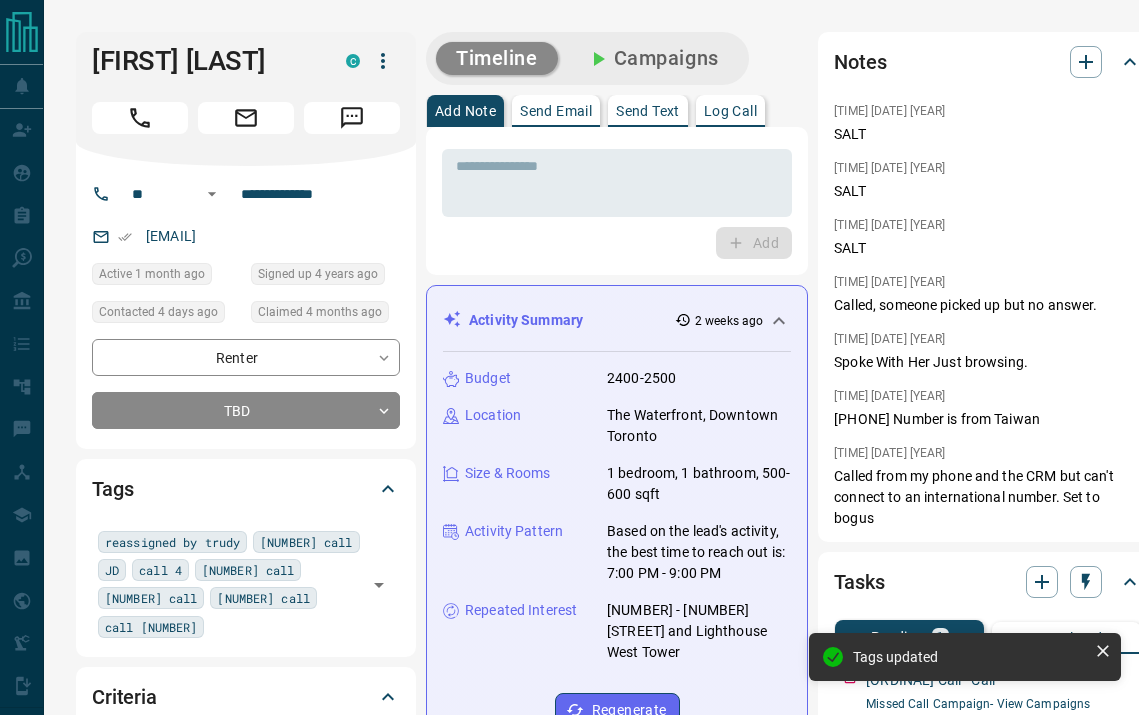 click at bounding box center [246, 114] 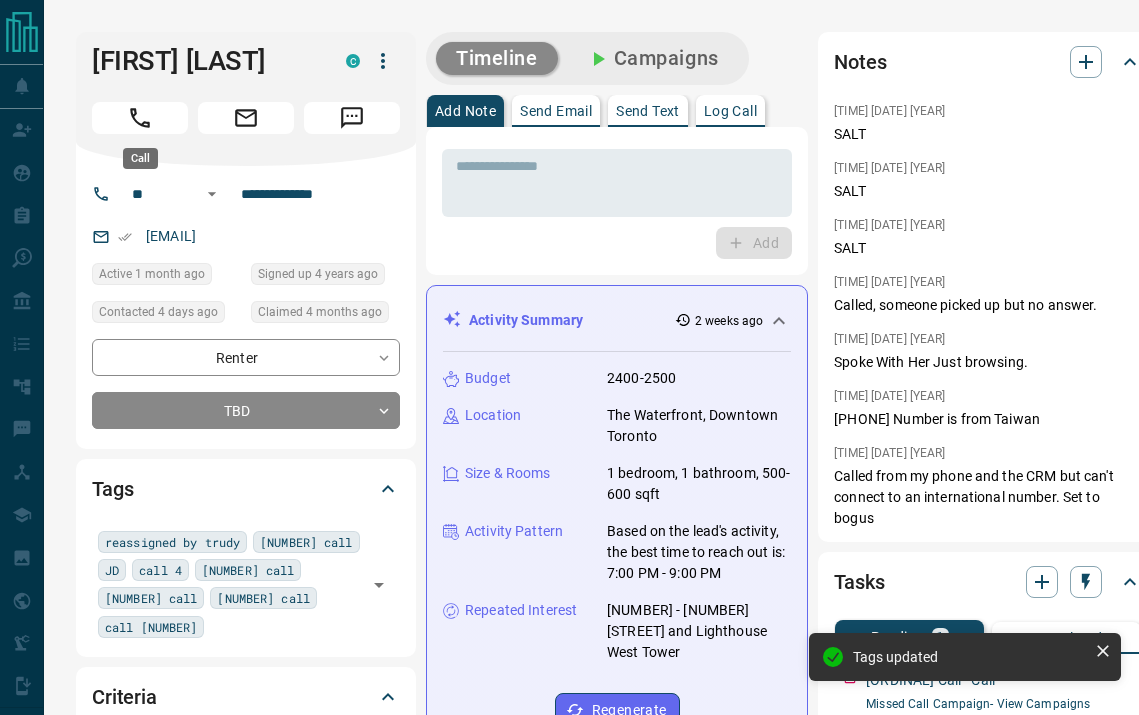 click 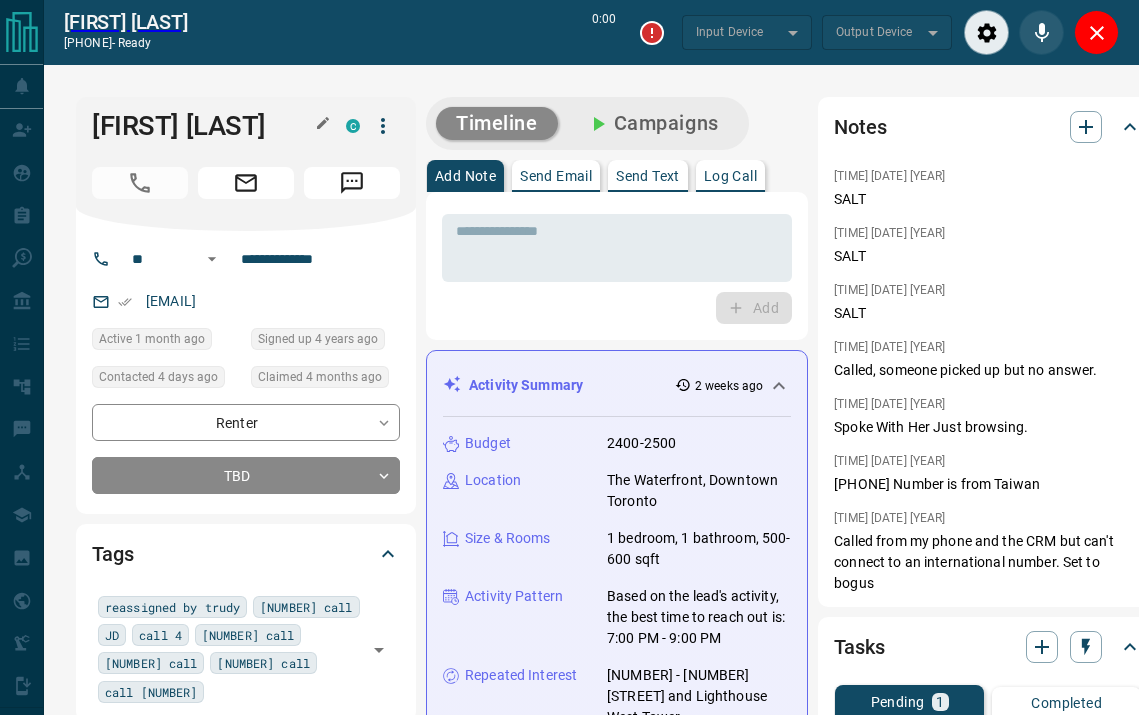 type on "*******" 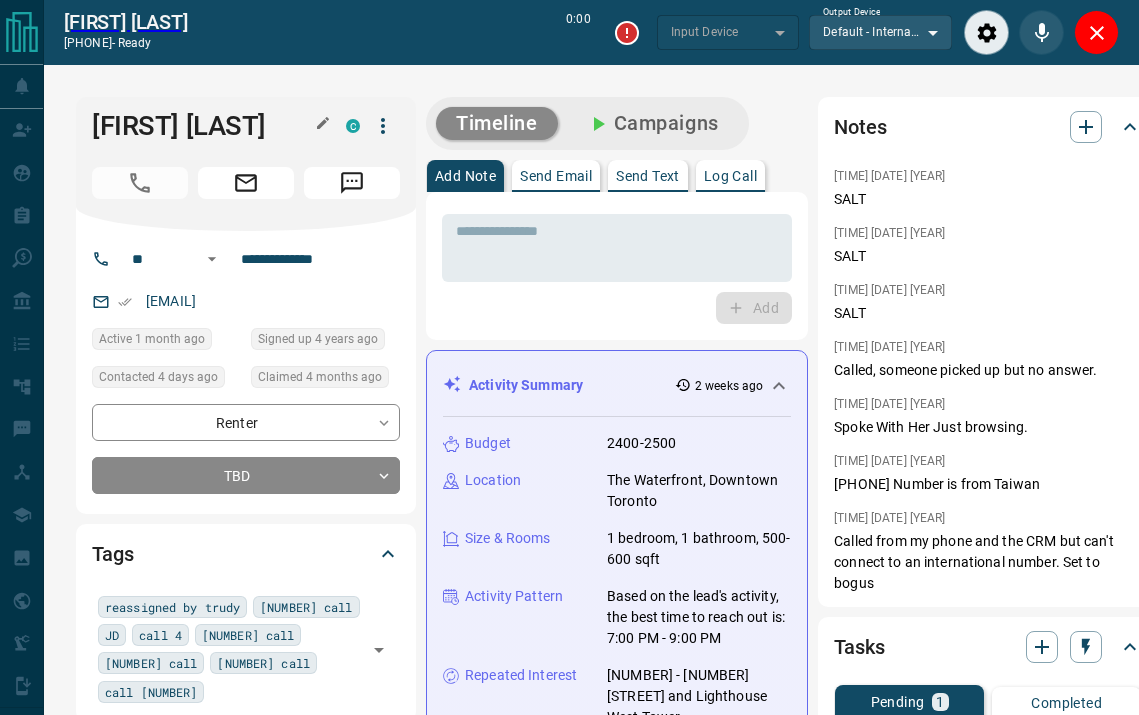 type on "*******" 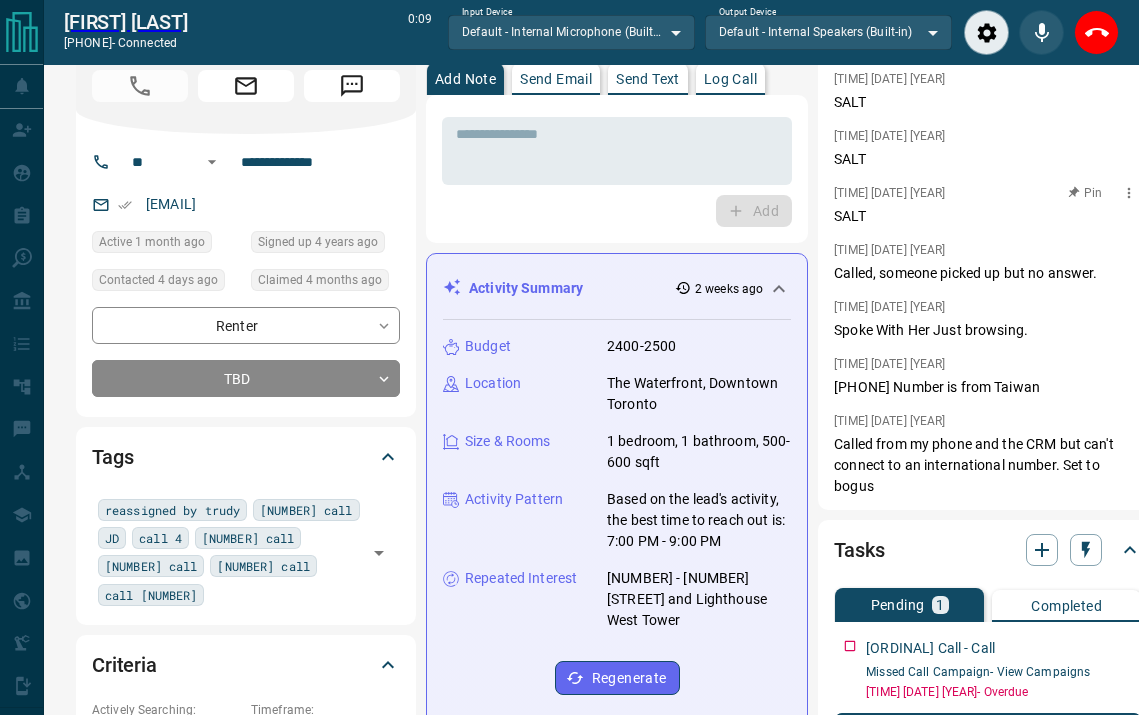 scroll, scrollTop: 0, scrollLeft: 0, axis: both 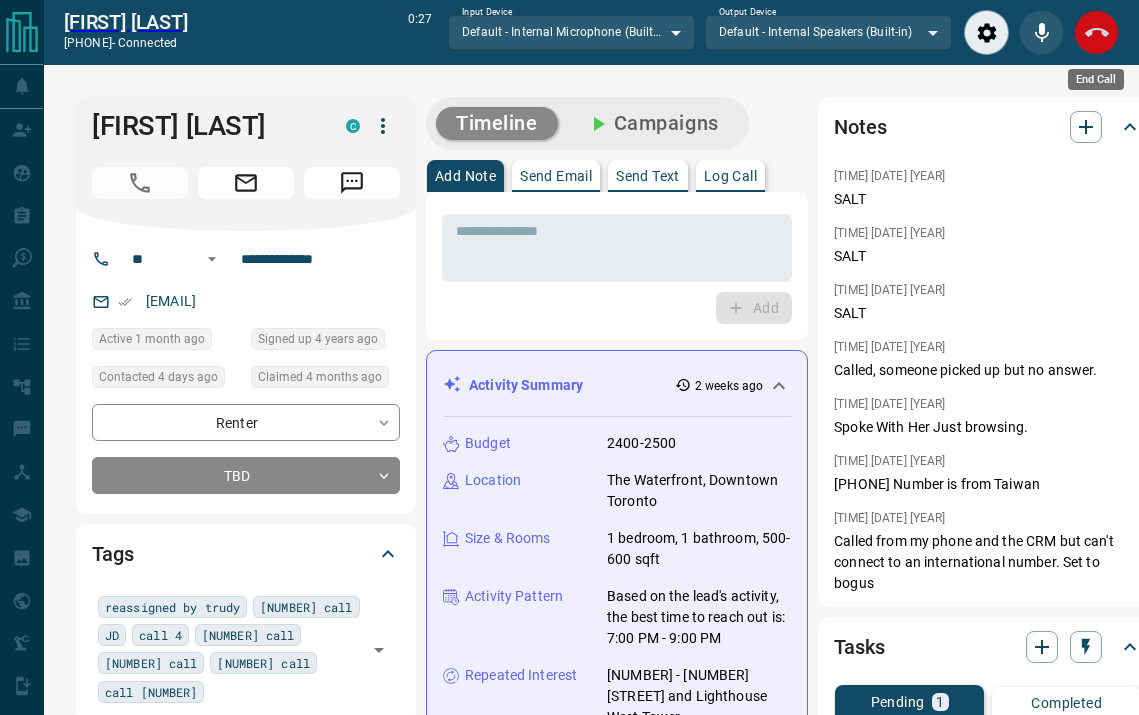 click at bounding box center (1096, 32) 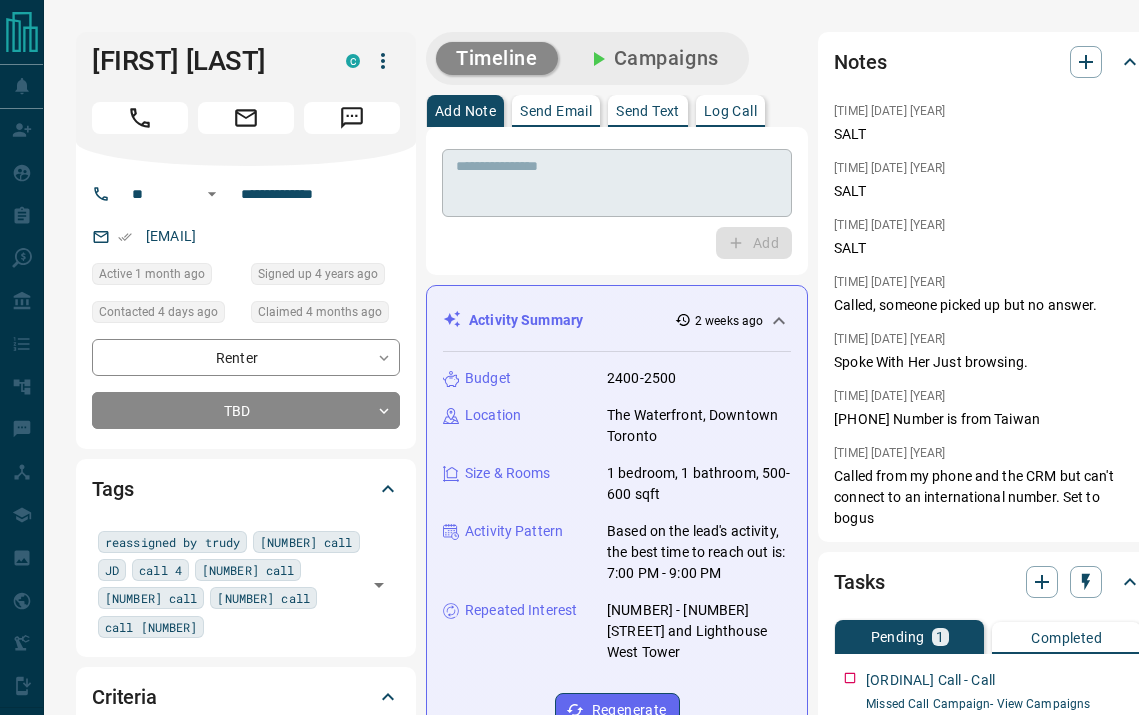 click at bounding box center (617, 183) 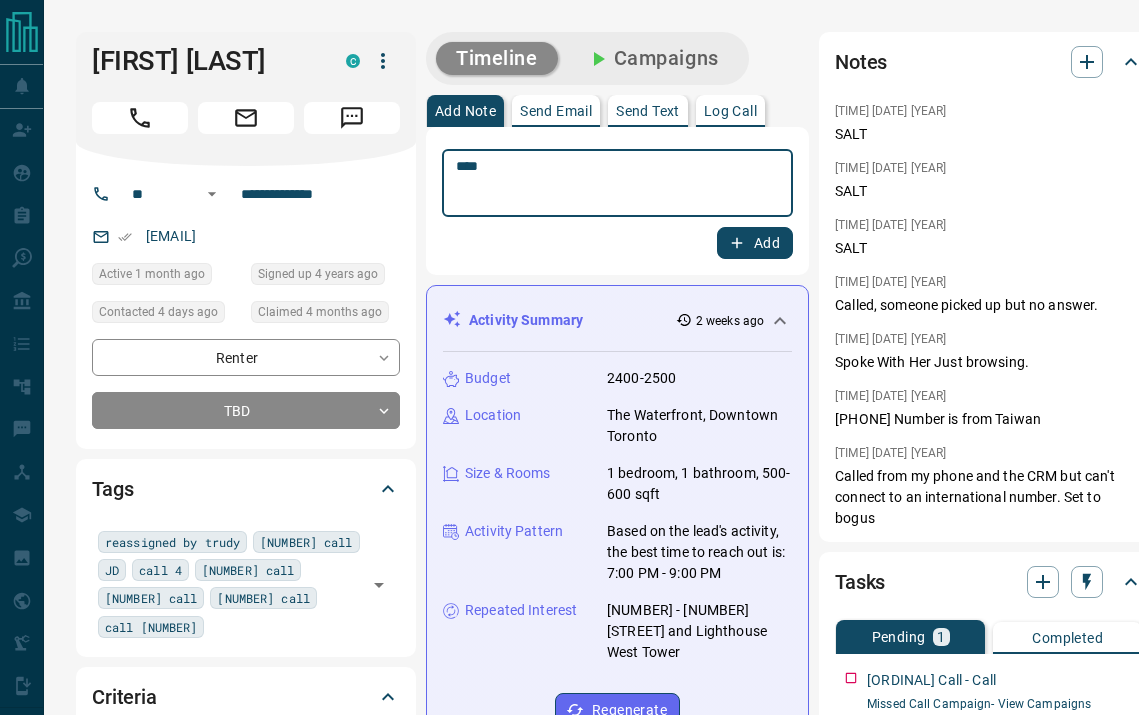 type on "****" 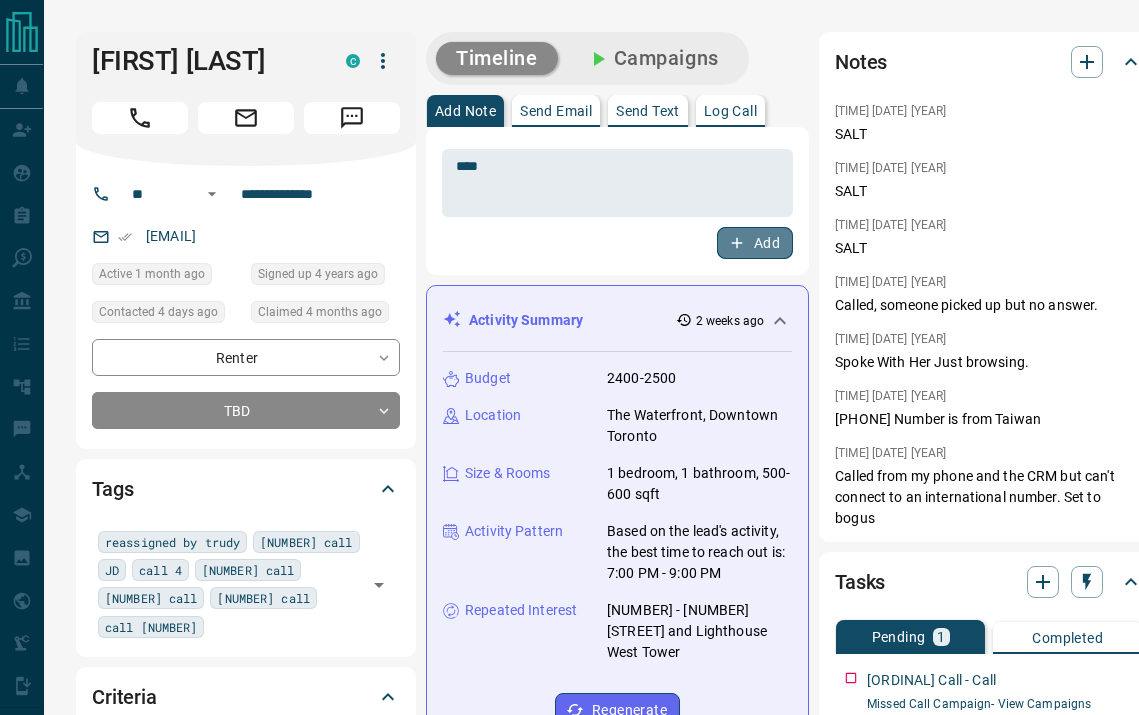 click on "Add" at bounding box center (755, 243) 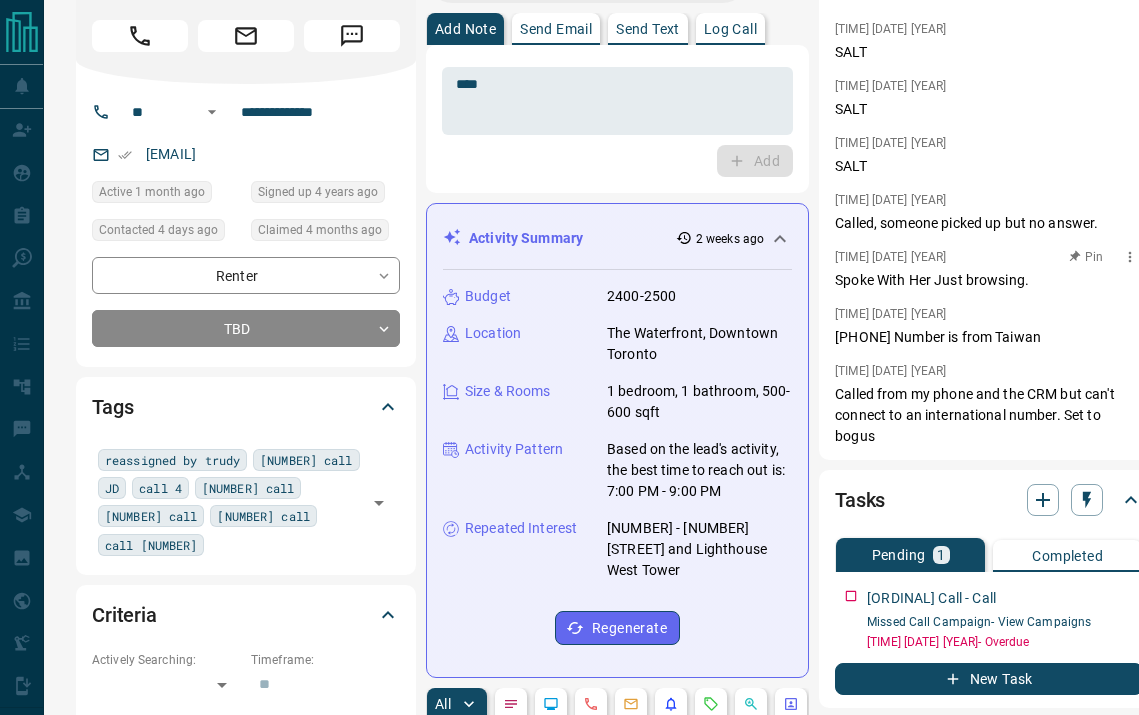 scroll, scrollTop: 132, scrollLeft: 0, axis: vertical 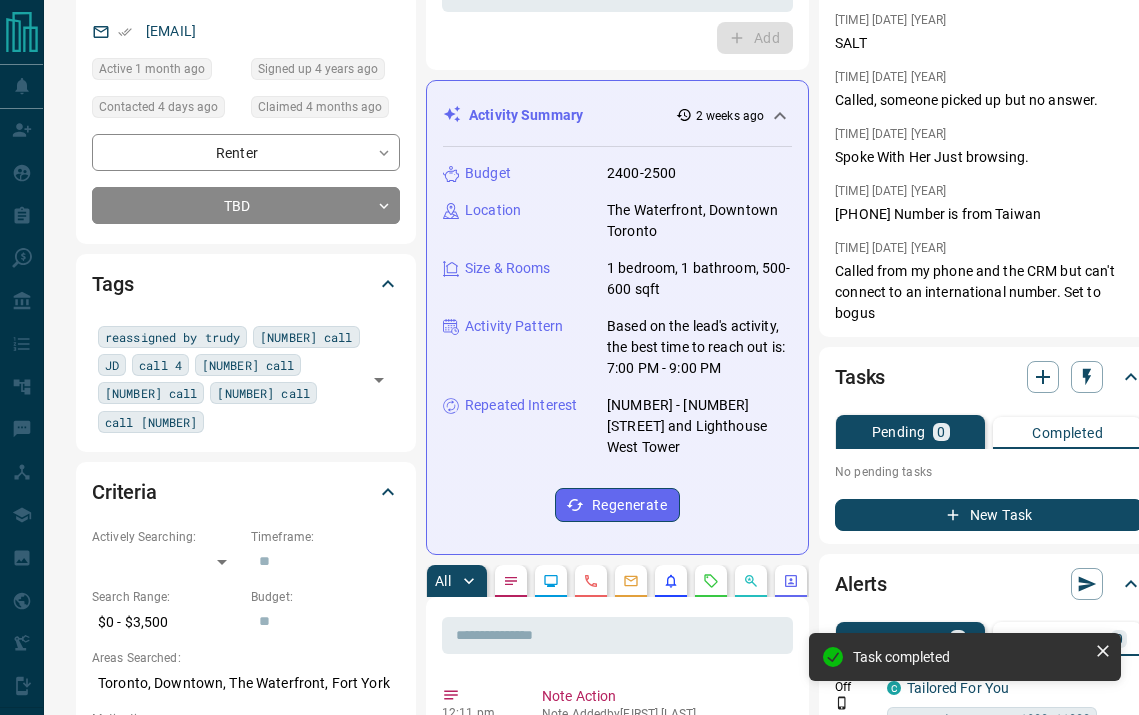 click on "New Task" at bounding box center [989, 515] 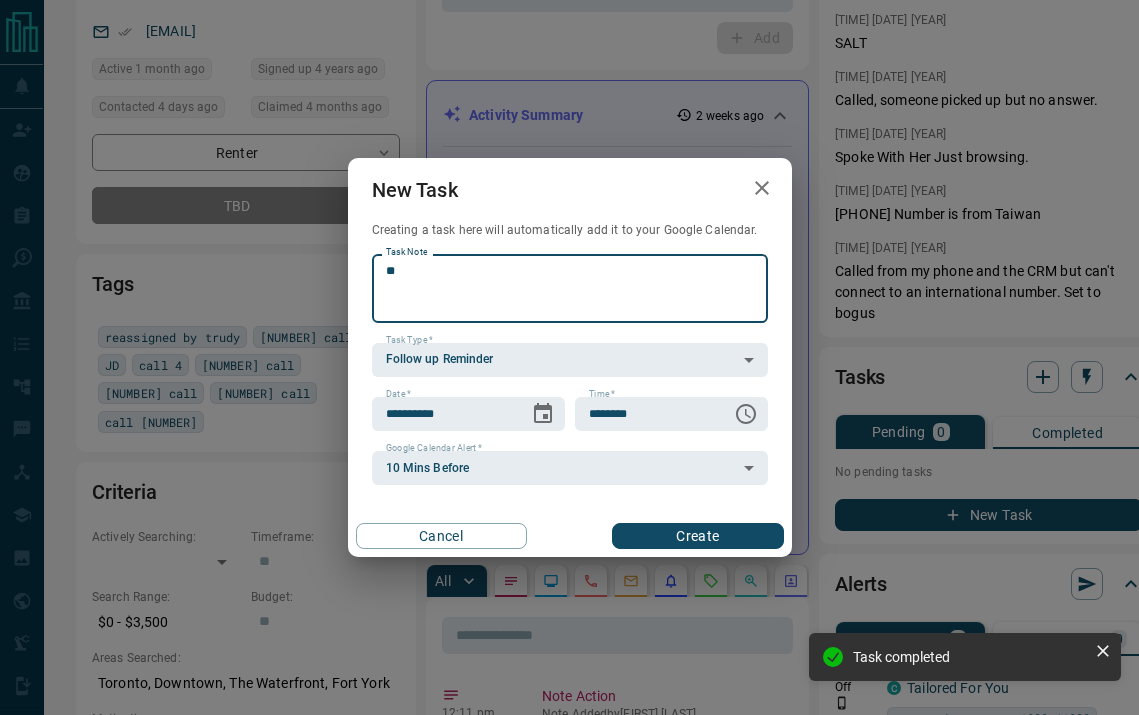type on "*" 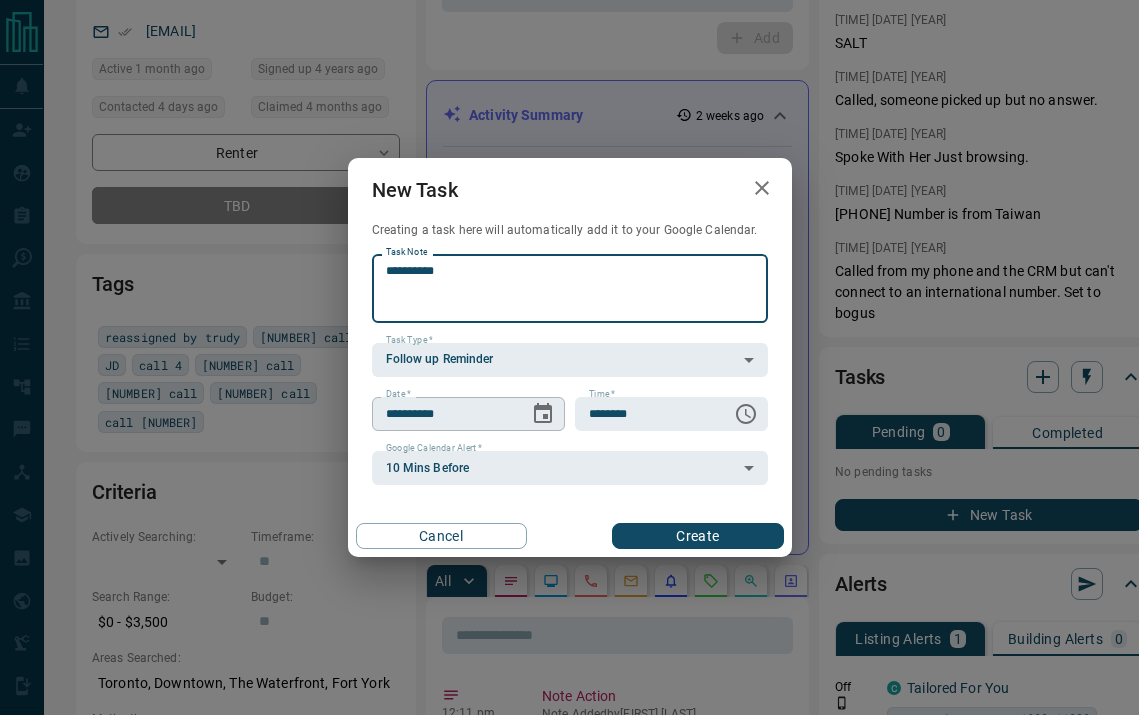 type on "**********" 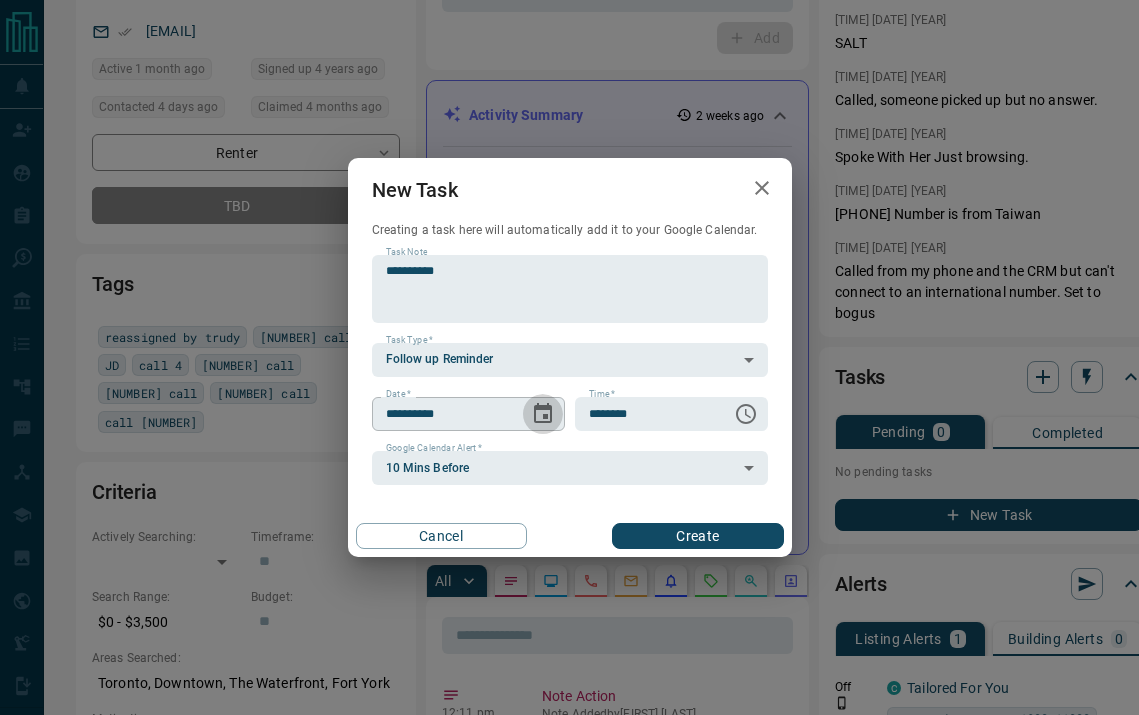click 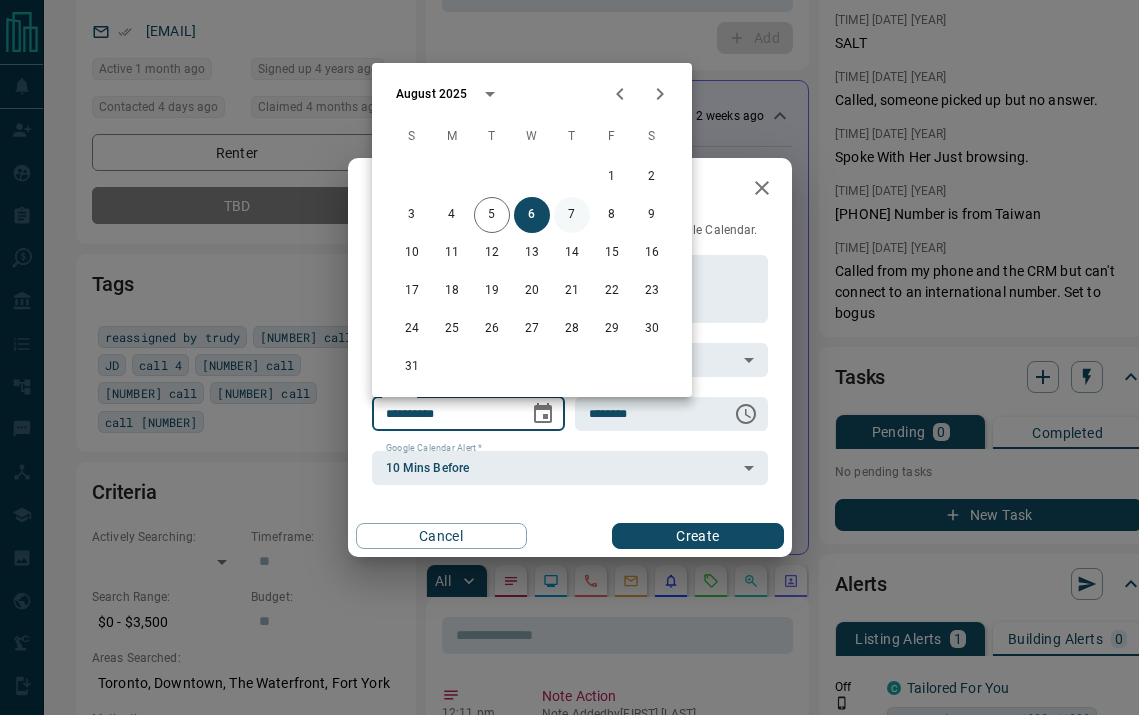 click on "7" at bounding box center (572, 215) 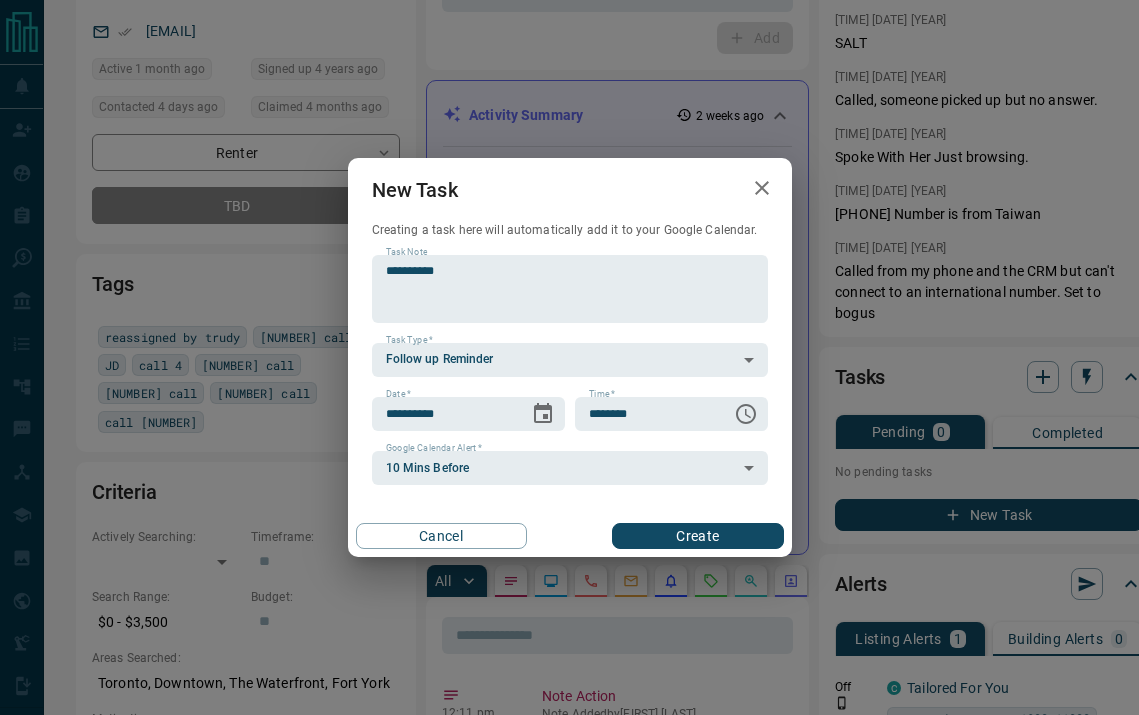 click on "7" at bounding box center [562, 295] 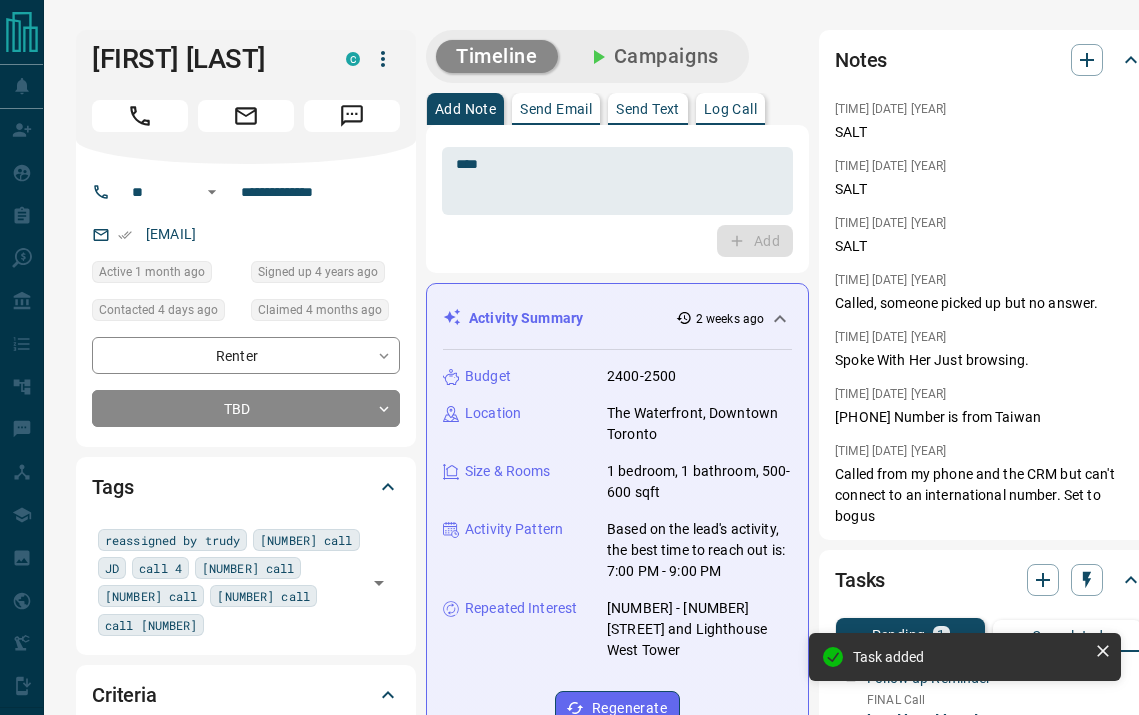 scroll, scrollTop: 0, scrollLeft: 0, axis: both 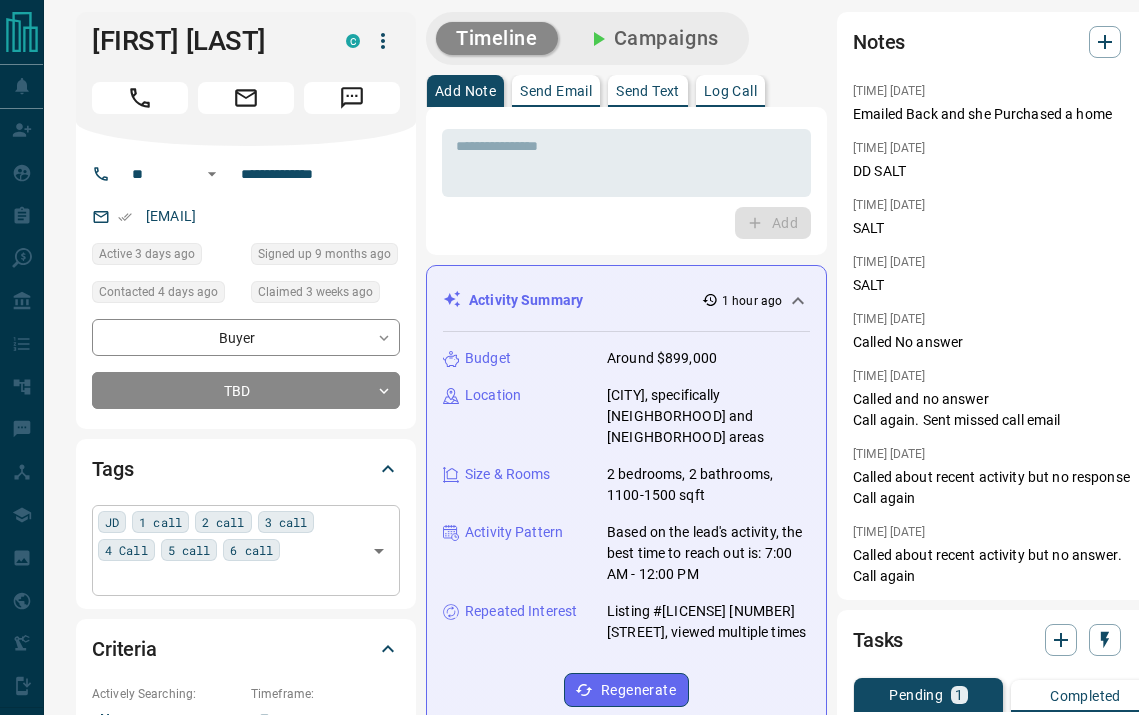 click on "JD 1 call 2 call 3 call 4 Call 5 call 6 call ​" at bounding box center (246, 550) 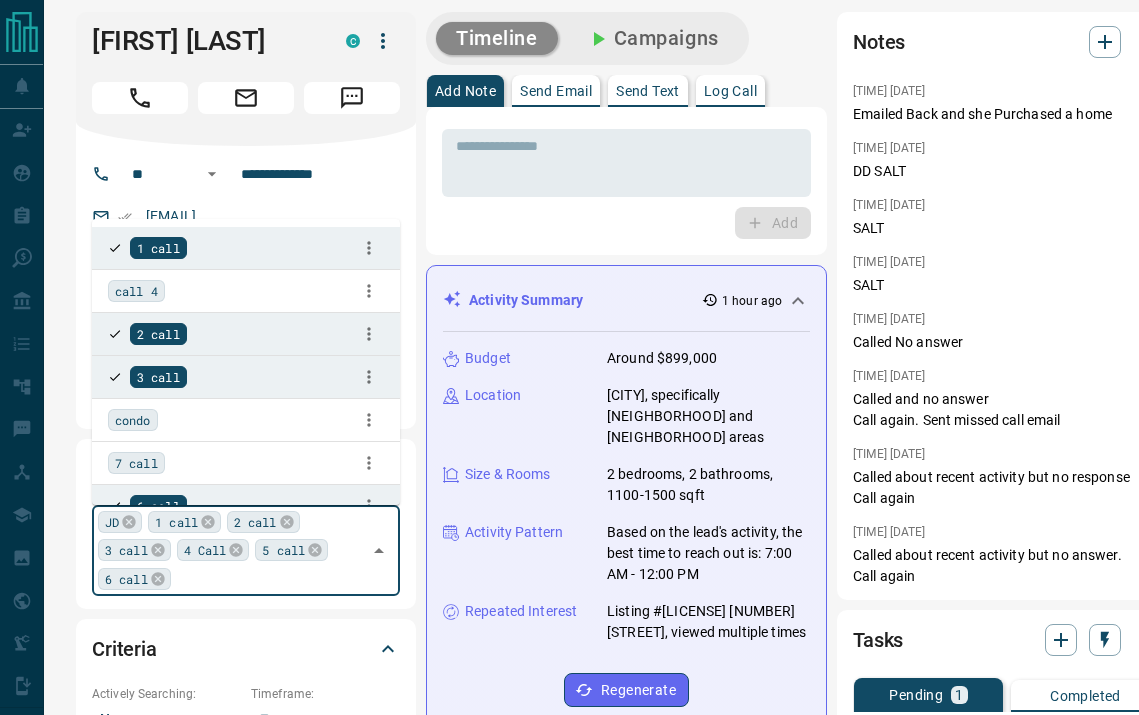 type on "*" 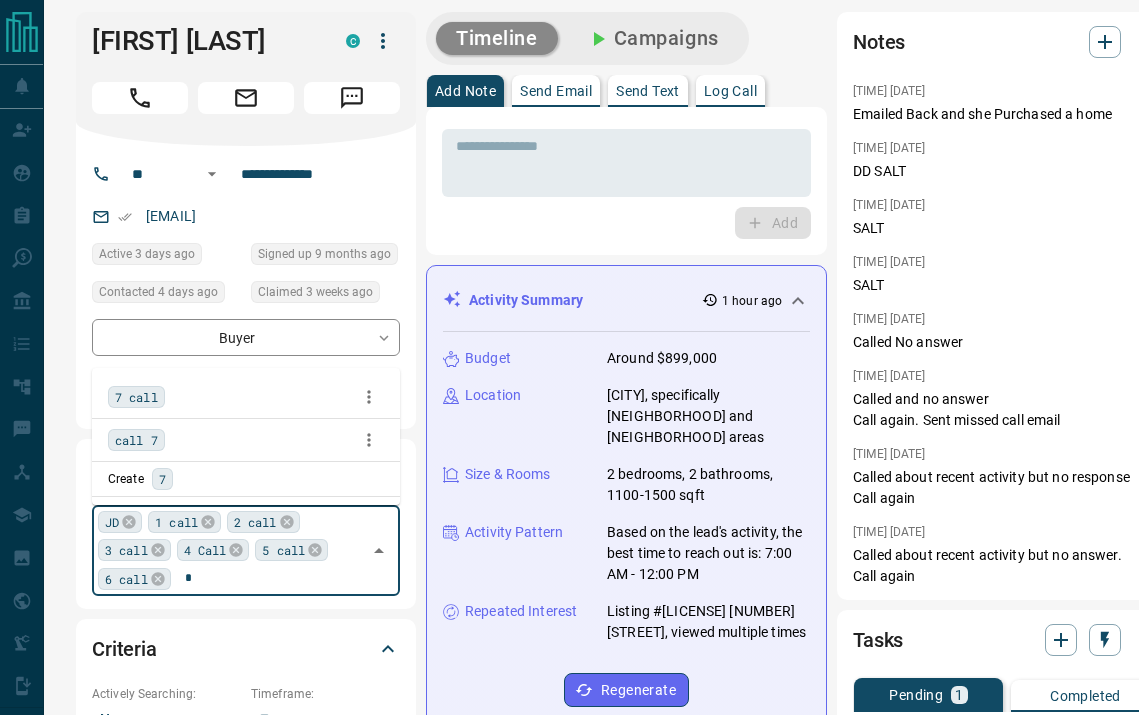 click on "7 call" at bounding box center (136, 397) 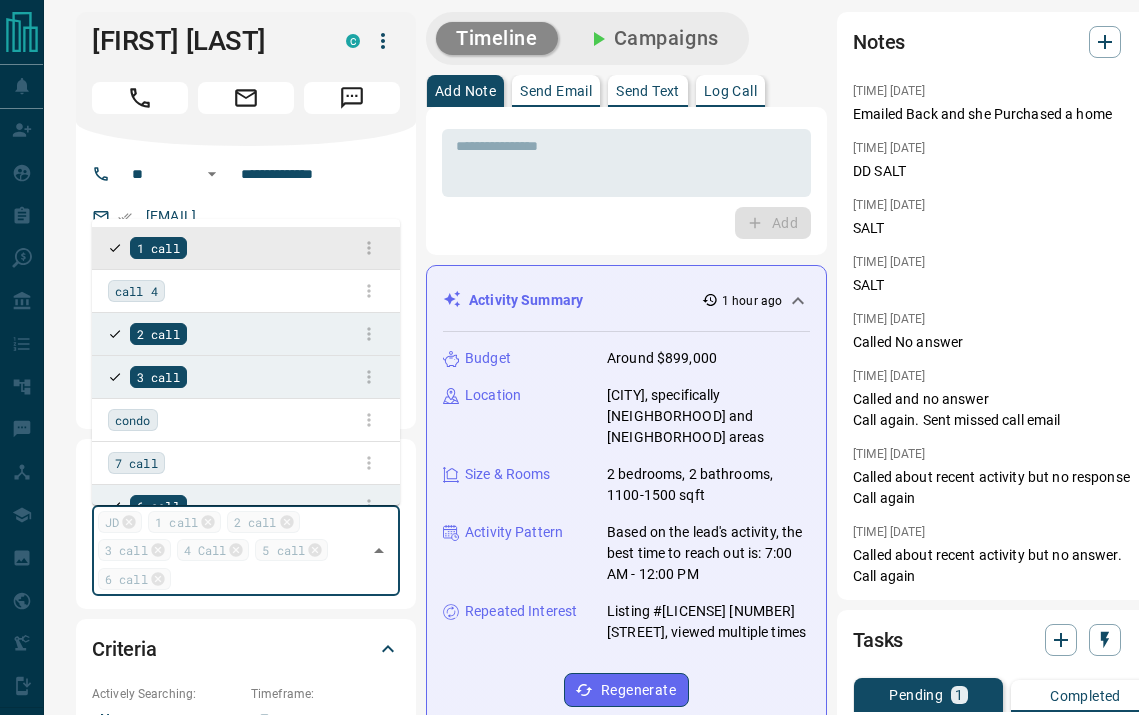 click 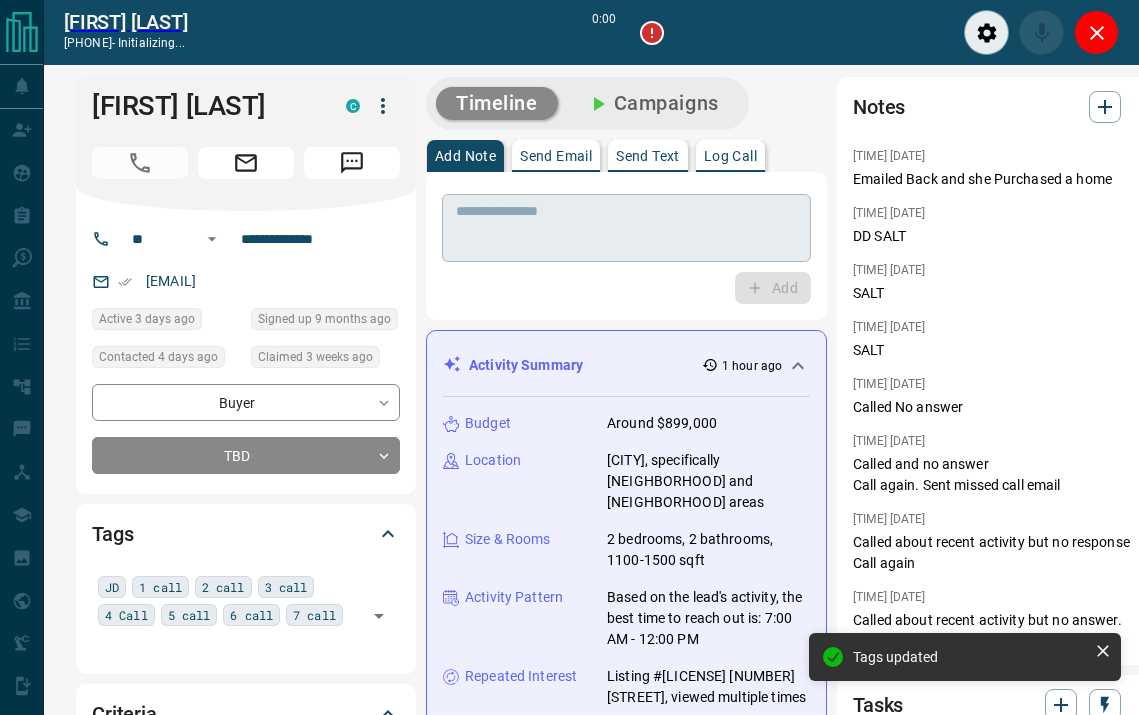 scroll, scrollTop: 85, scrollLeft: 0, axis: vertical 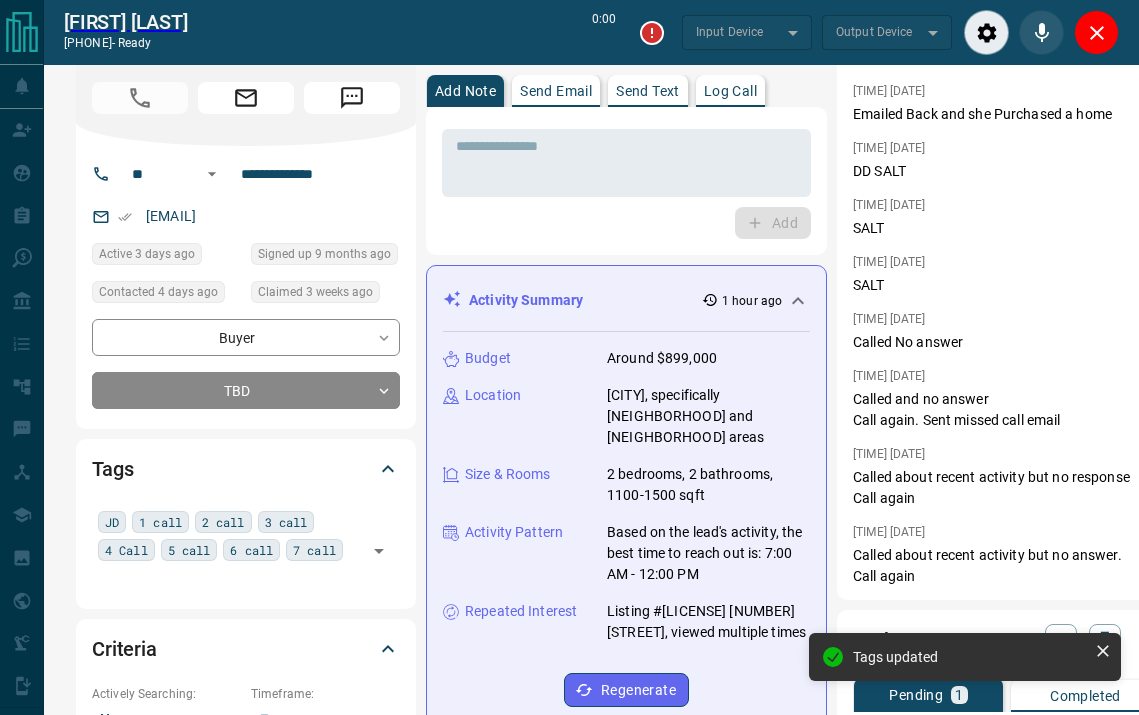 click on "Log Call" at bounding box center (730, 91) 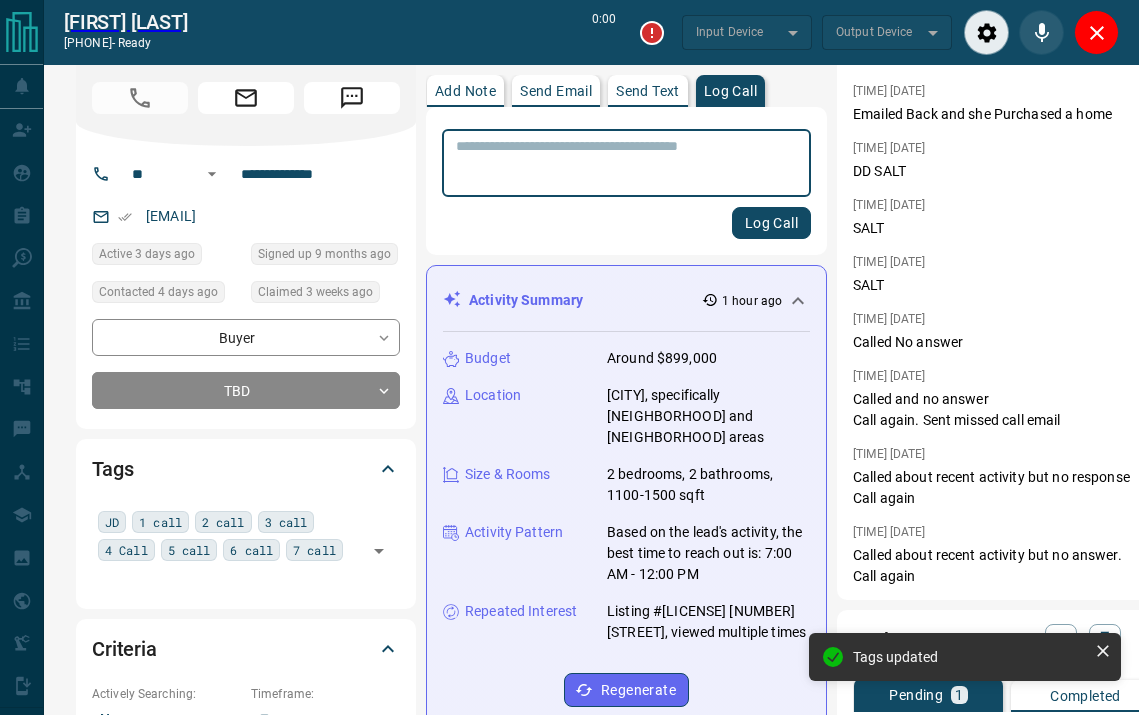 type on "*******" 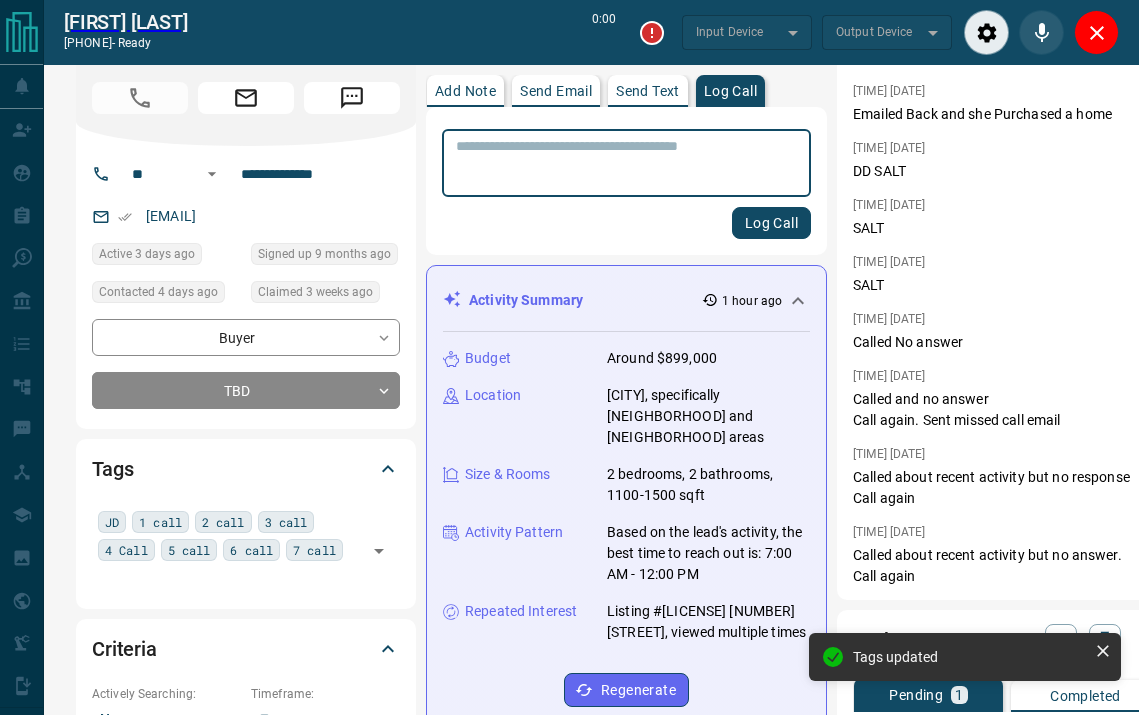 type on "*******" 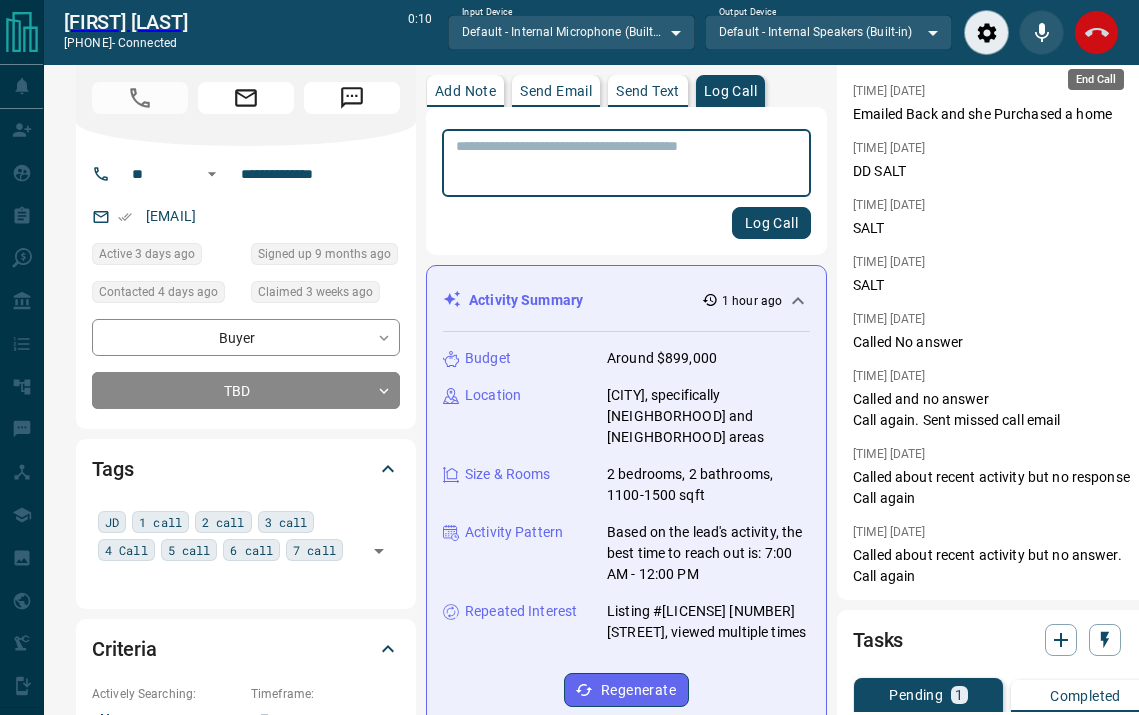 click 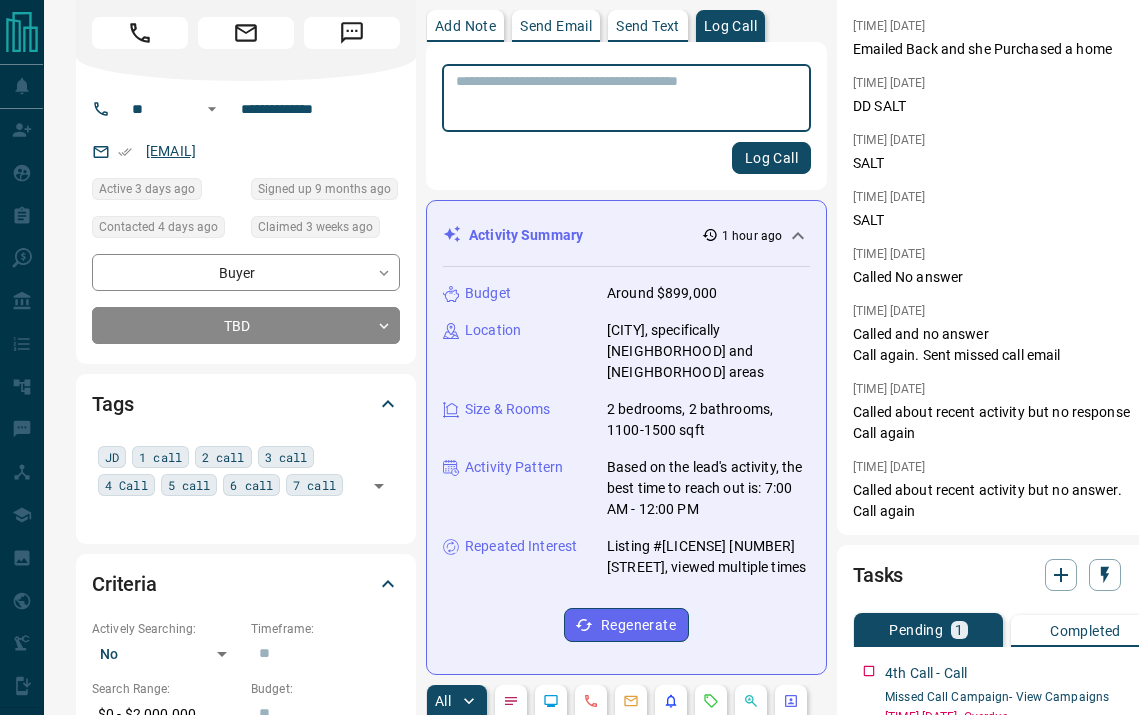 scroll, scrollTop: 20, scrollLeft: 0, axis: vertical 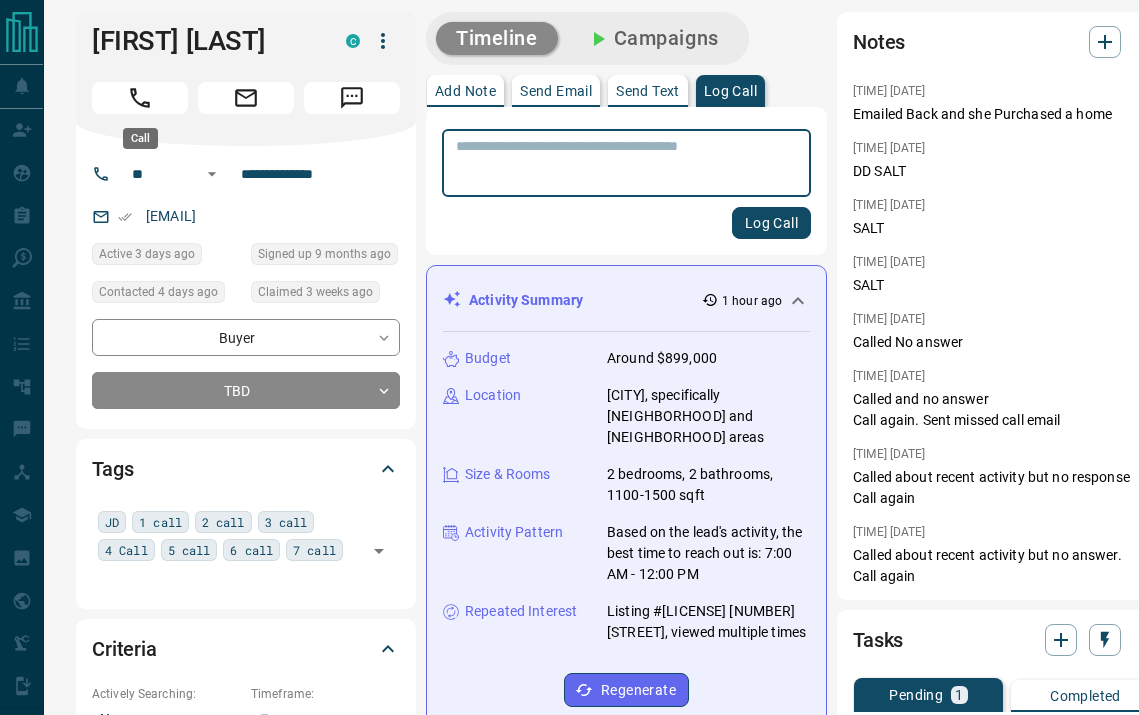 click at bounding box center [140, 98] 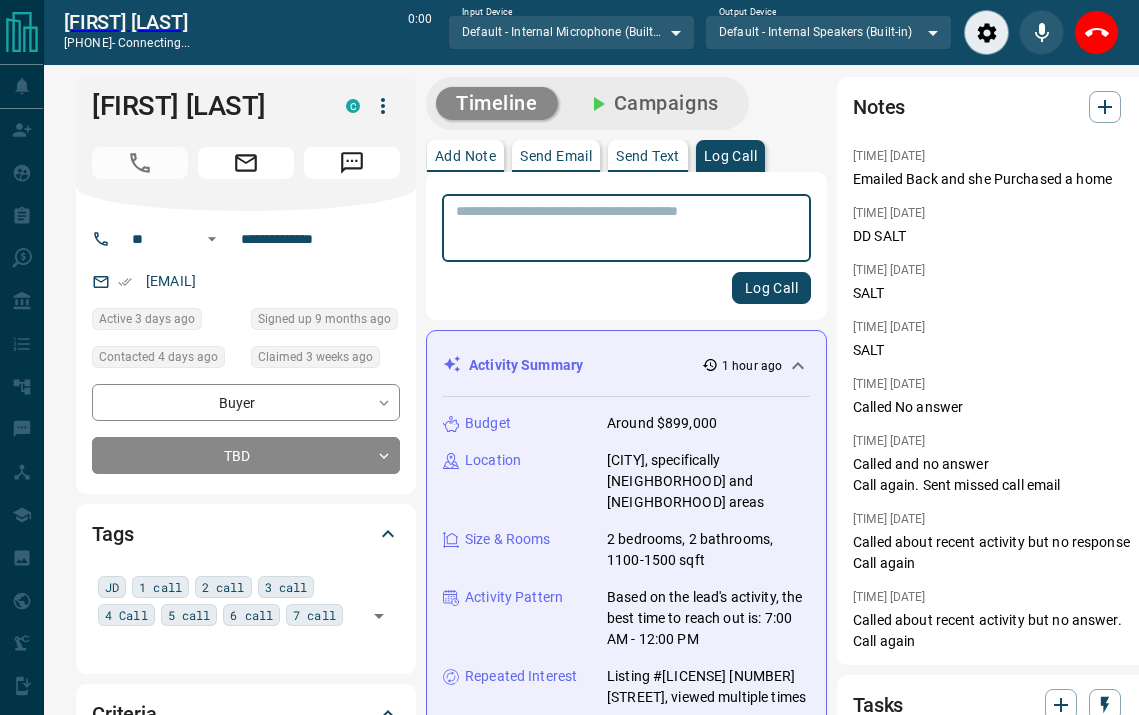 click at bounding box center (626, 228) 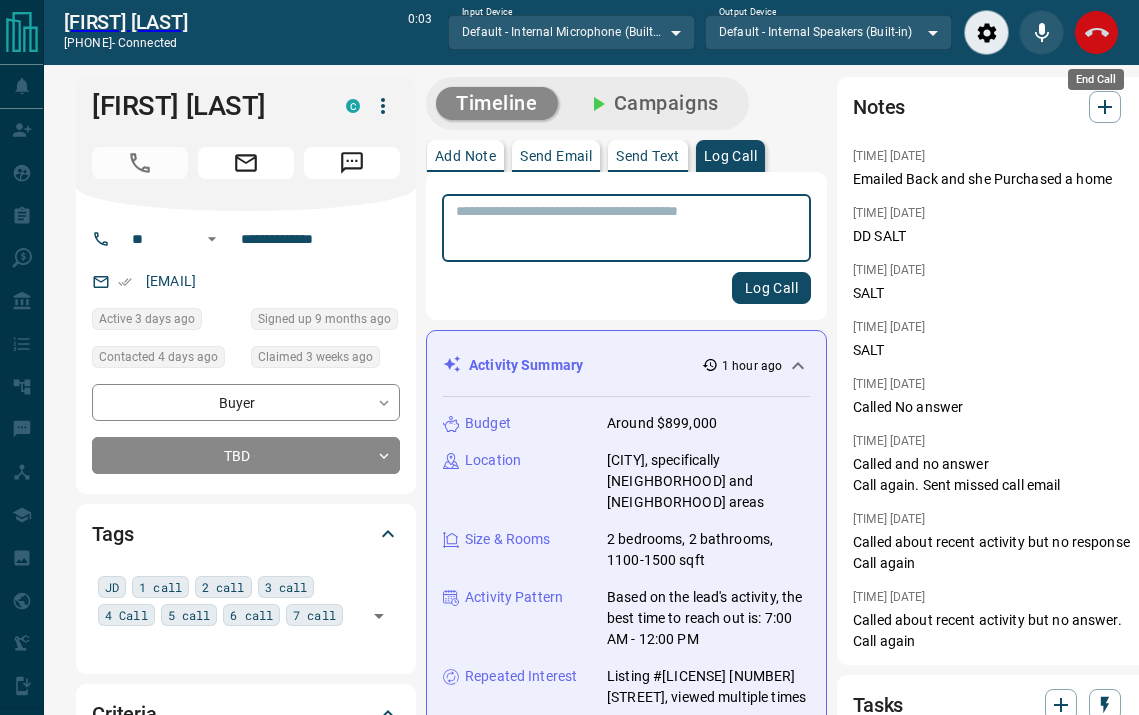 click 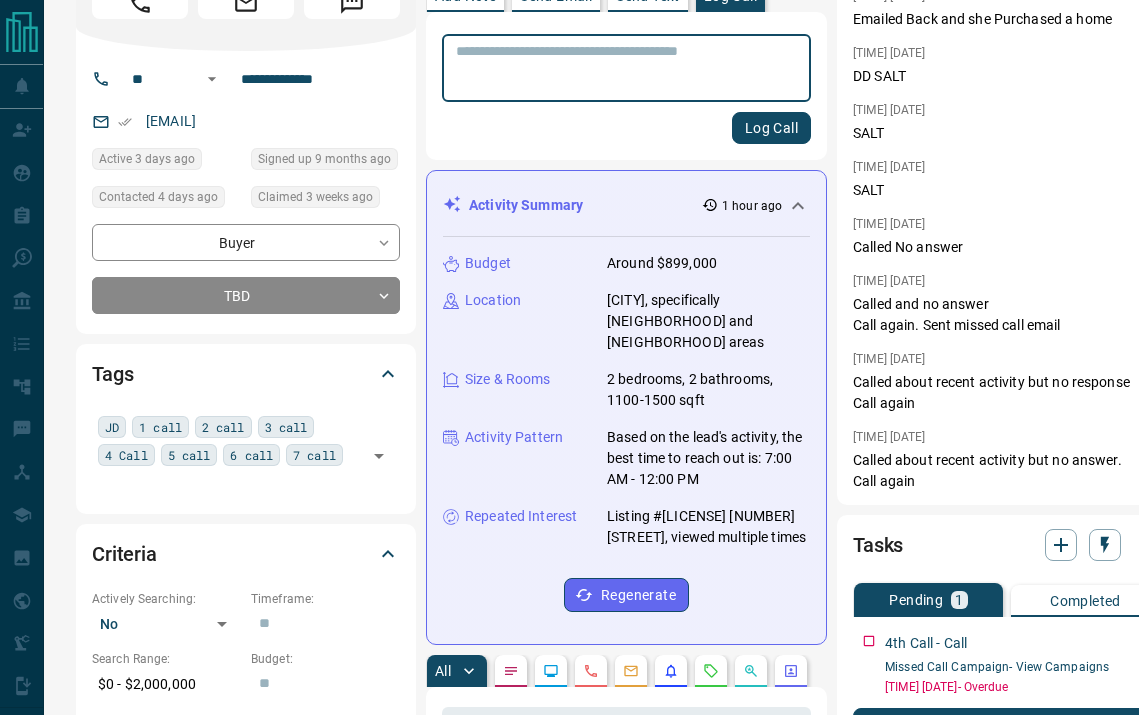 scroll, scrollTop: 174, scrollLeft: 0, axis: vertical 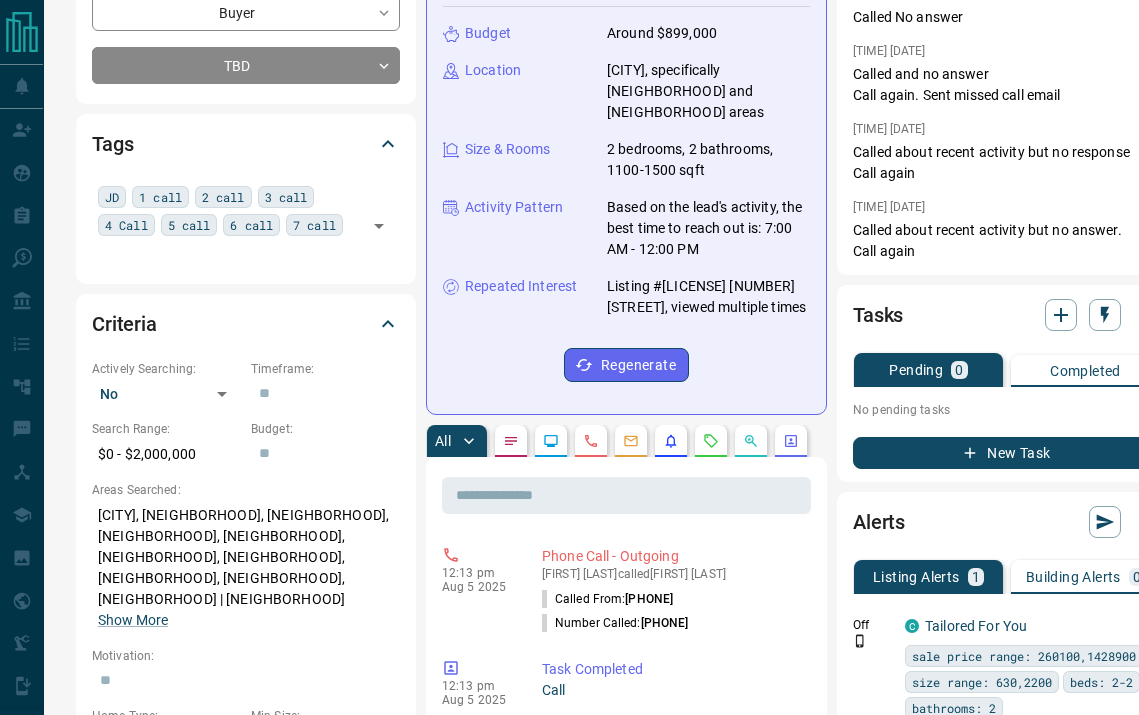 click on "New Task" at bounding box center [1007, 453] 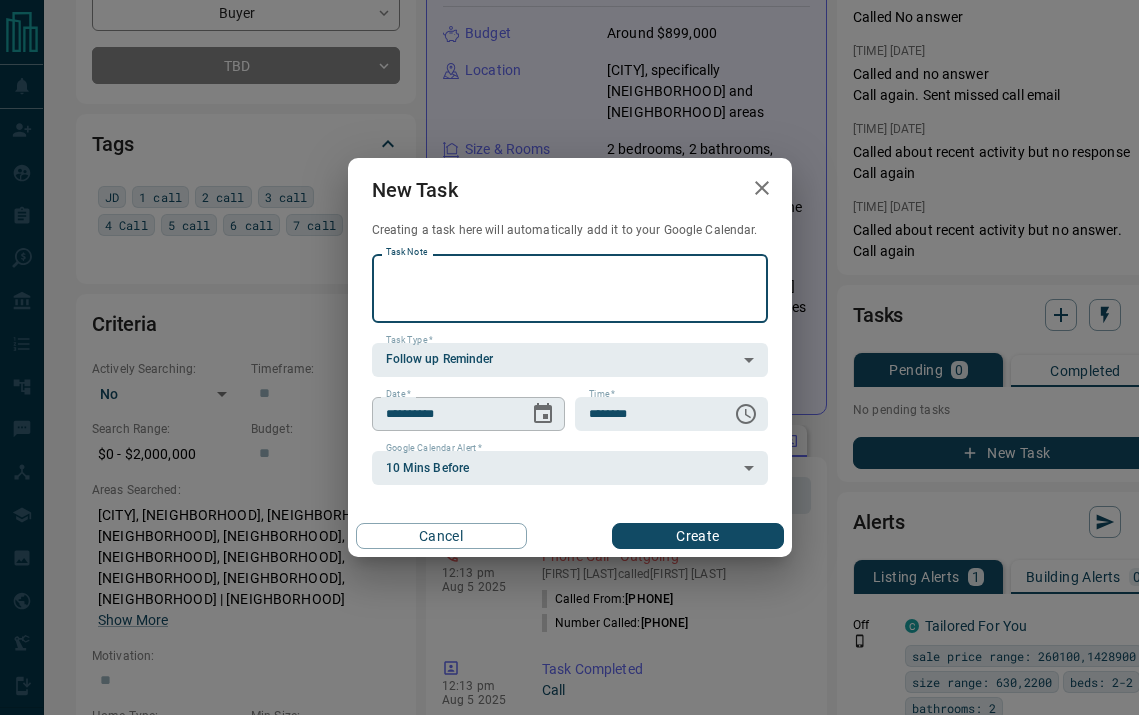 click 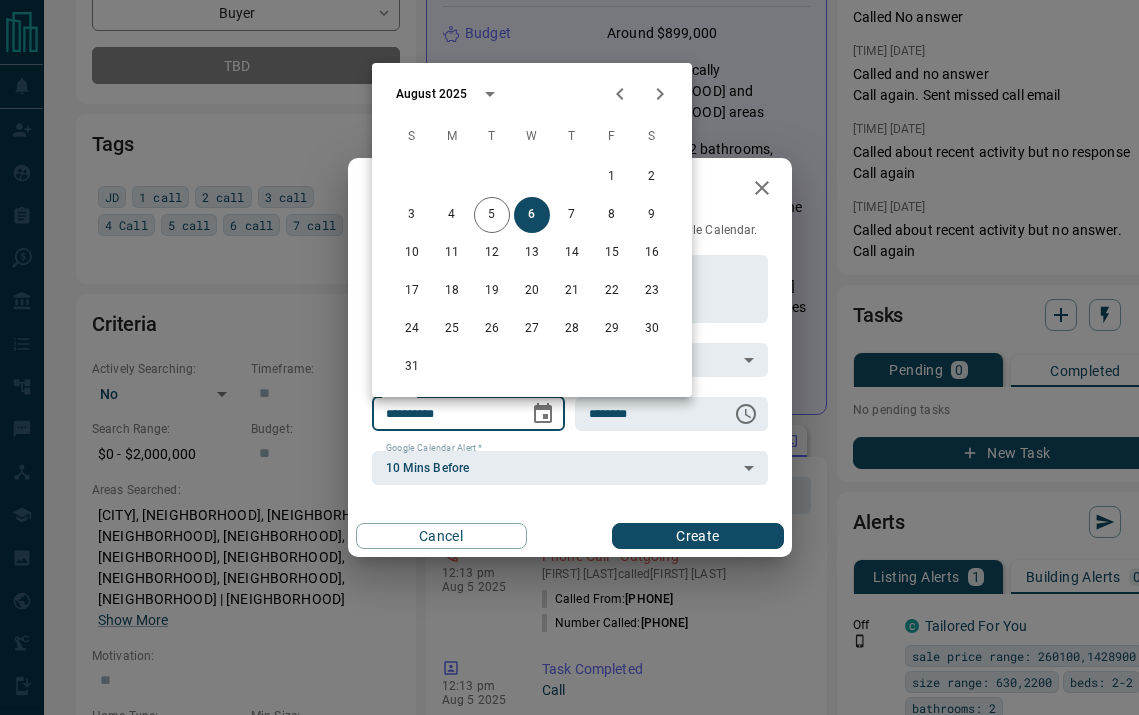 click 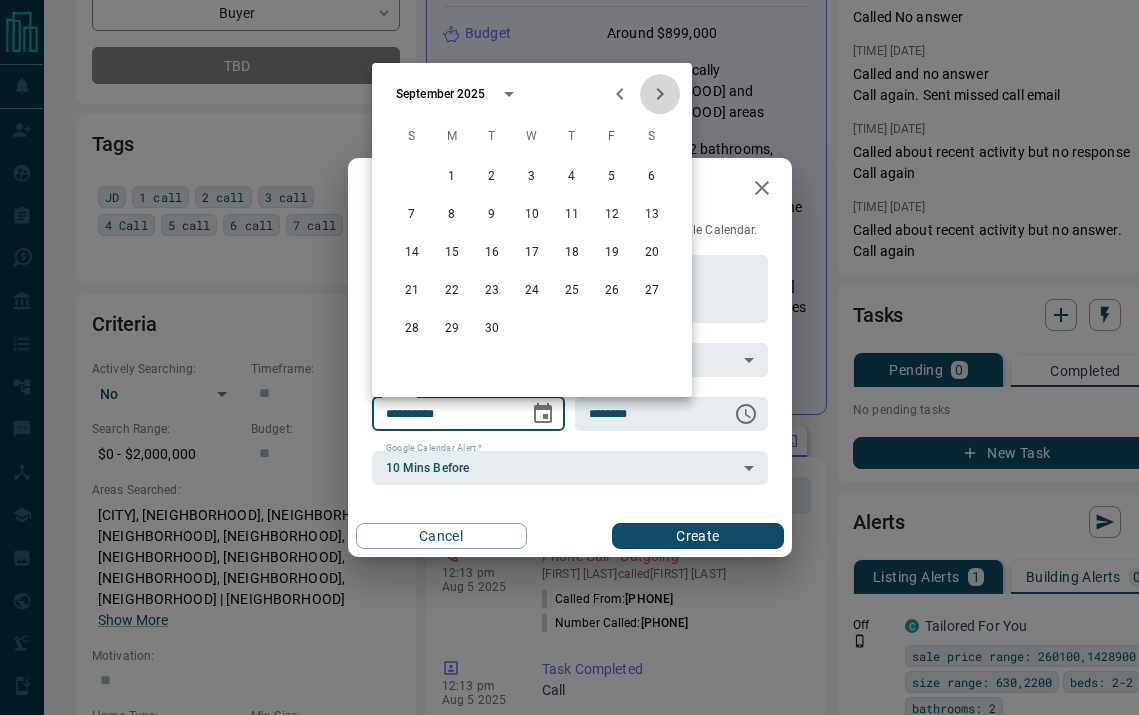 click 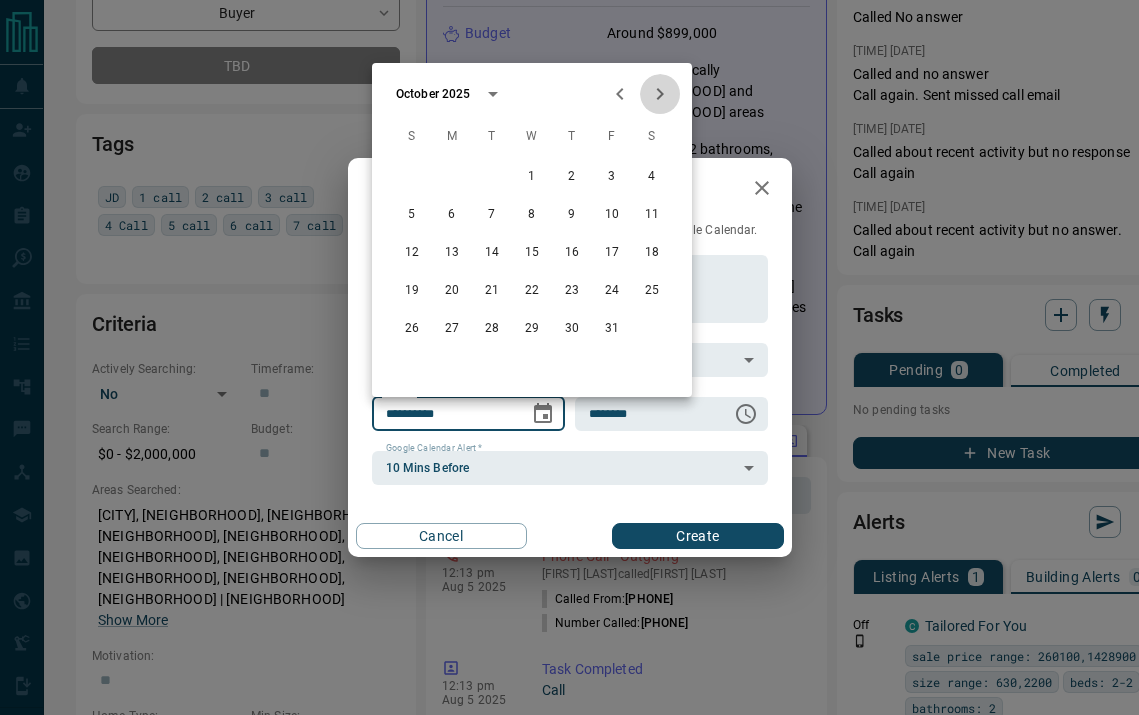 click 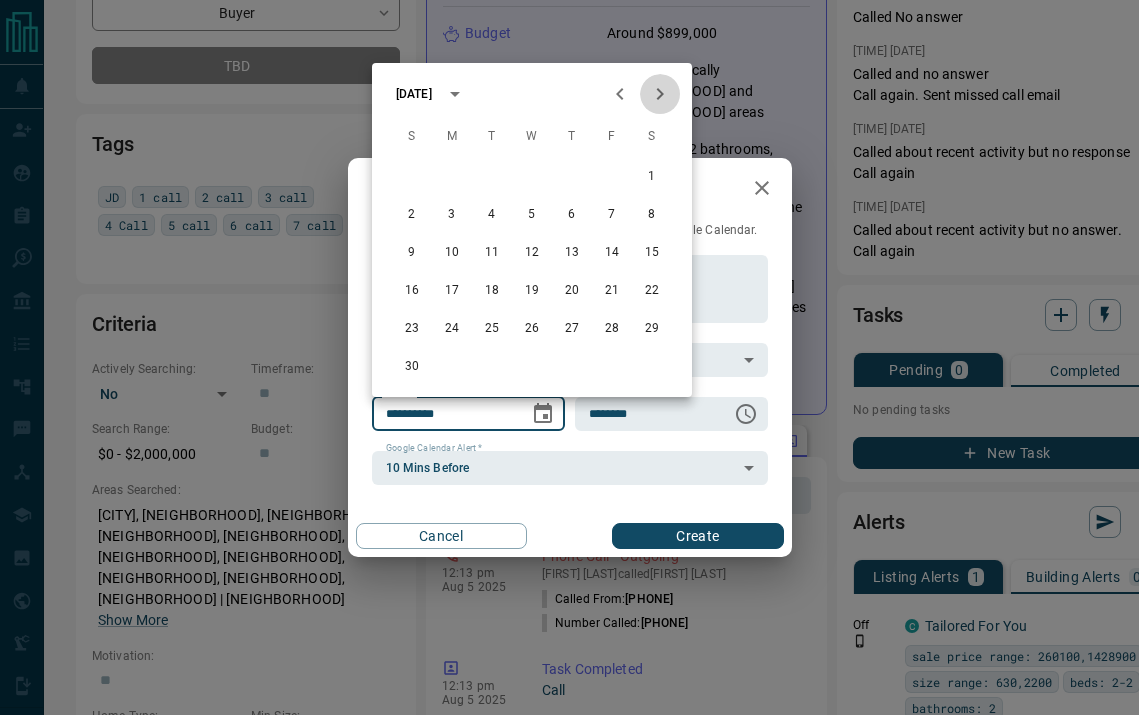 click 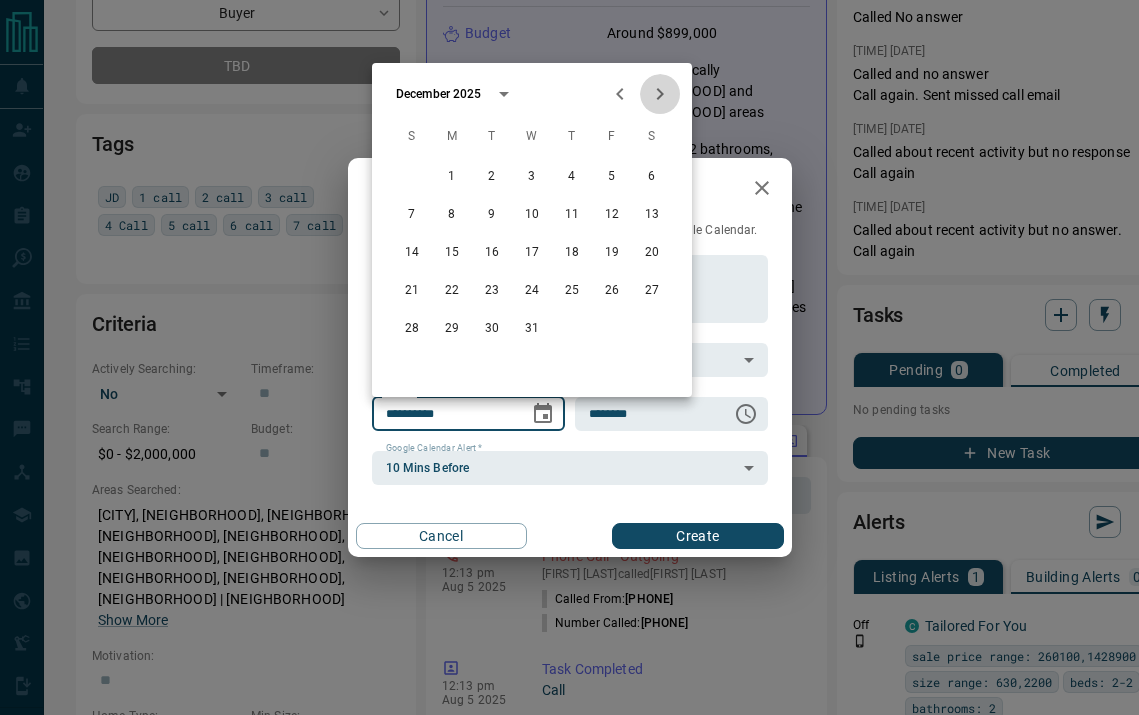 click 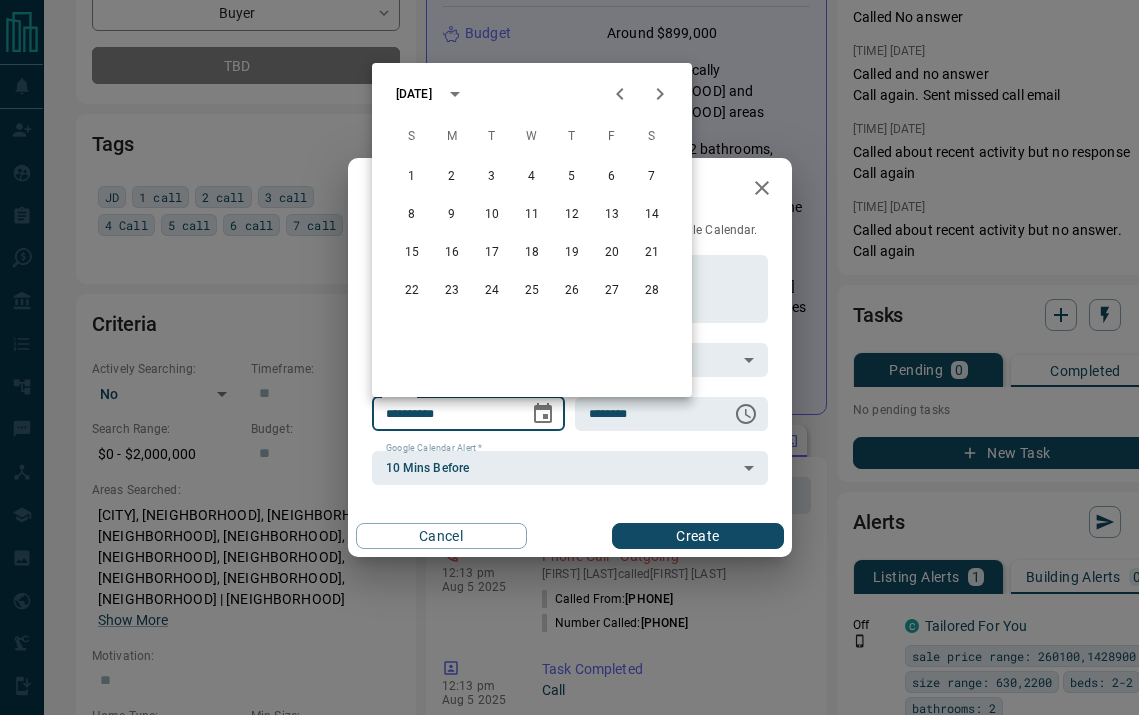 click 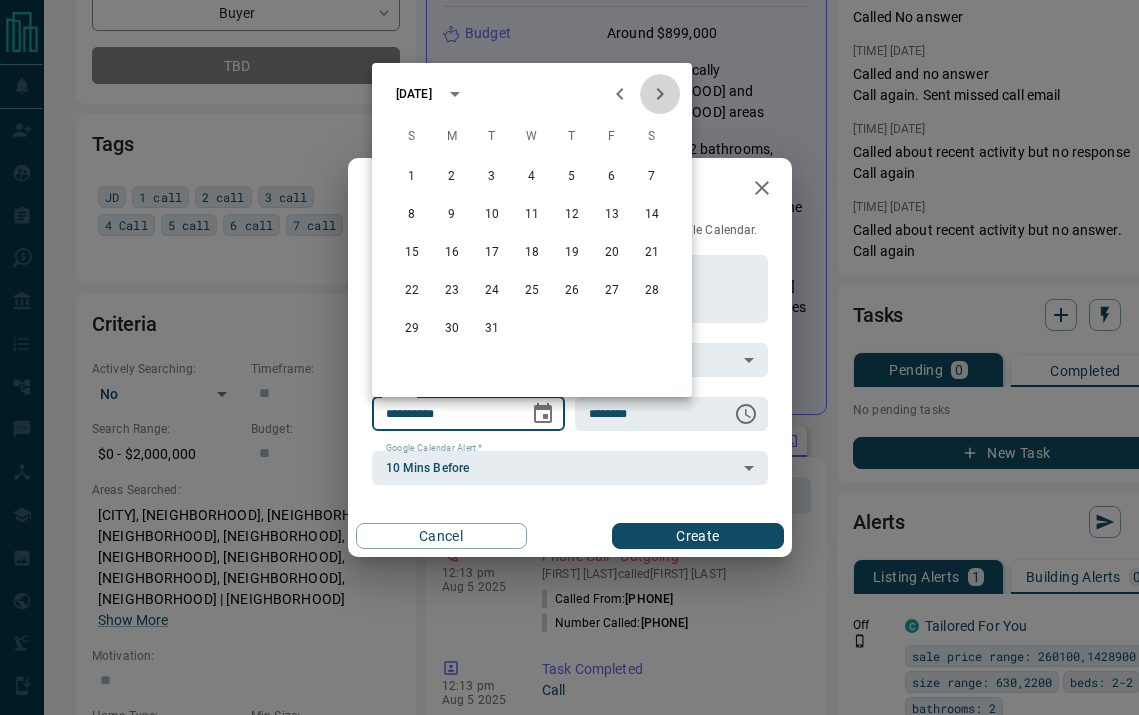 click 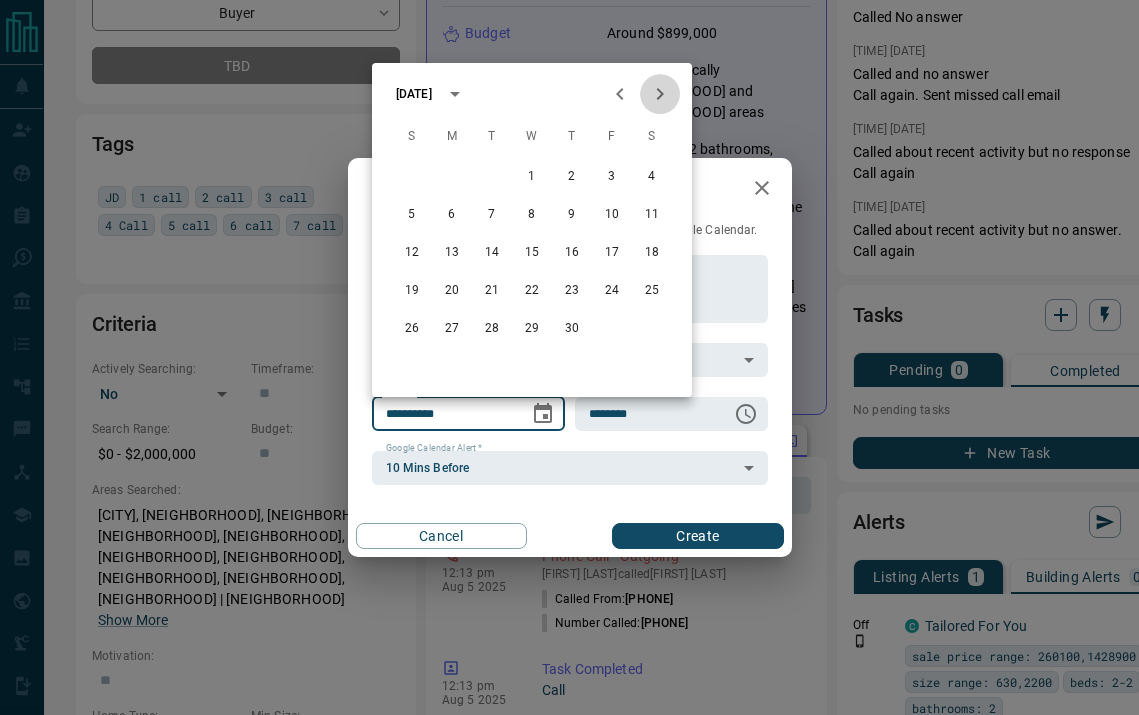 click 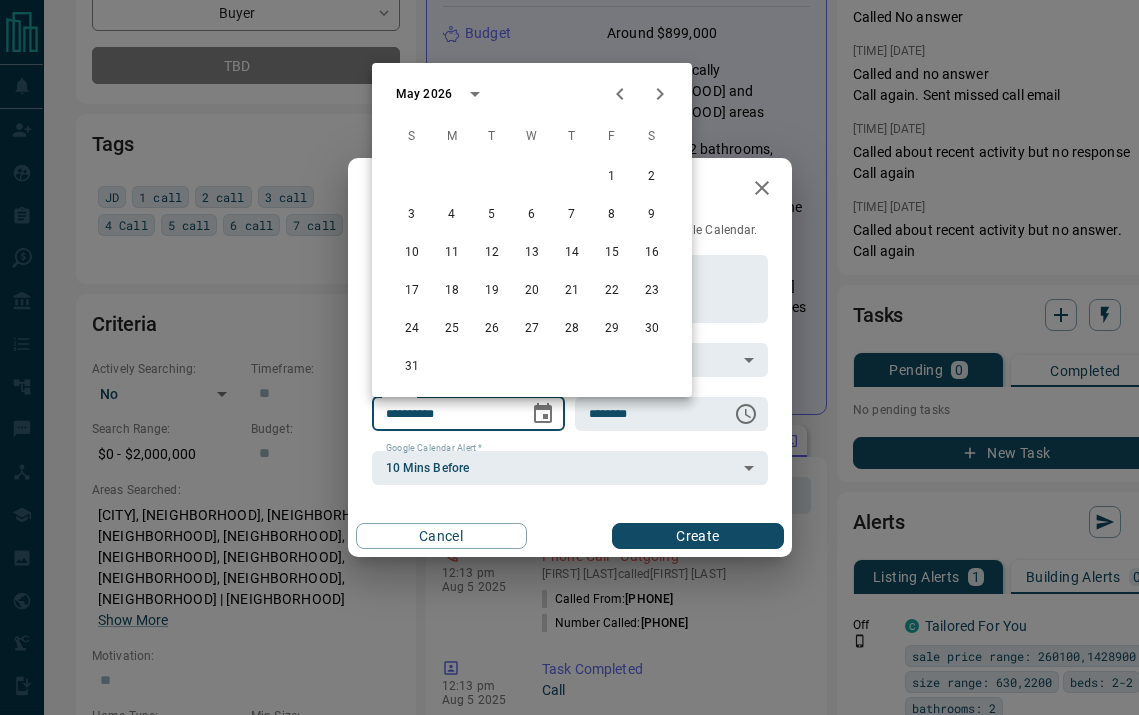 click 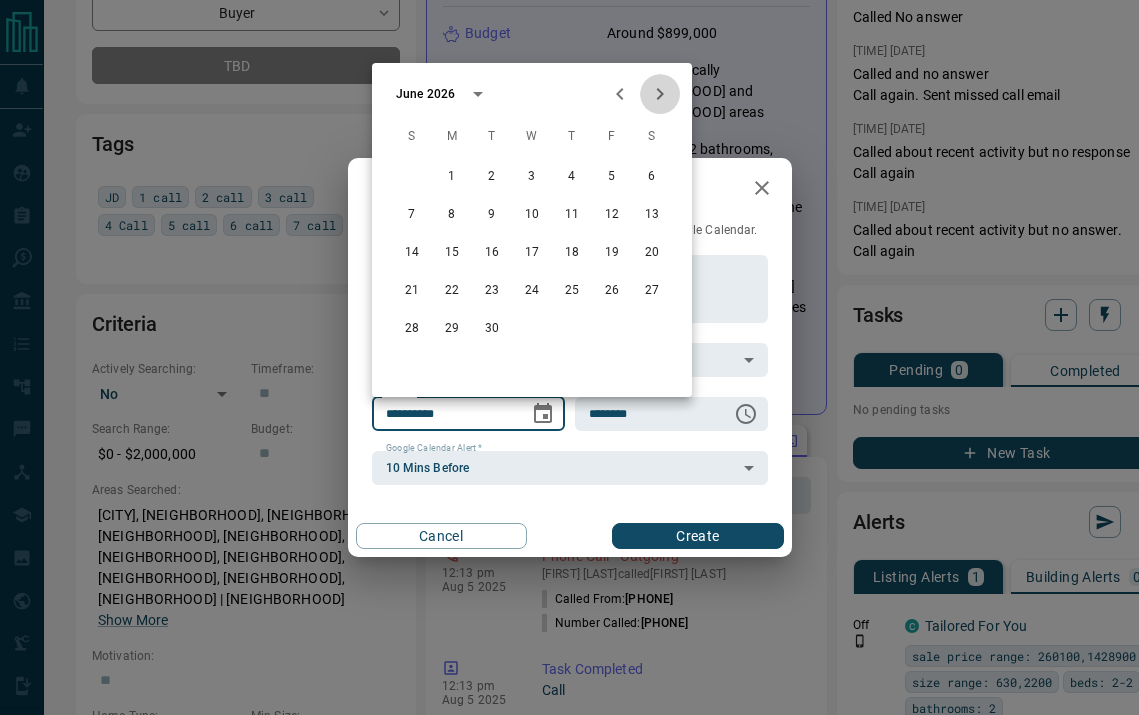 click 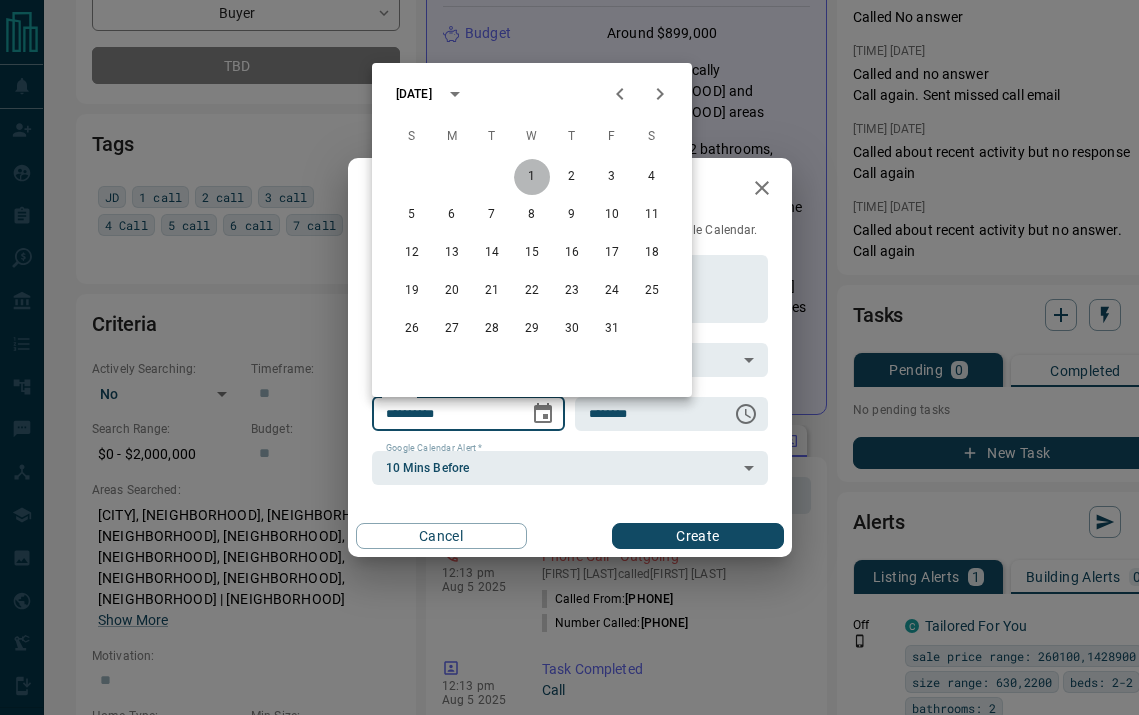 click on "1" at bounding box center [532, 177] 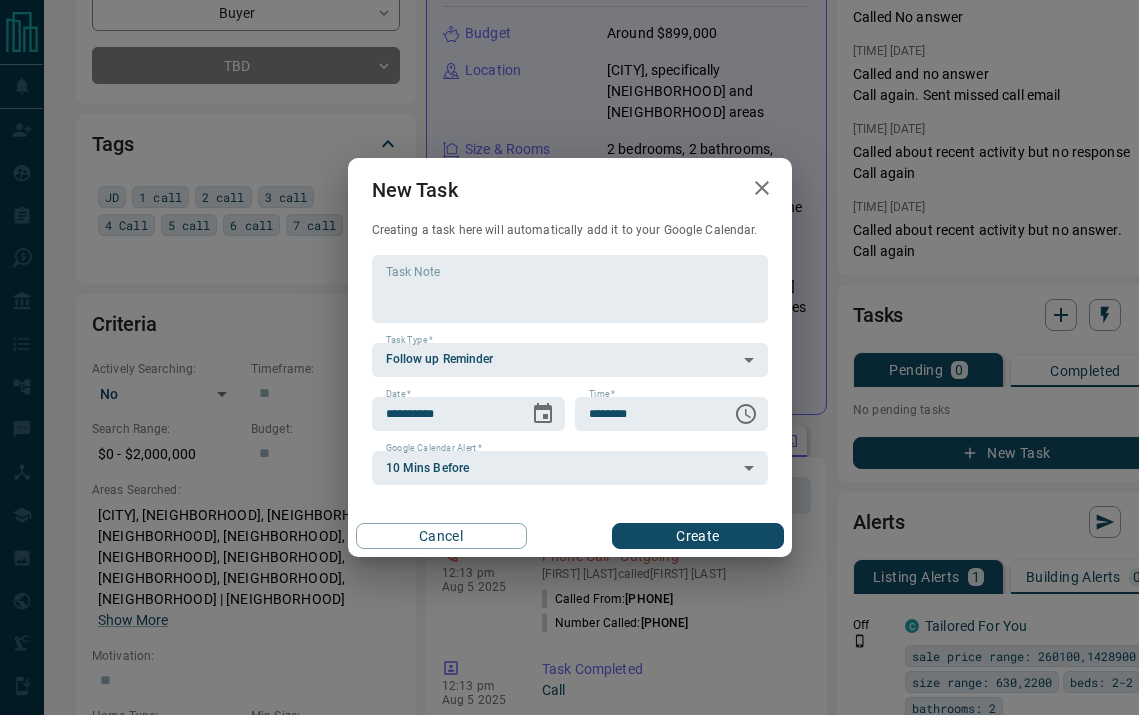 click on "Create" at bounding box center (697, 536) 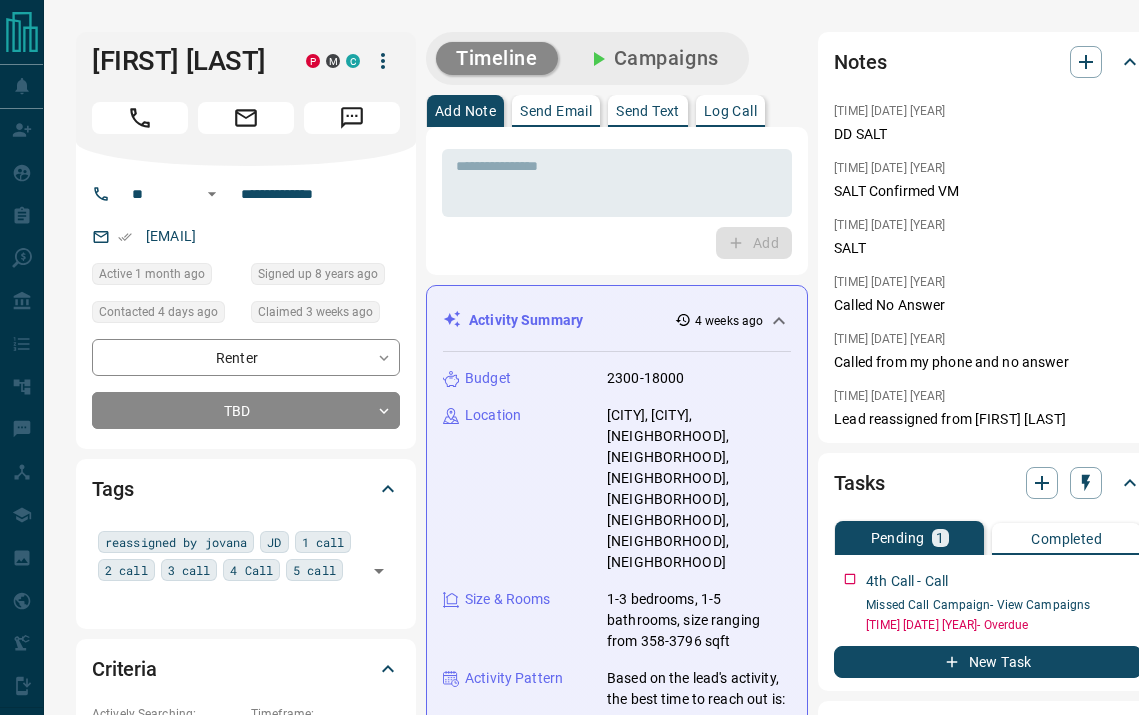 scroll, scrollTop: 0, scrollLeft: 0, axis: both 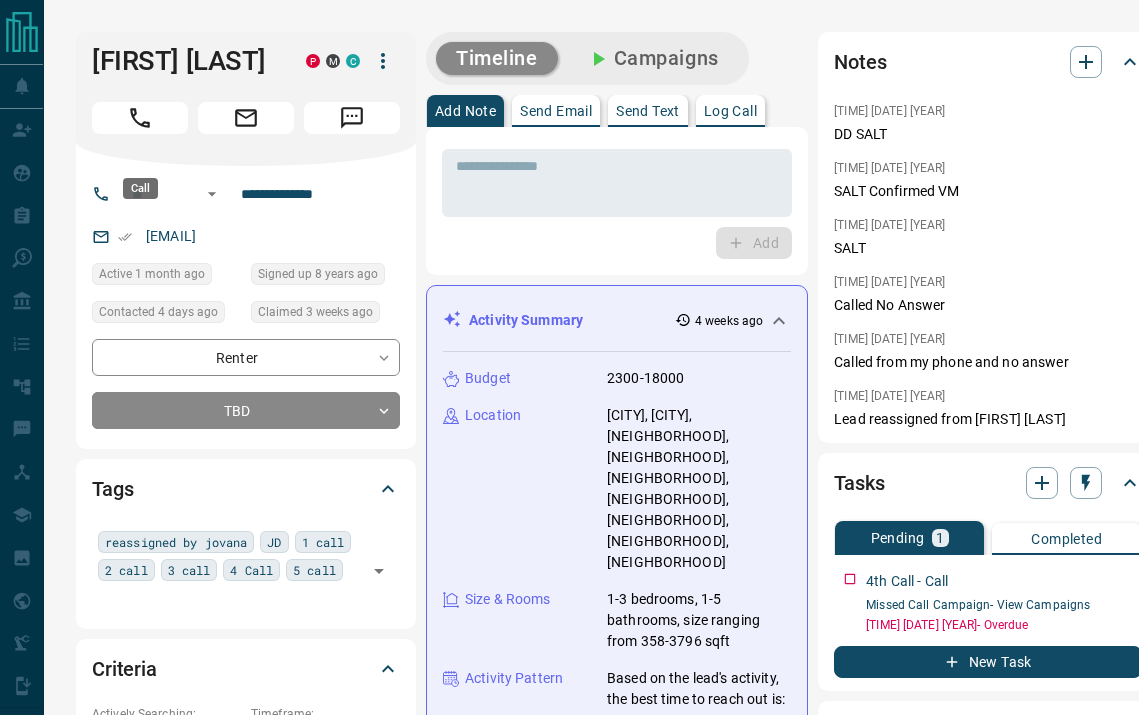 click 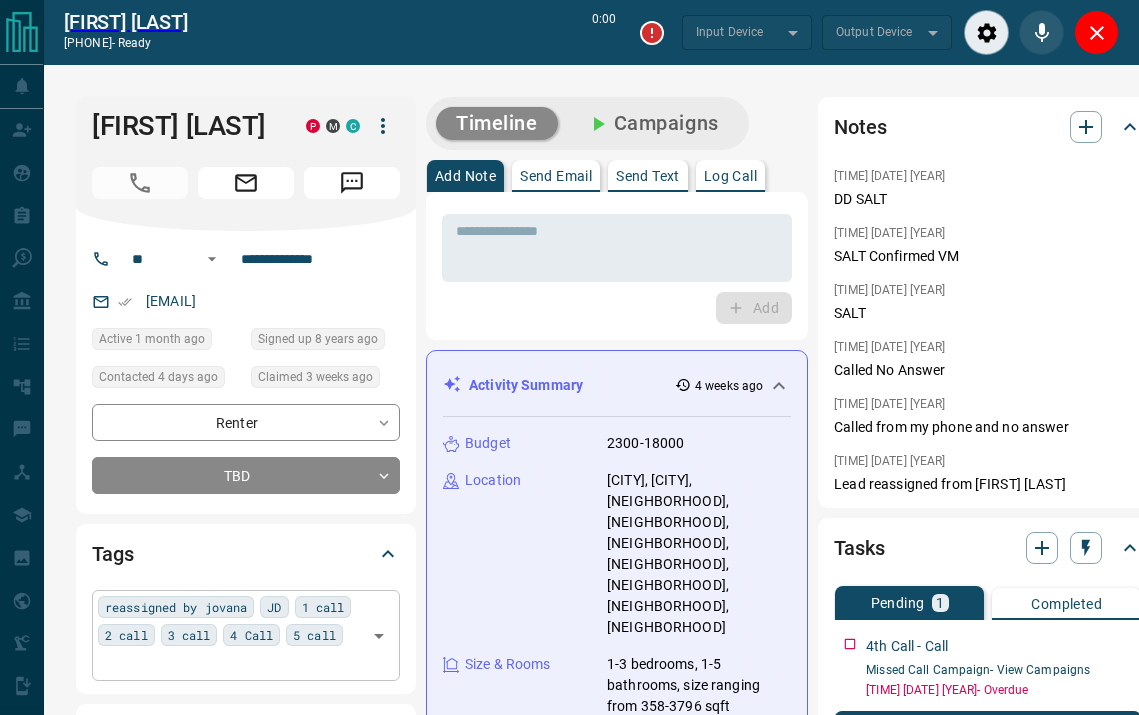 click at bounding box center [229, 663] 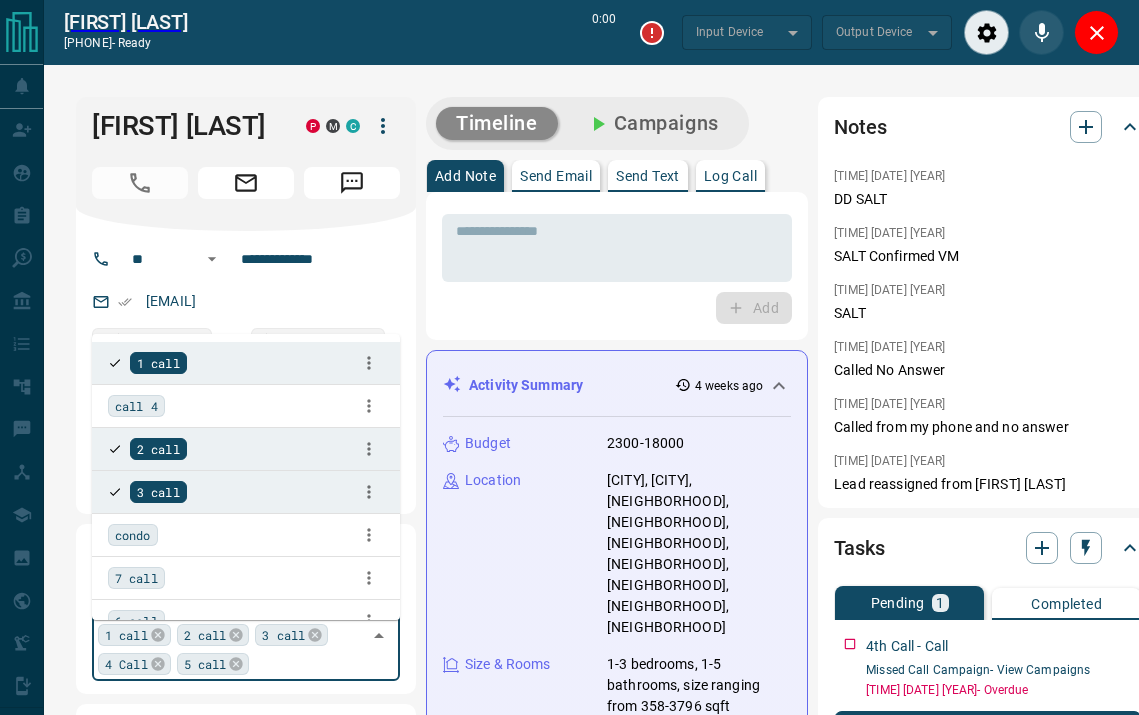 type on "*******" 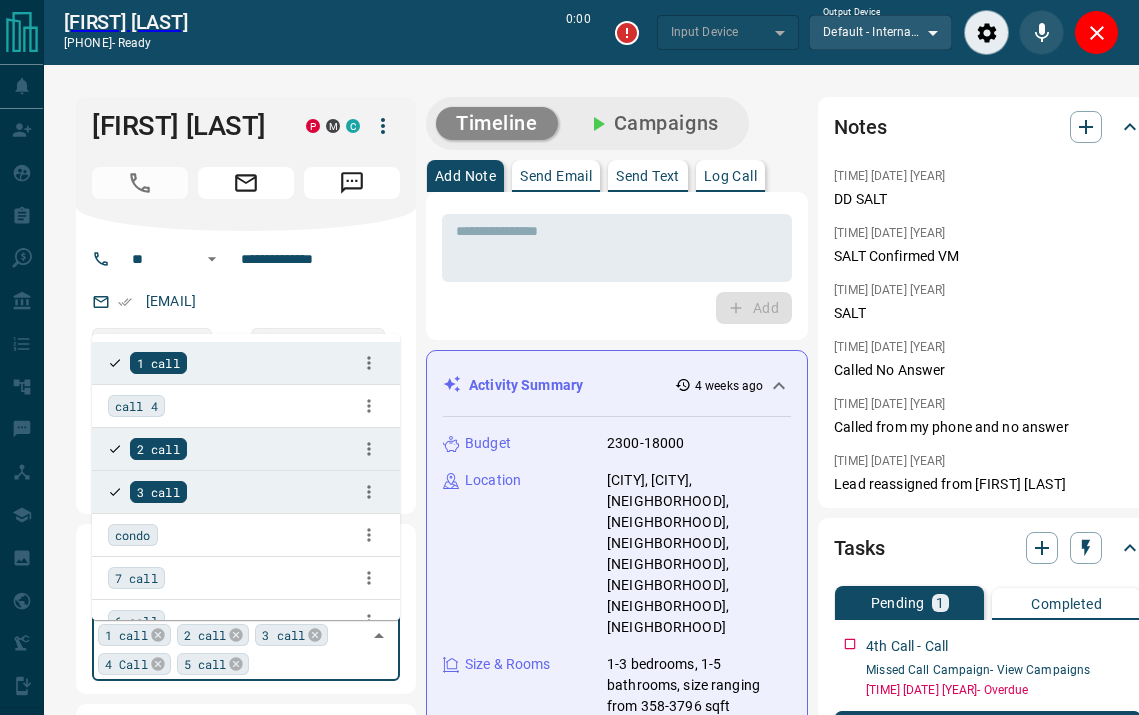 type on "*******" 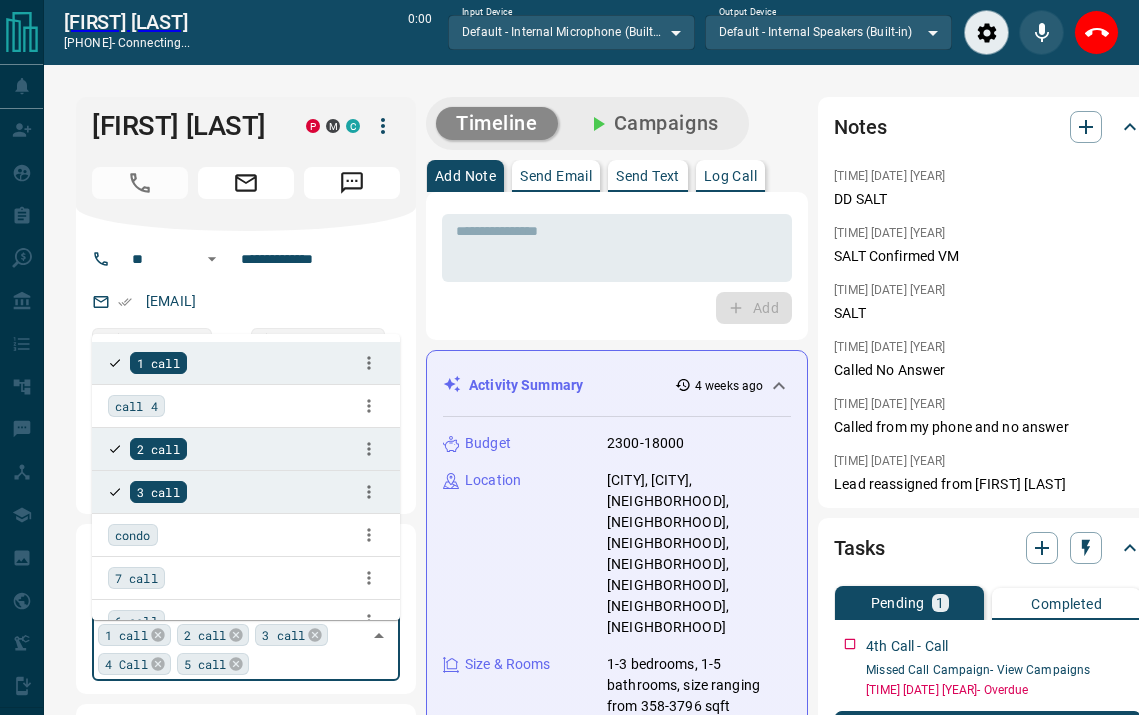 type on "*" 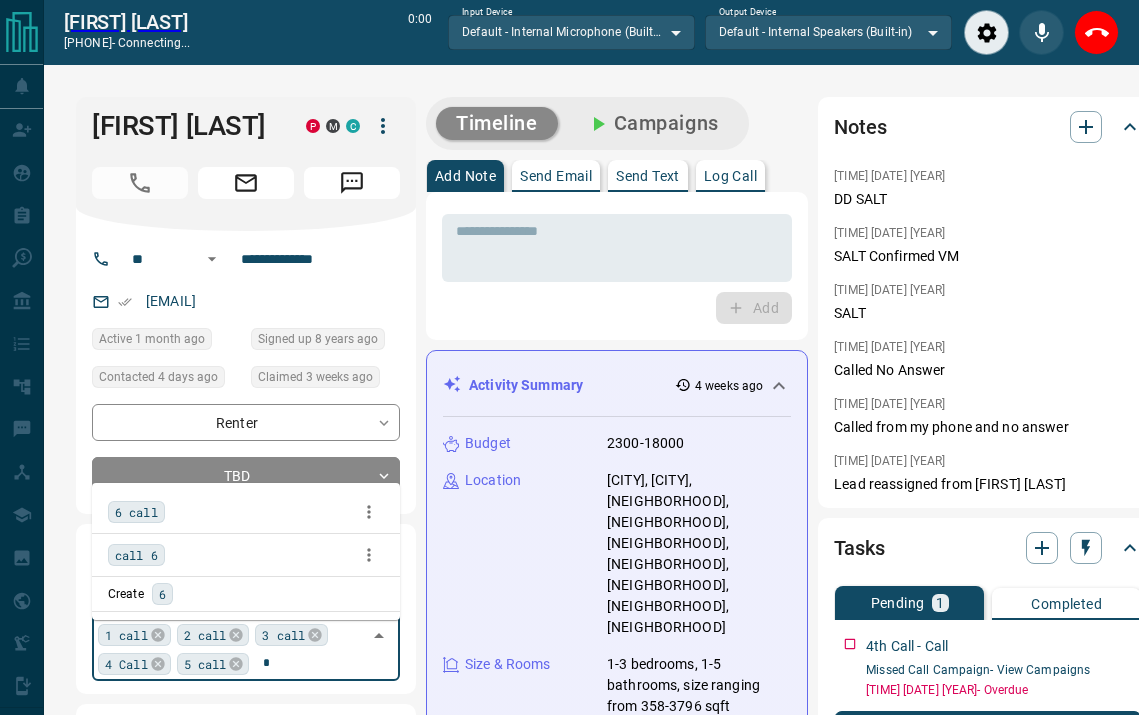 click on "6 call" at bounding box center [136, 512] 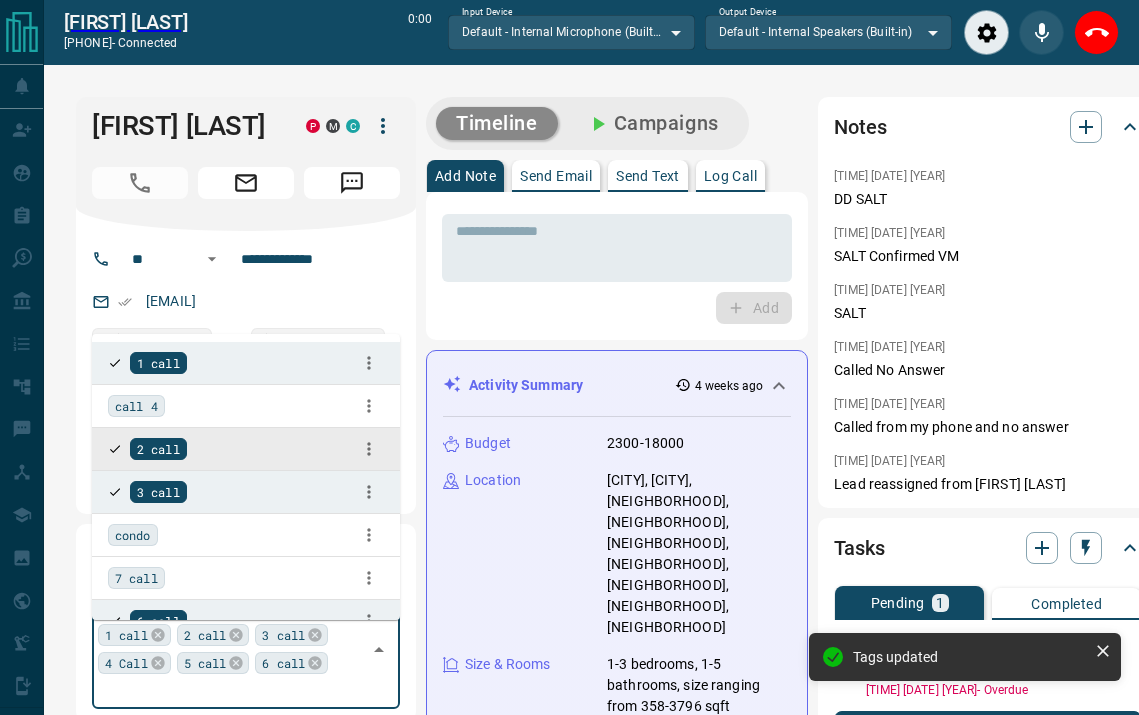 click on "**********" at bounding box center (246, 372) 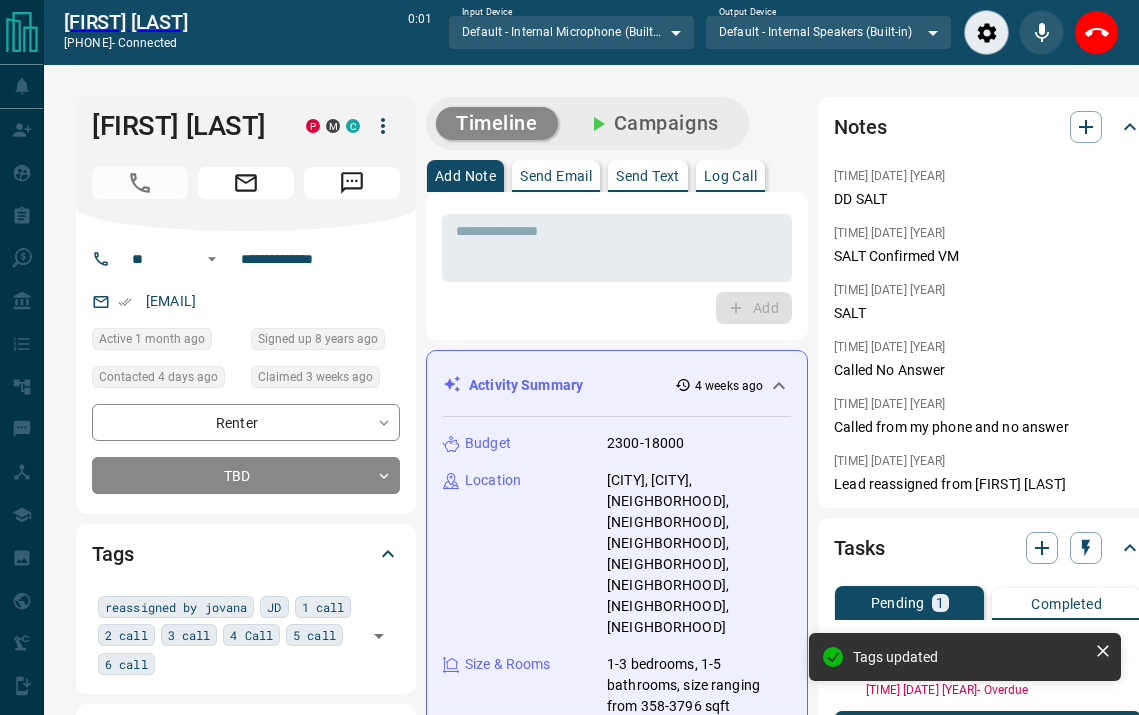 click on "Log Call" at bounding box center (730, 176) 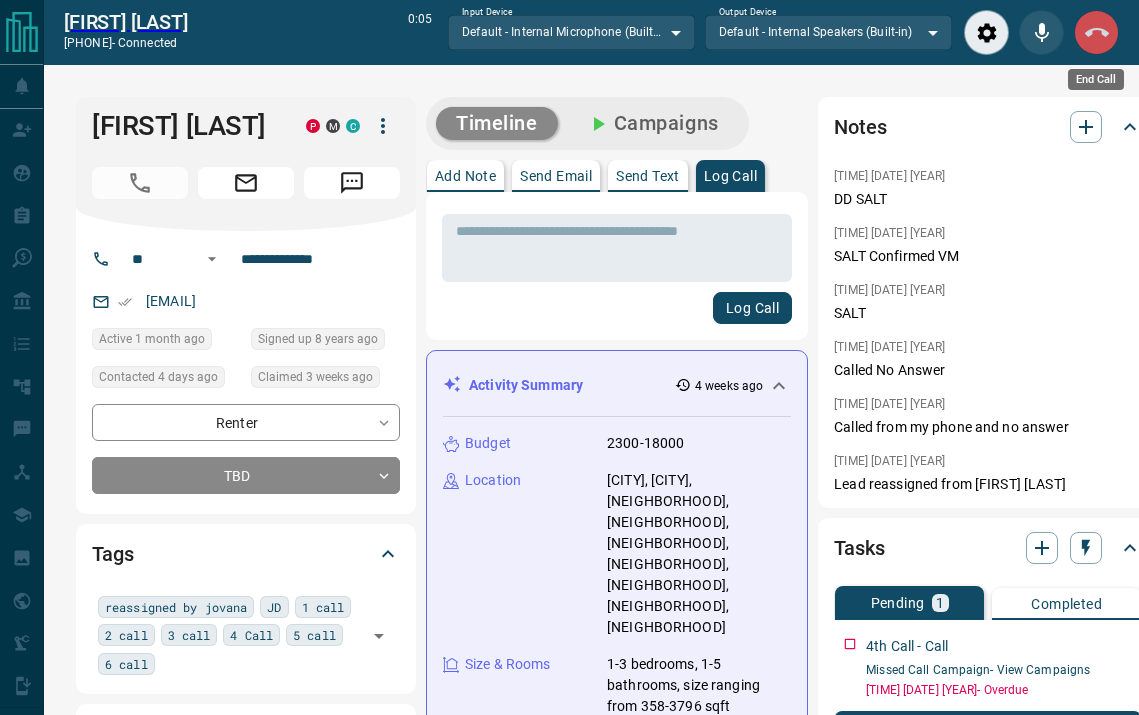 click 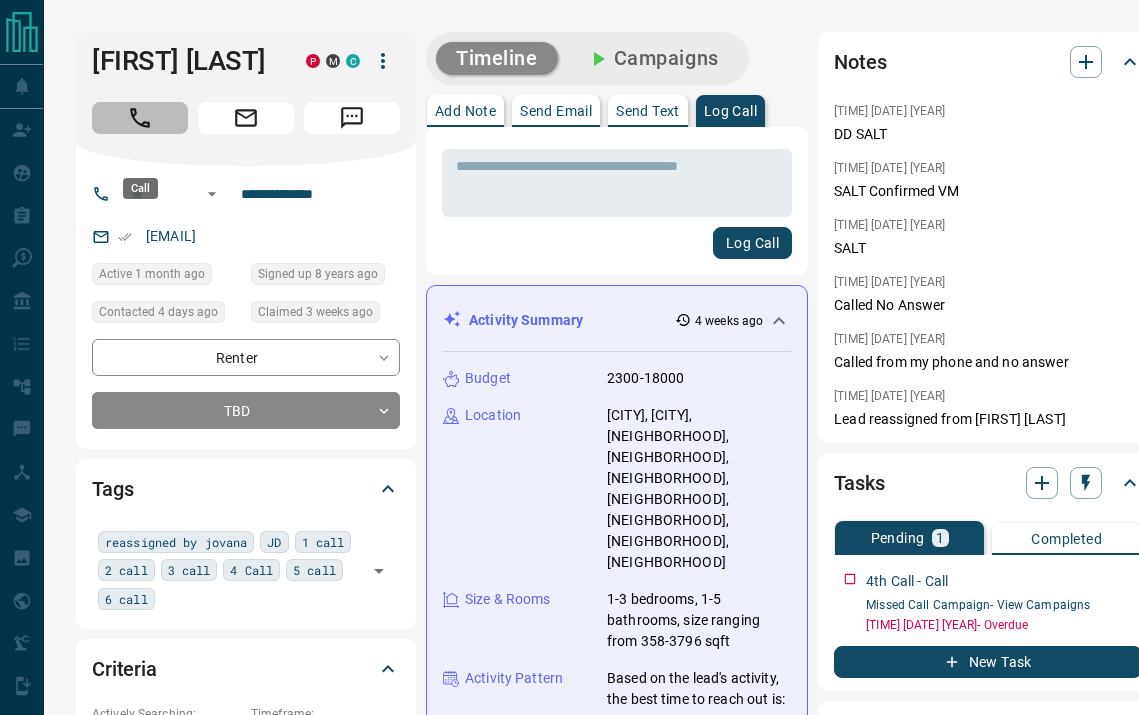 click at bounding box center [140, 118] 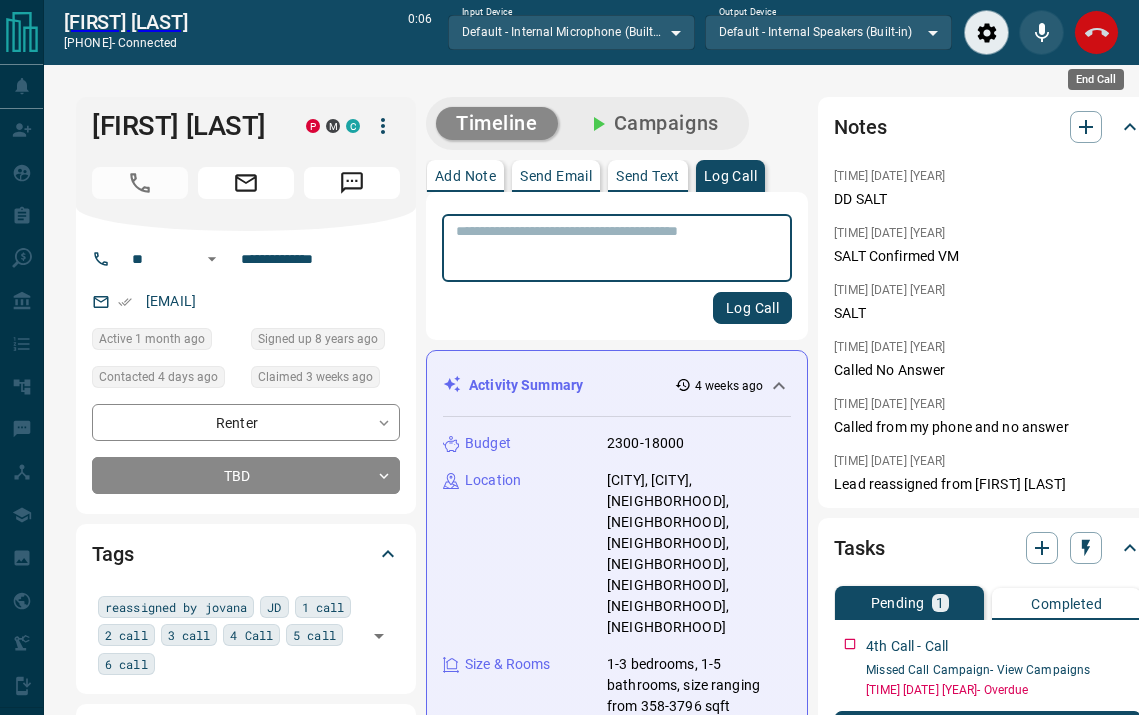 click at bounding box center [1096, 32] 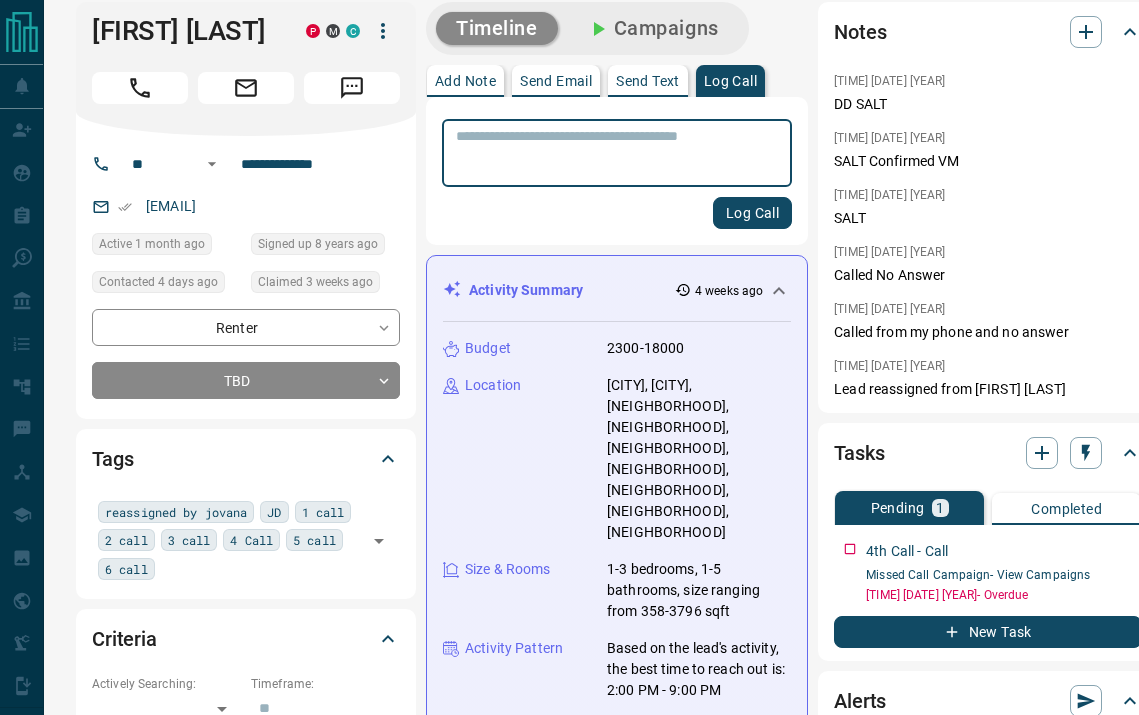 scroll, scrollTop: 37, scrollLeft: 0, axis: vertical 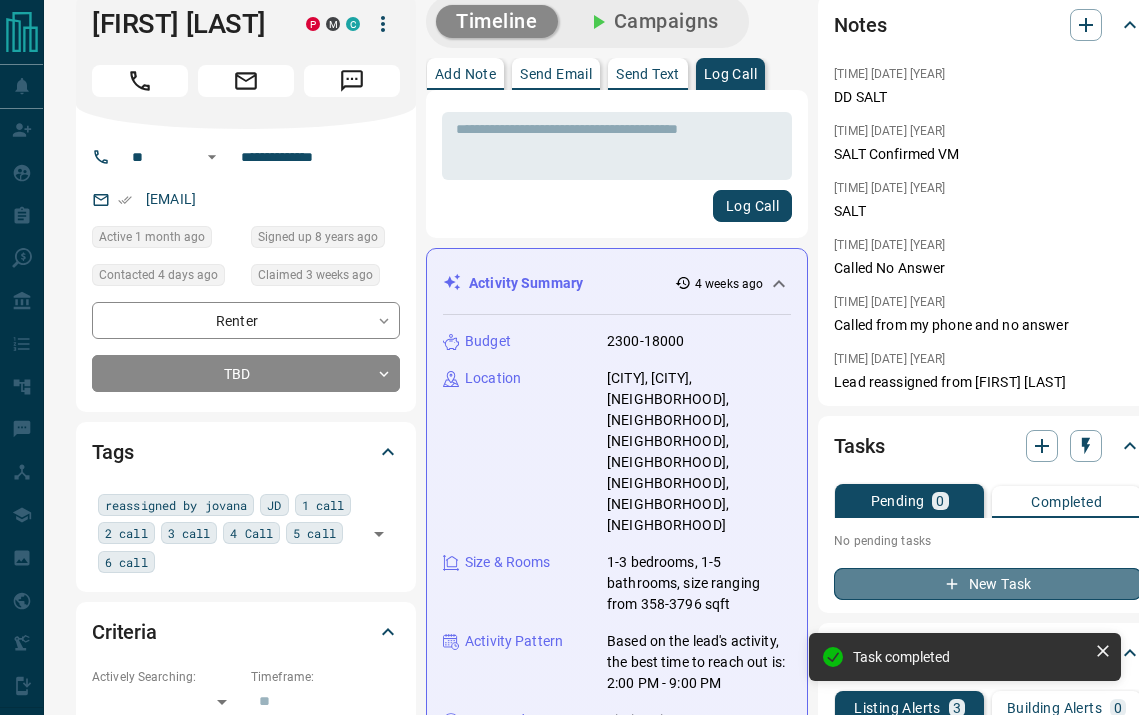 click on "New Task" at bounding box center (988, 584) 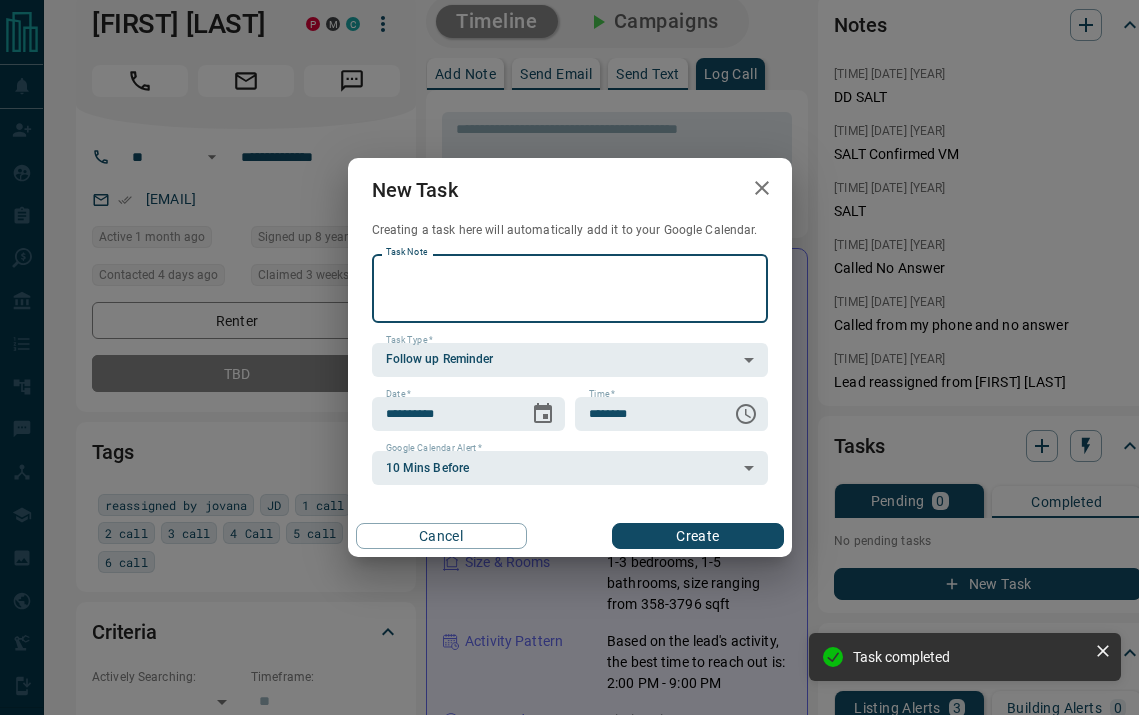click on "Task Note" at bounding box center (570, 288) 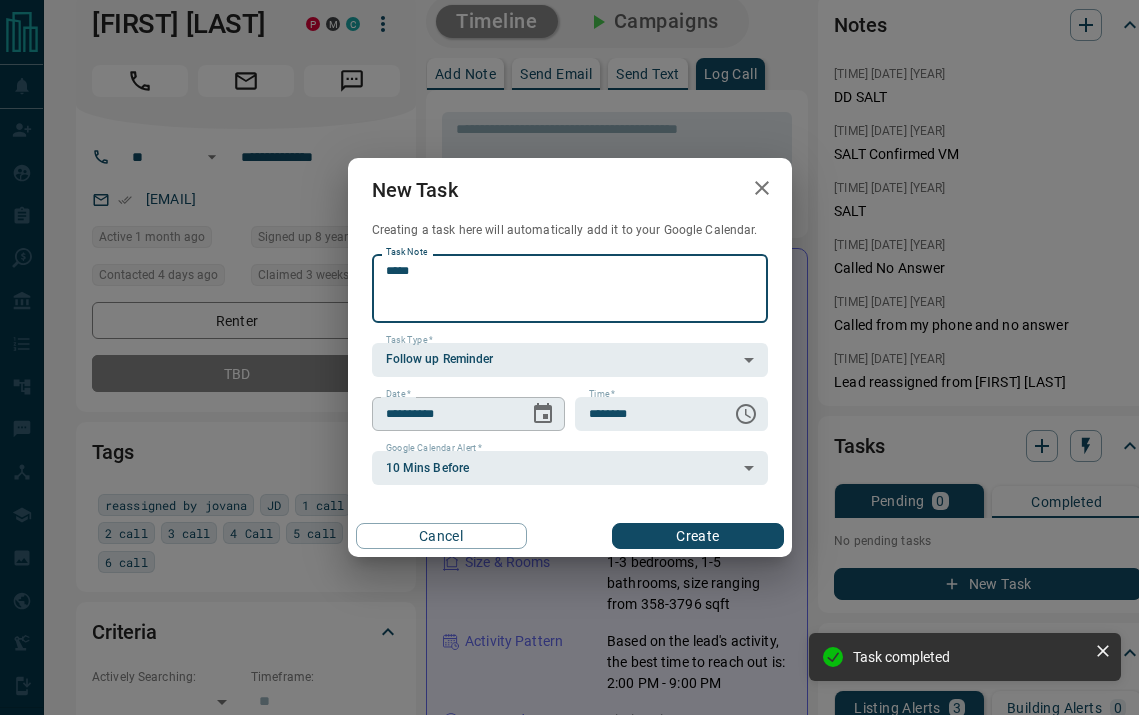 type on "*****" 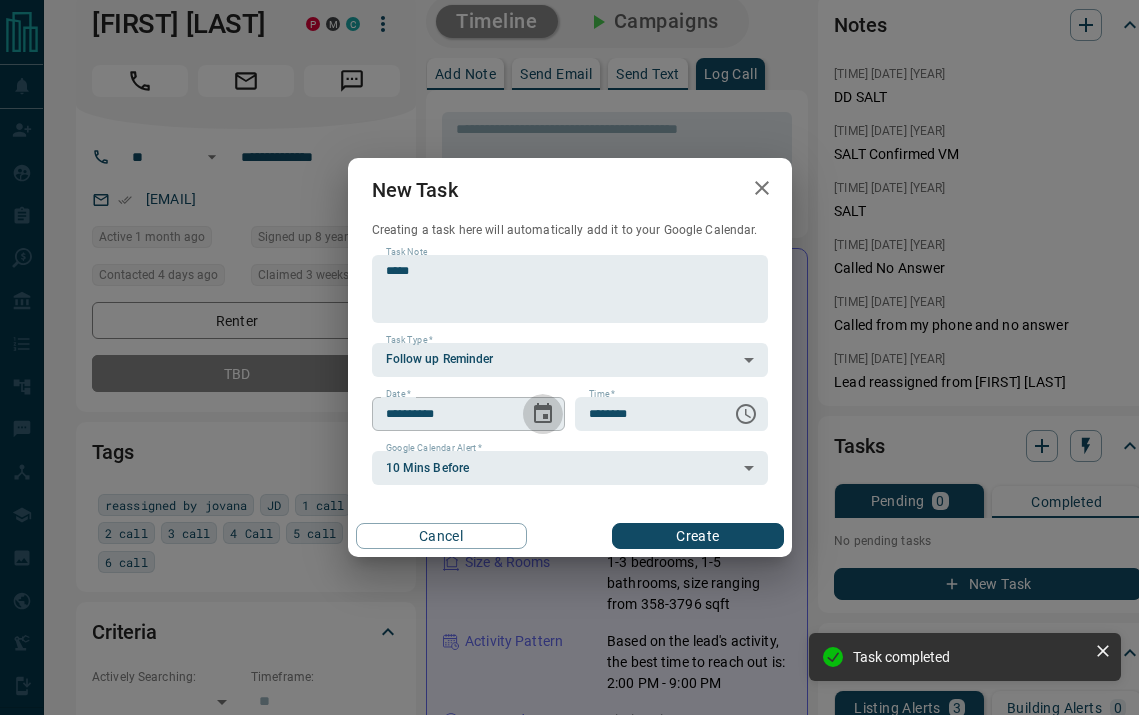 click 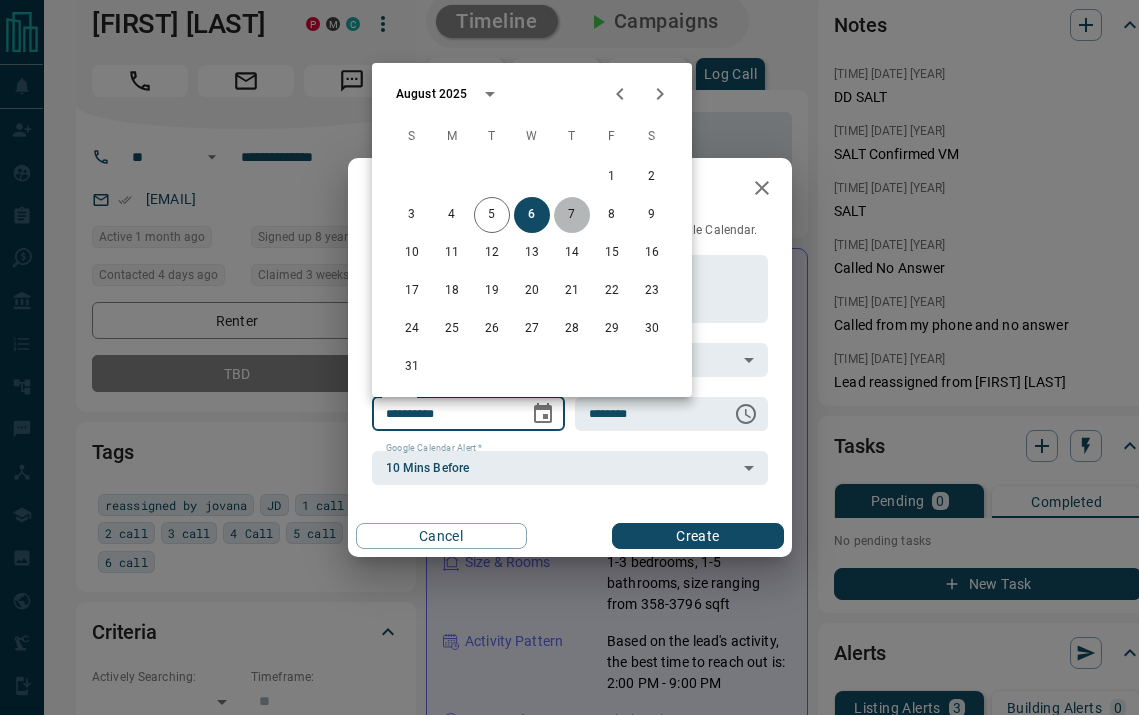 click on "7" at bounding box center (572, 215) 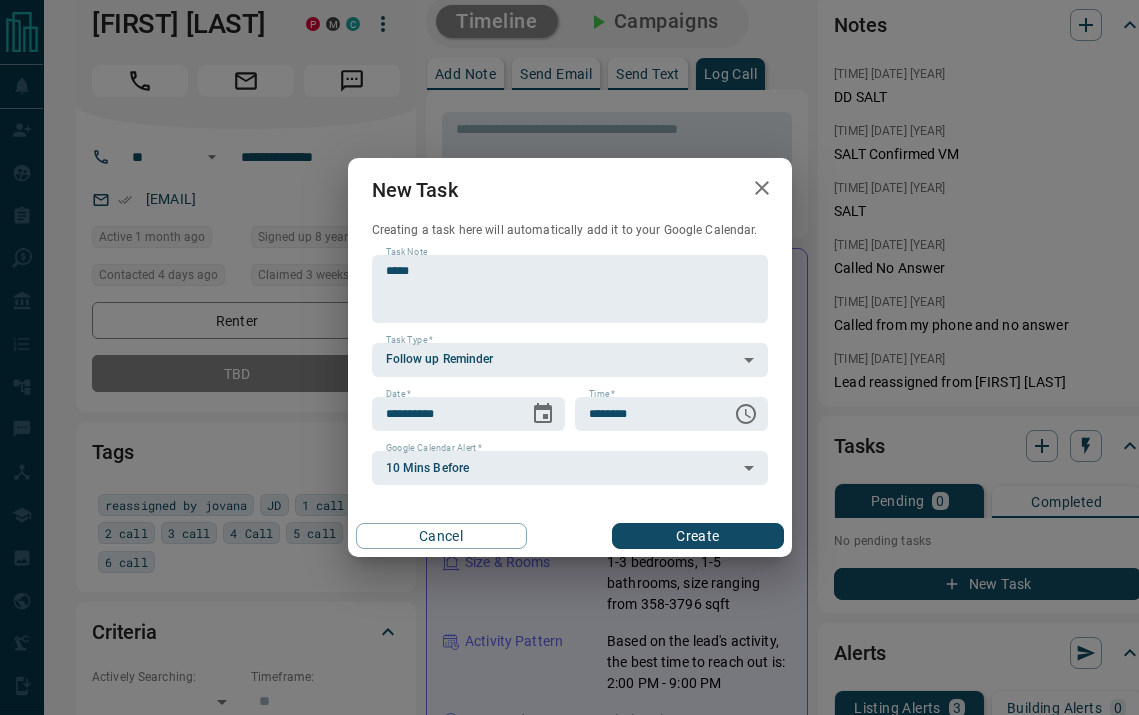 click on "Create" at bounding box center (697, 536) 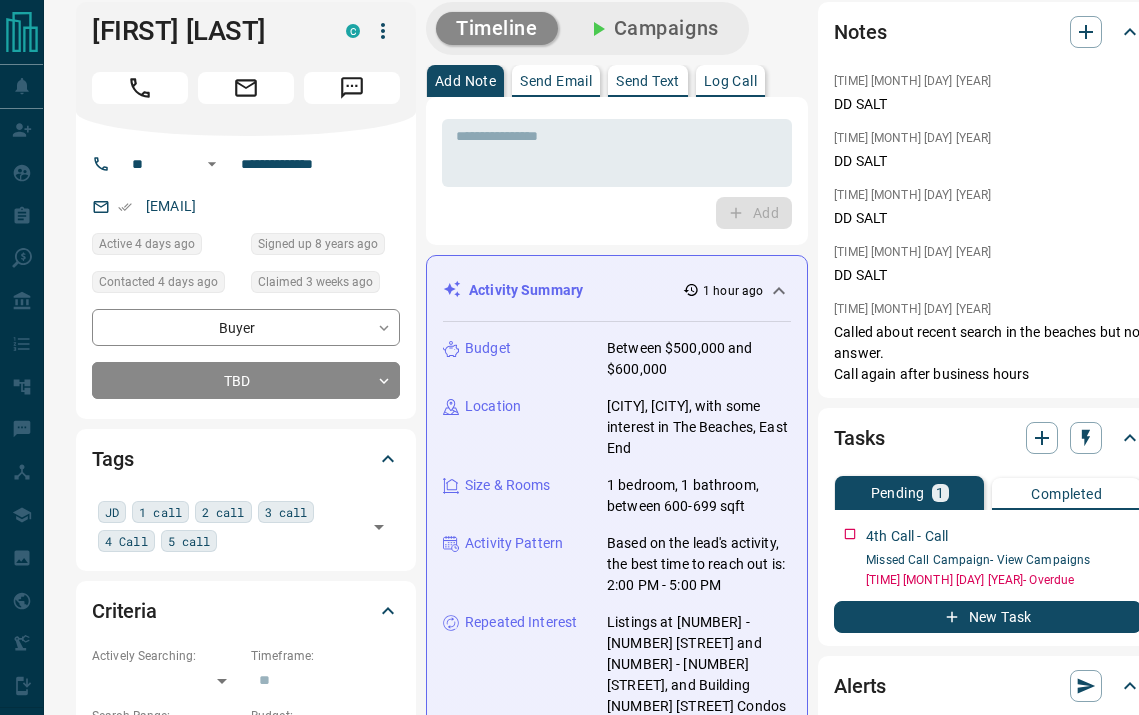scroll, scrollTop: 0, scrollLeft: 0, axis: both 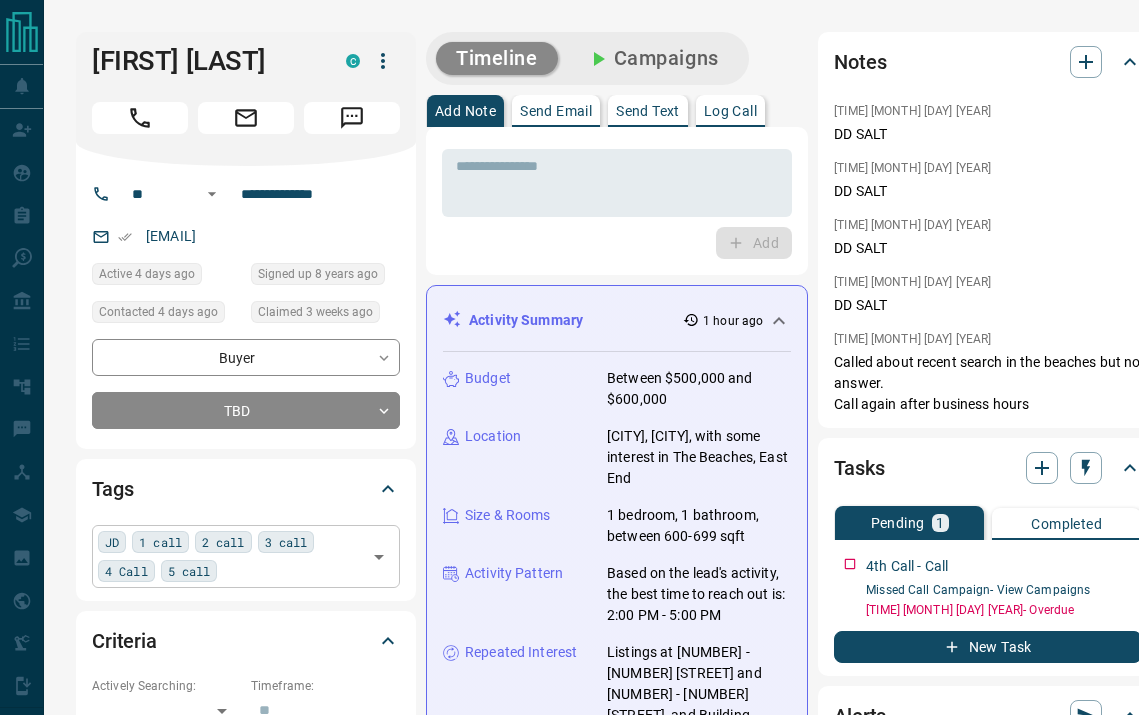 click on "JD 1 call 2 call 3 call 4 Call 5 call ​" at bounding box center (246, 556) 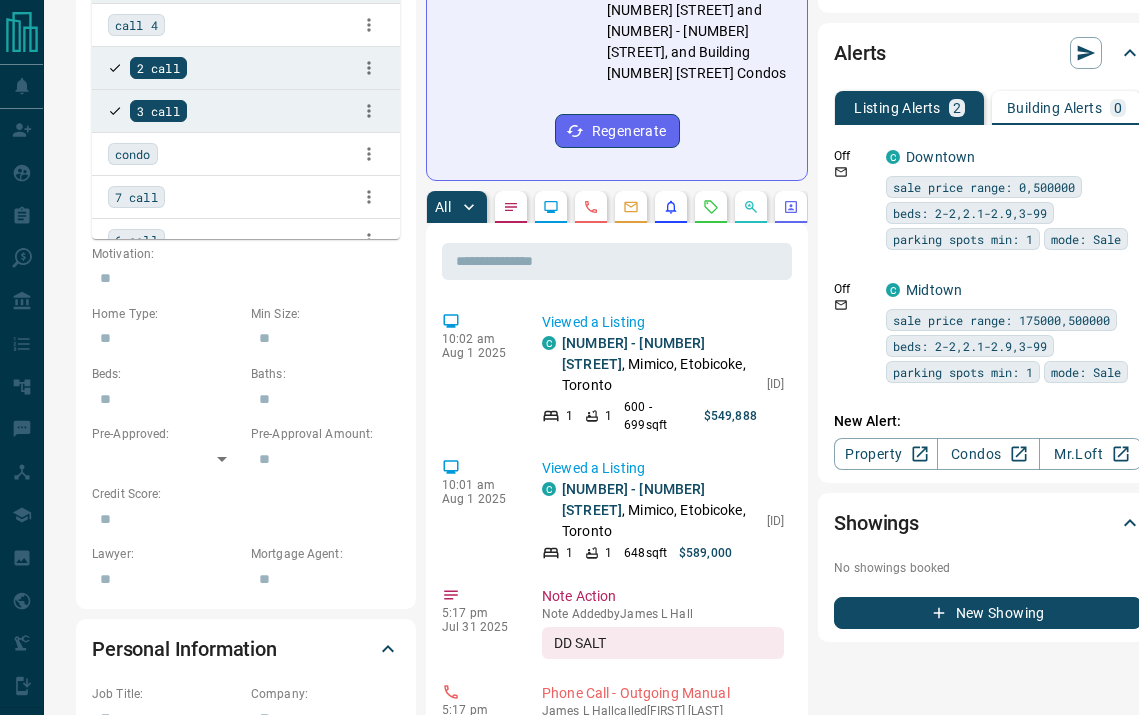 scroll, scrollTop: 906, scrollLeft: 0, axis: vertical 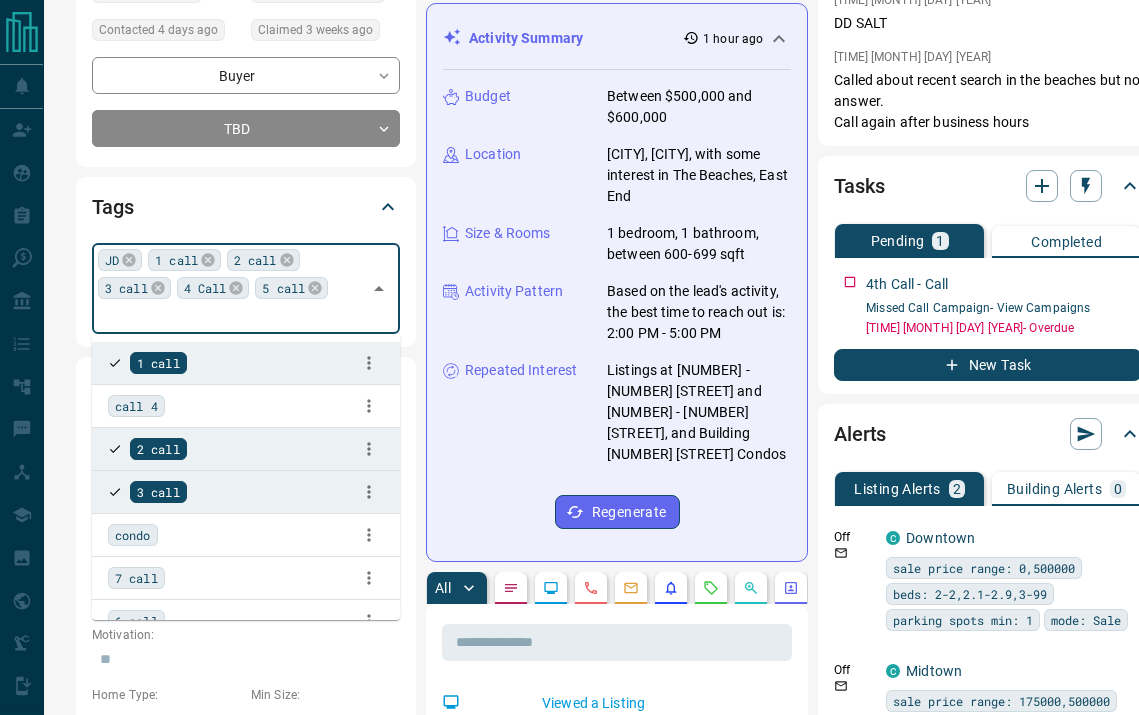 type on "*" 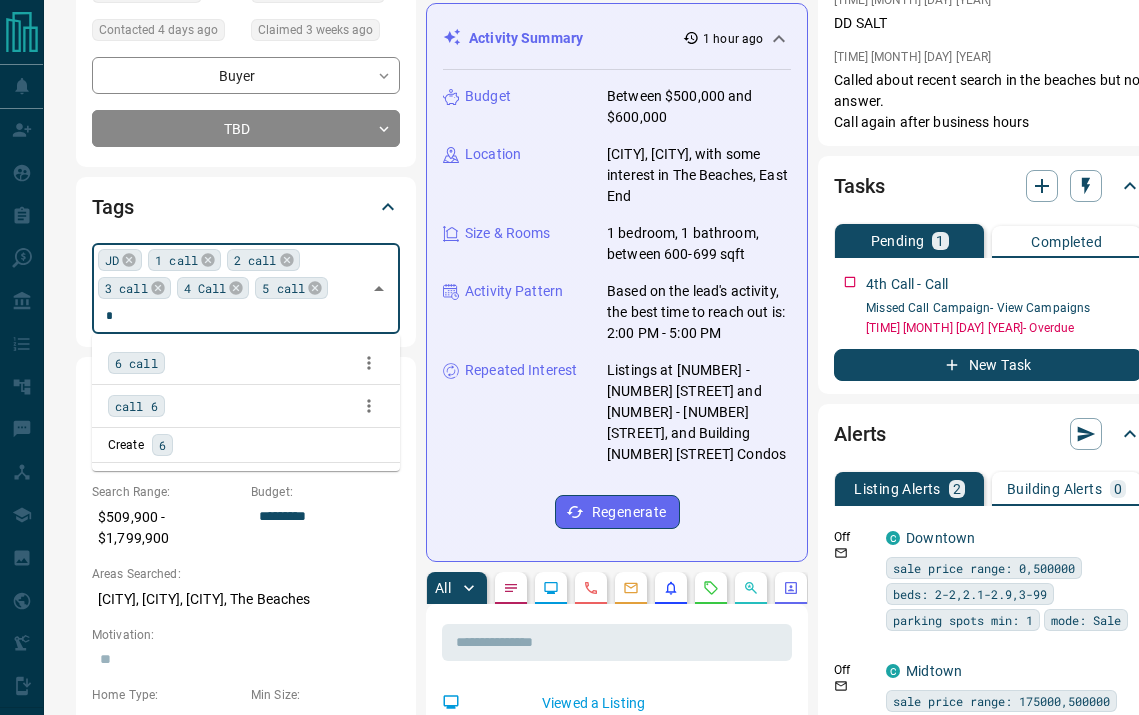 click on "6 call" at bounding box center [136, 363] 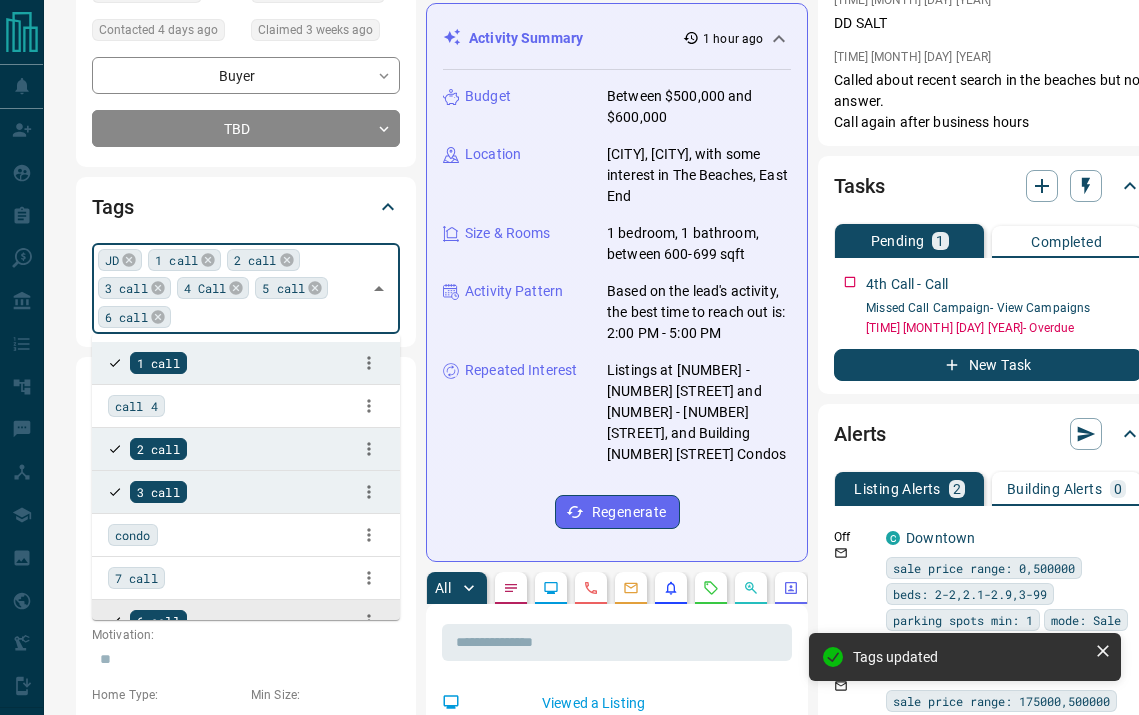 click on "**********" at bounding box center [591, 1028] 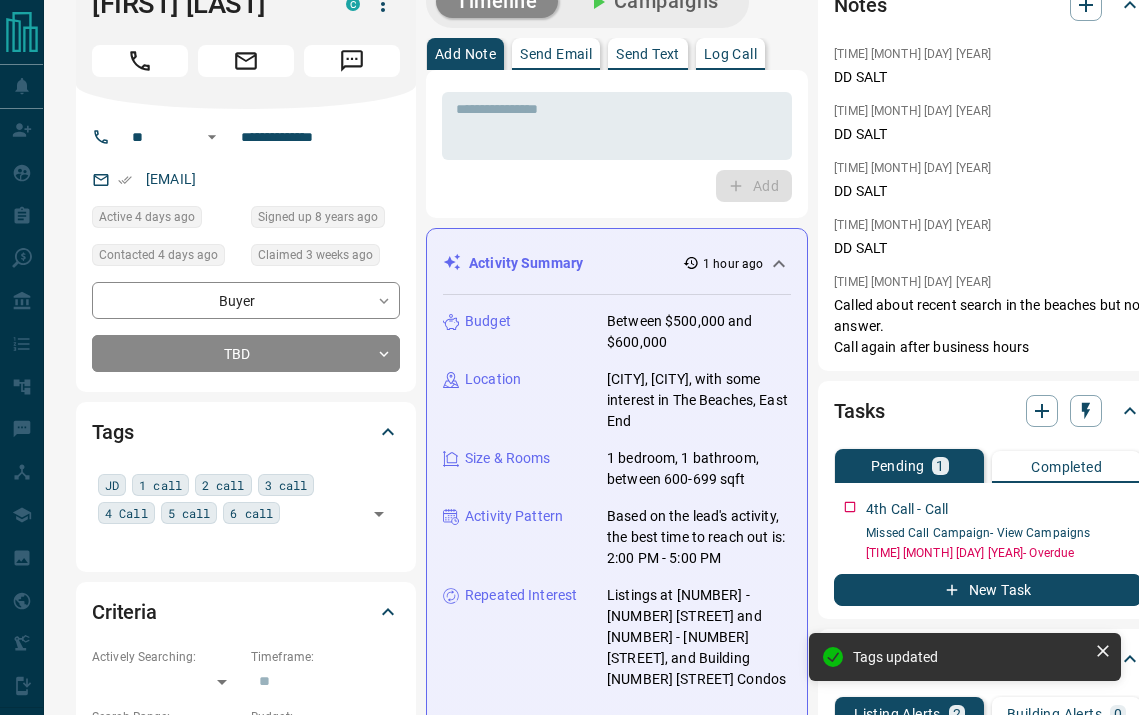 scroll, scrollTop: 0, scrollLeft: 0, axis: both 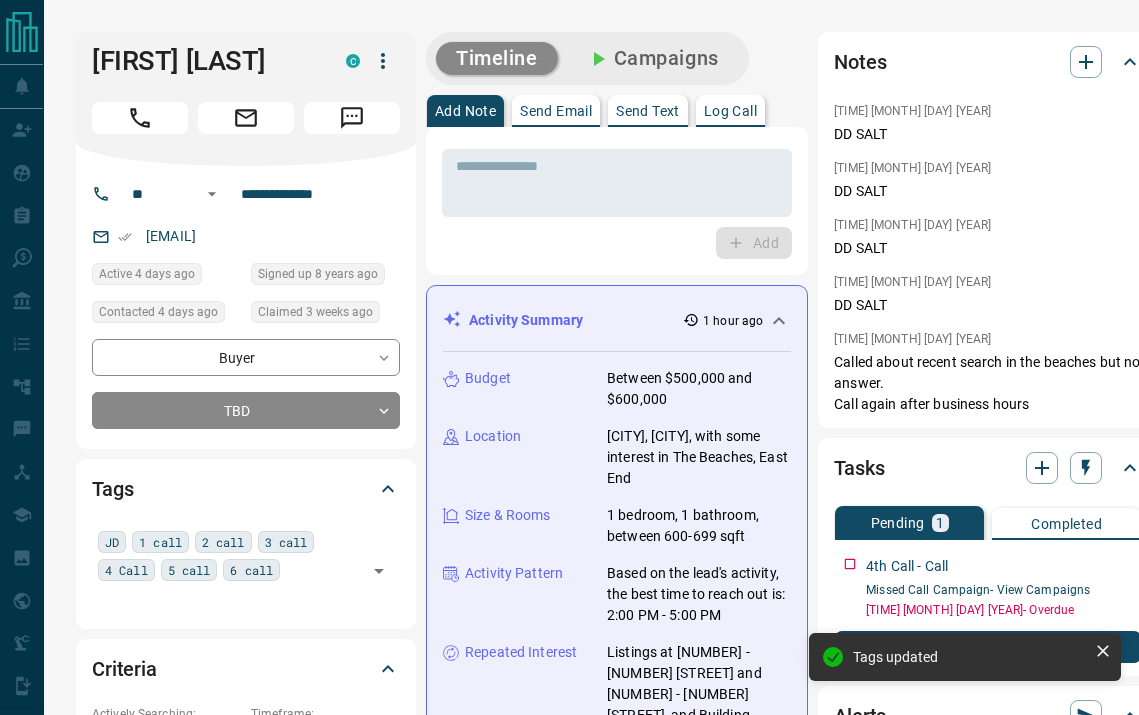 click on "Log Call" at bounding box center (730, 111) 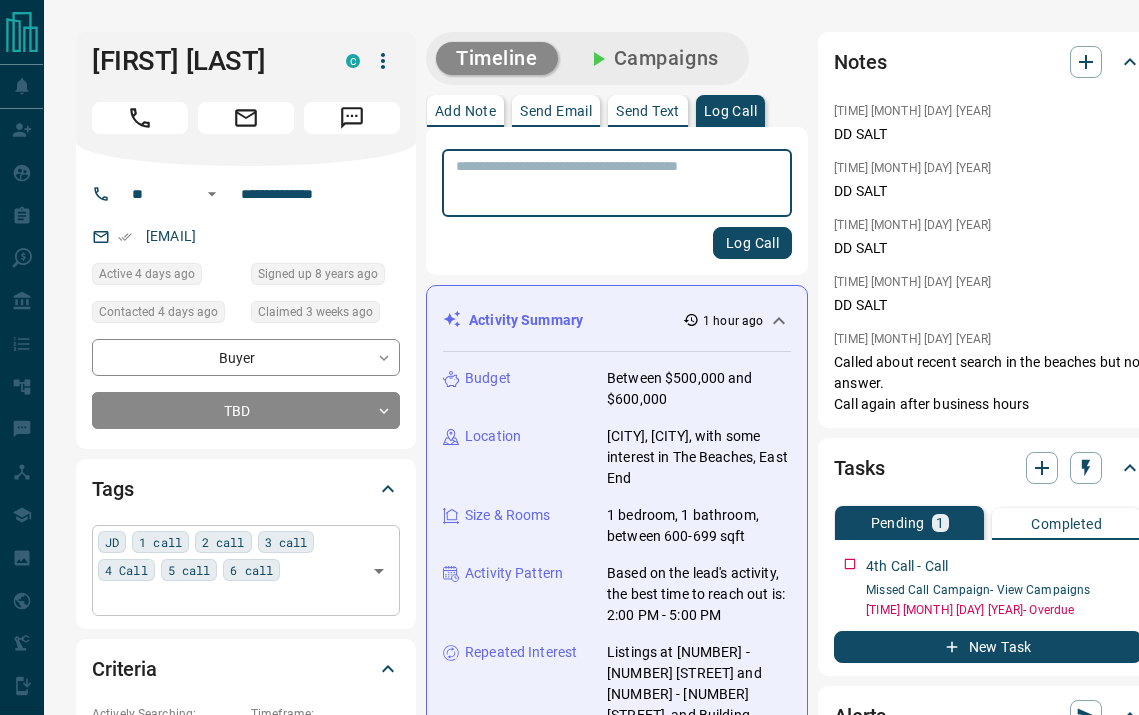 click on "JD 1 call 2 call 3 call 4 Call 5 call 6 call ​" at bounding box center [246, 570] 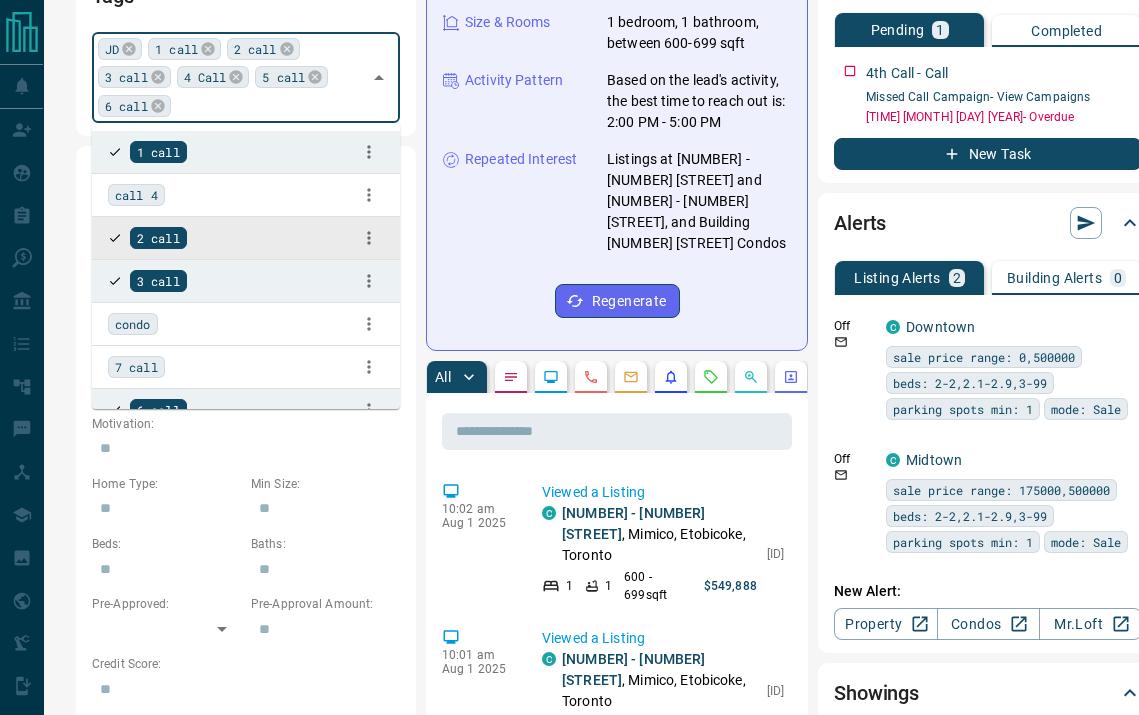 scroll, scrollTop: 597, scrollLeft: 0, axis: vertical 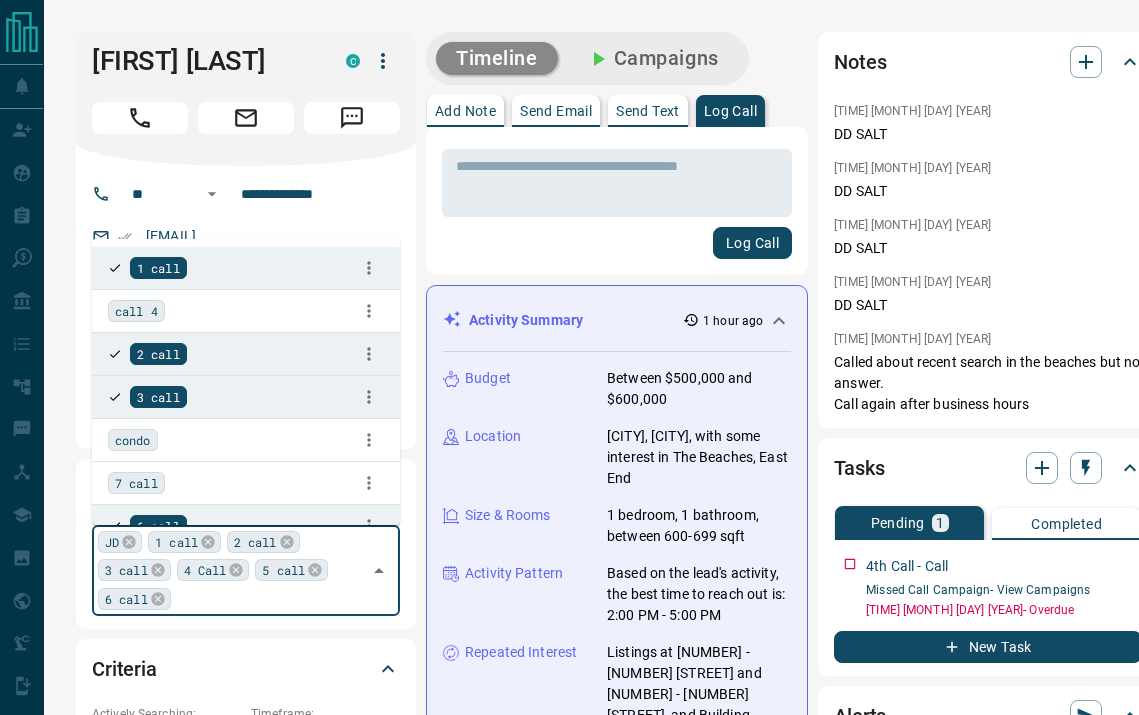 click on "7 call" at bounding box center [136, 483] 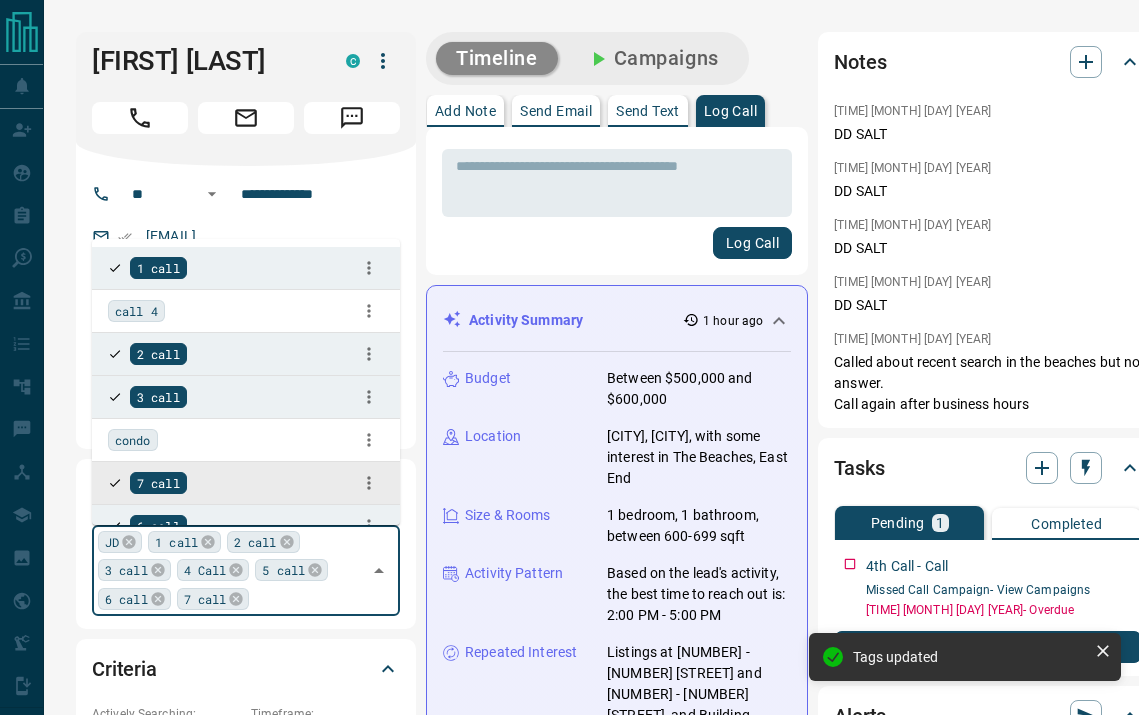 click on "**********" at bounding box center (591, 1310) 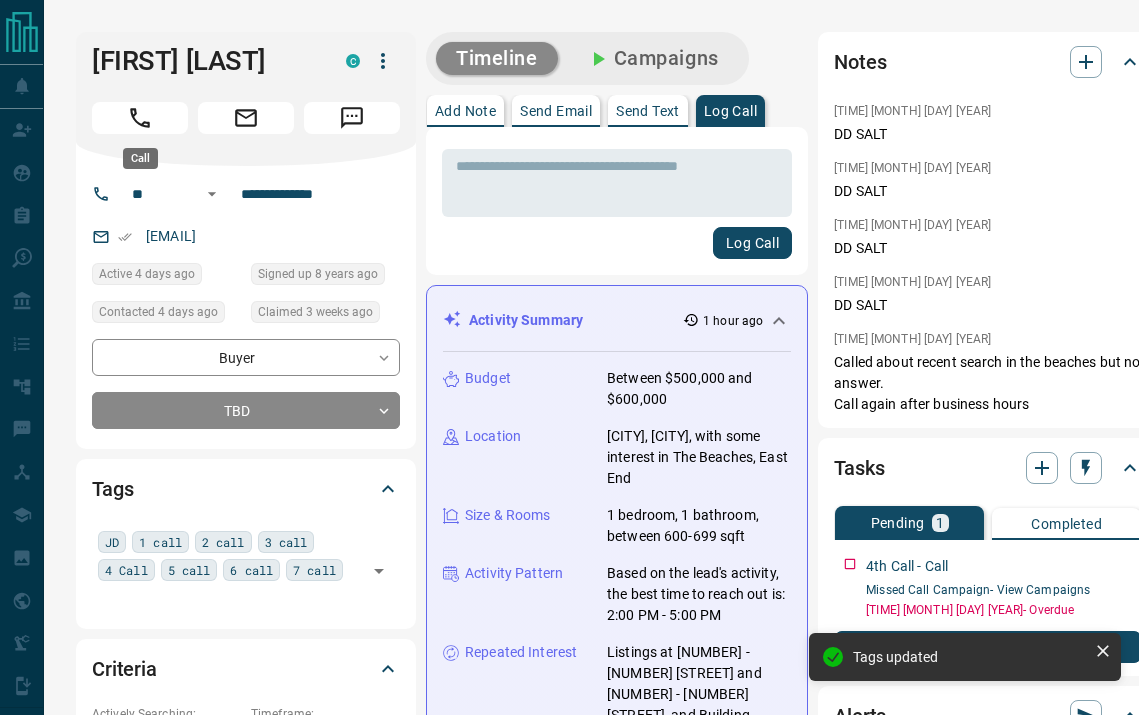 click at bounding box center (140, 118) 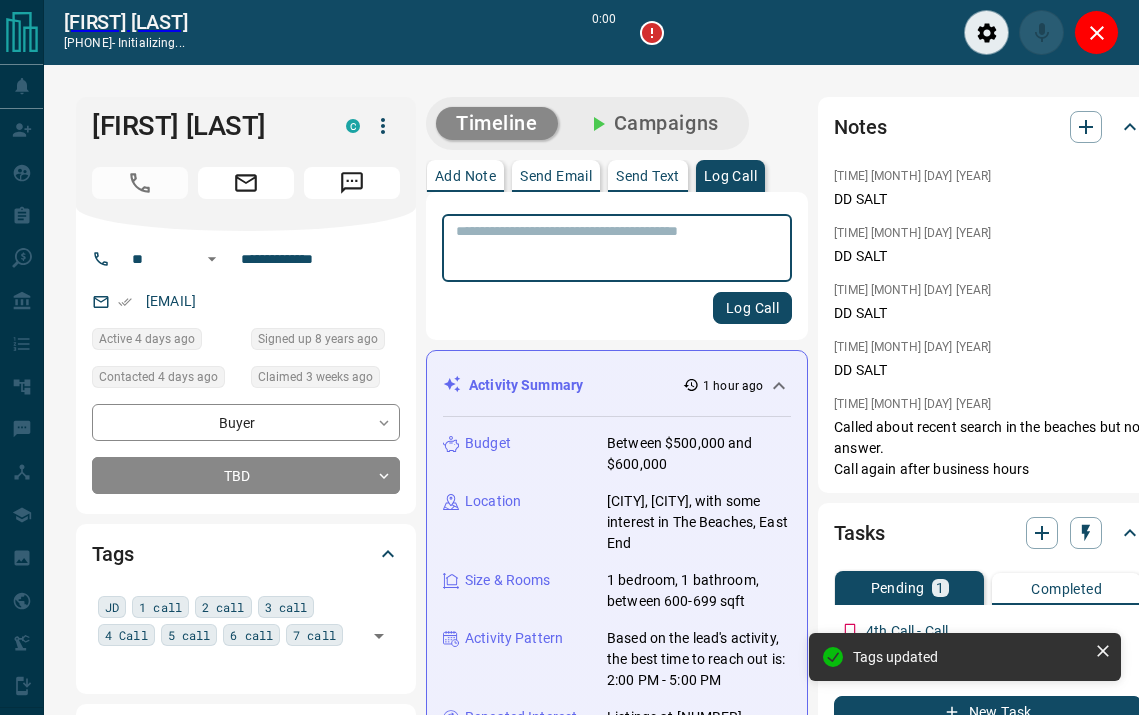 click at bounding box center [617, 248] 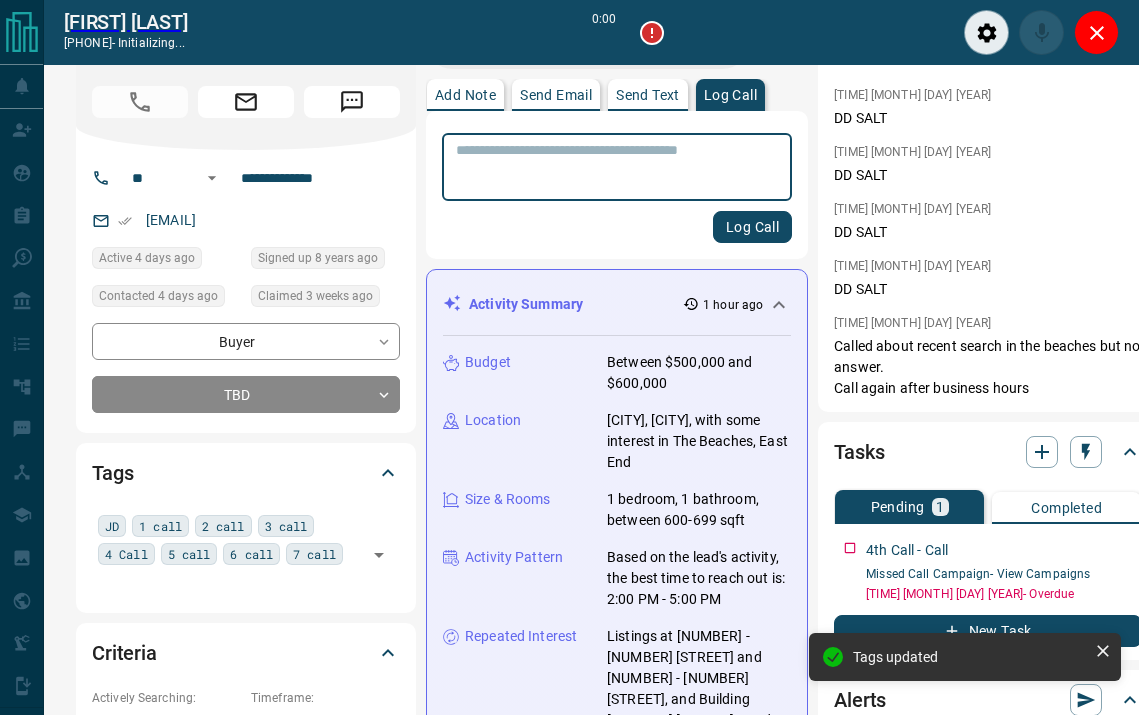 scroll, scrollTop: 83, scrollLeft: 0, axis: vertical 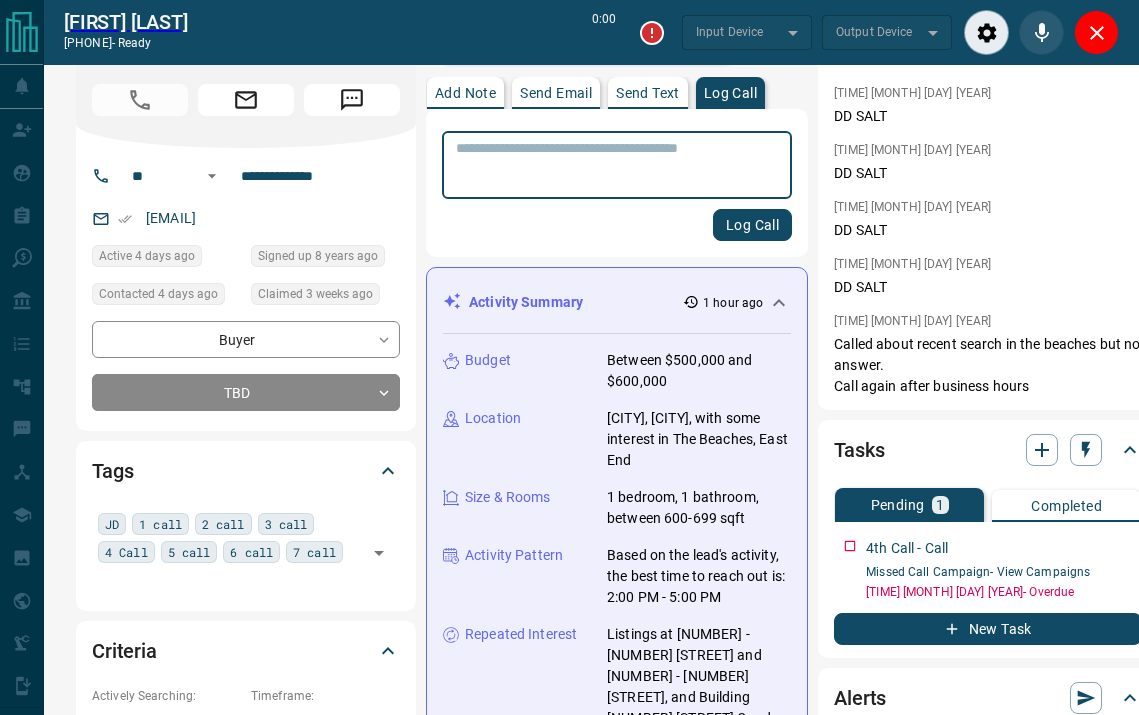 type on "*******" 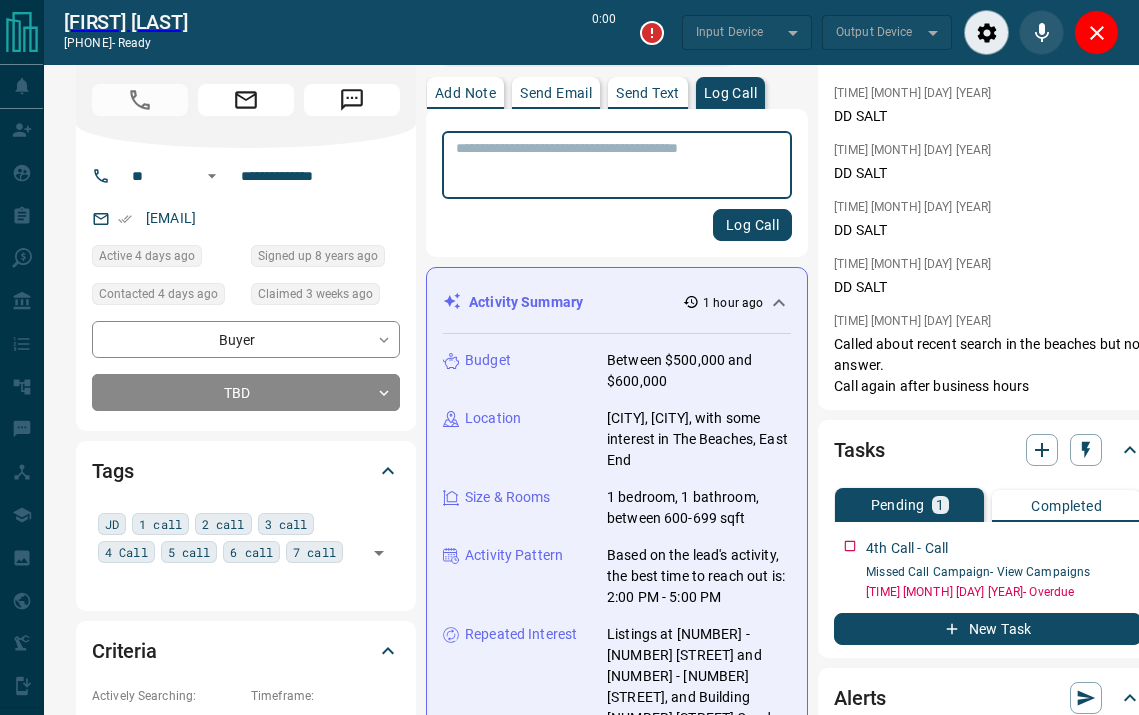 type on "*******" 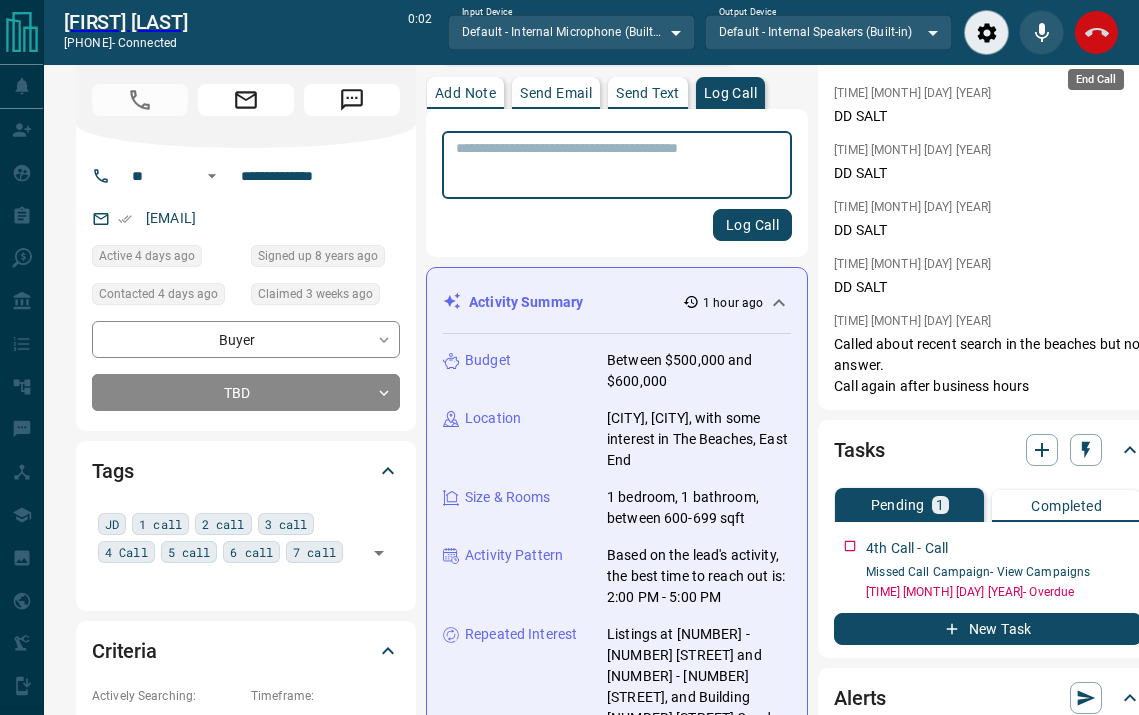 click 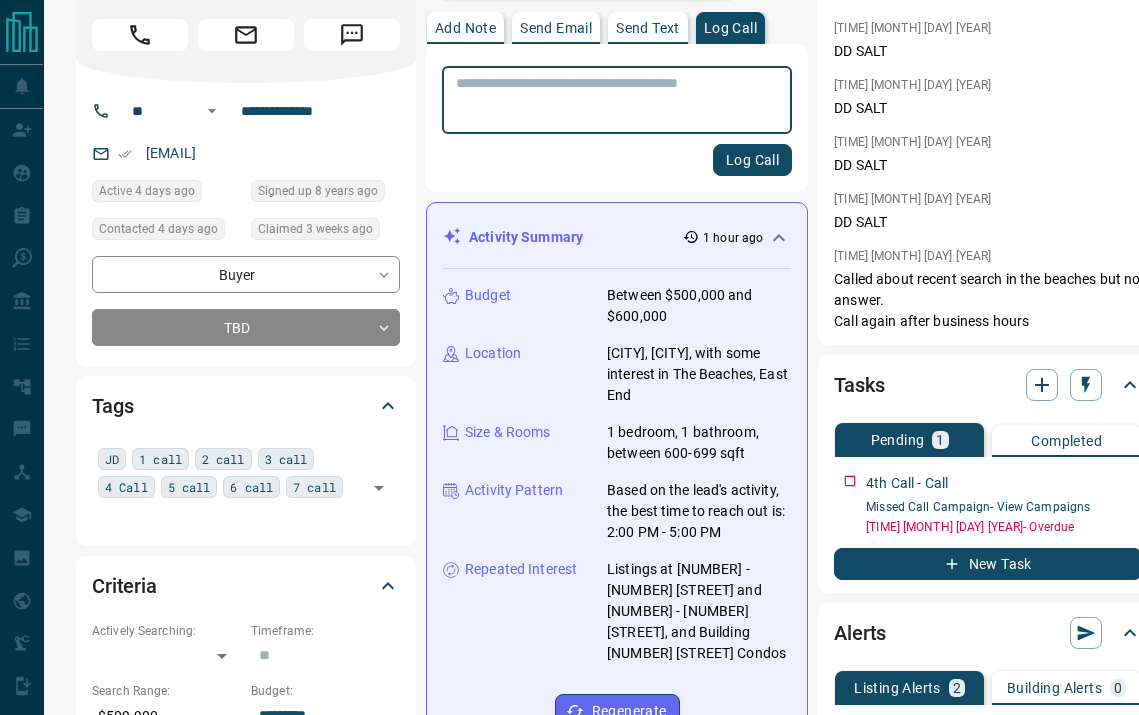 scroll, scrollTop: 18, scrollLeft: 0, axis: vertical 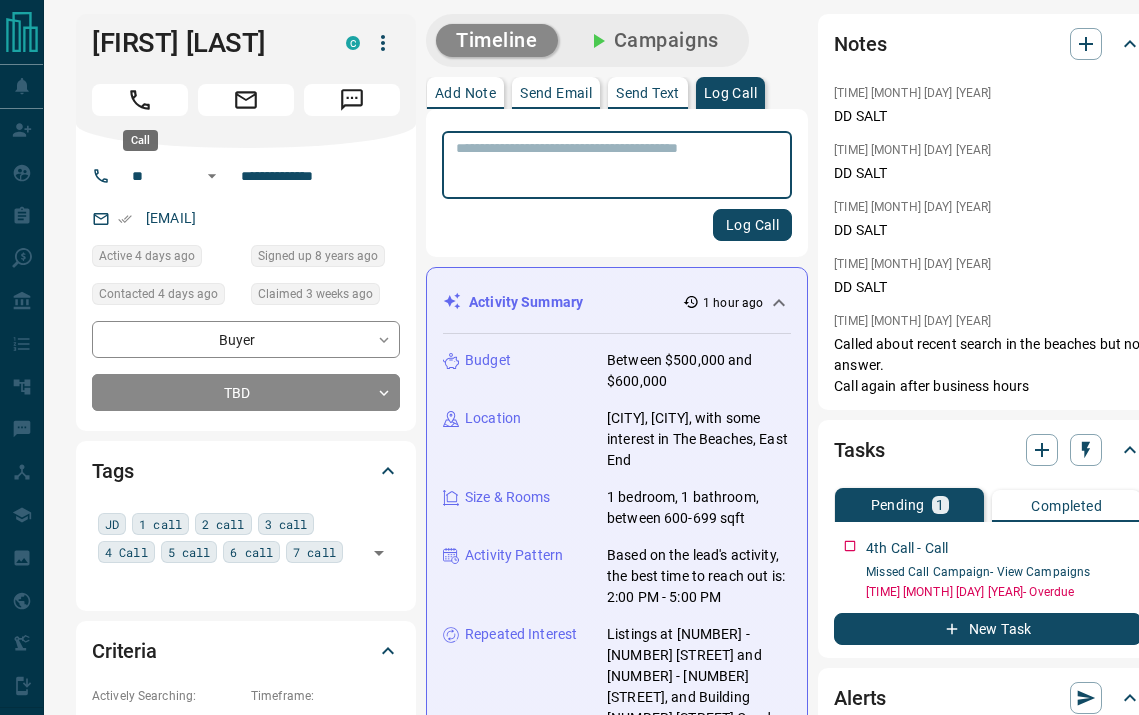 click at bounding box center (140, 100) 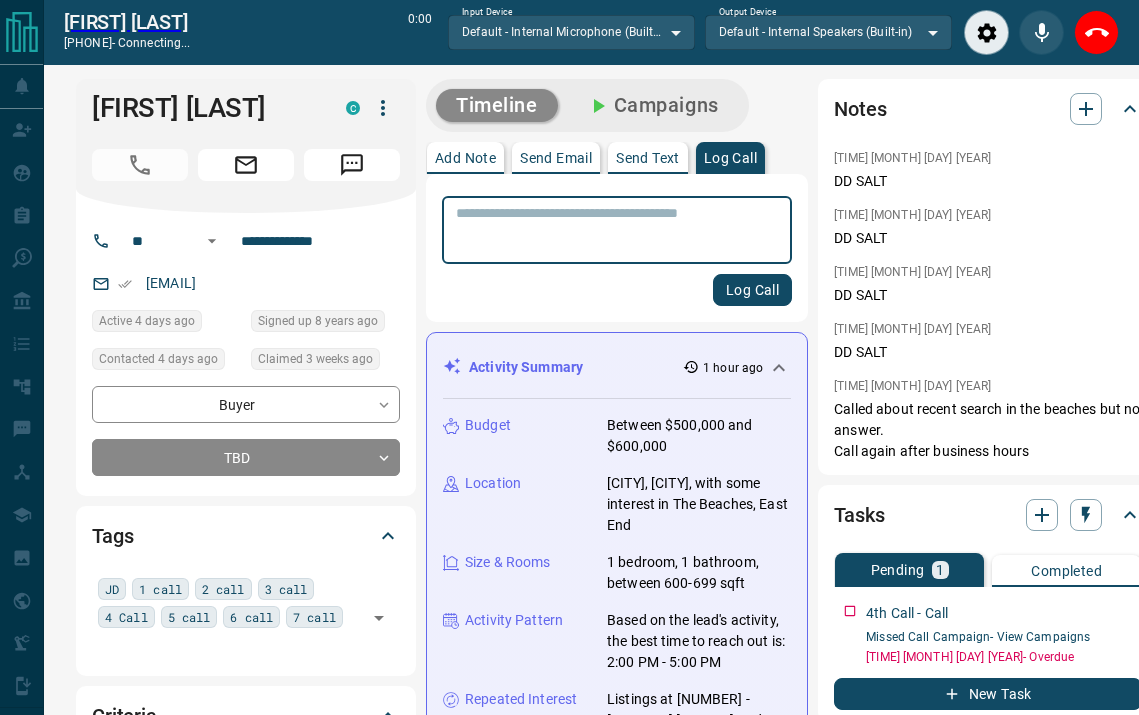 click at bounding box center [617, 230] 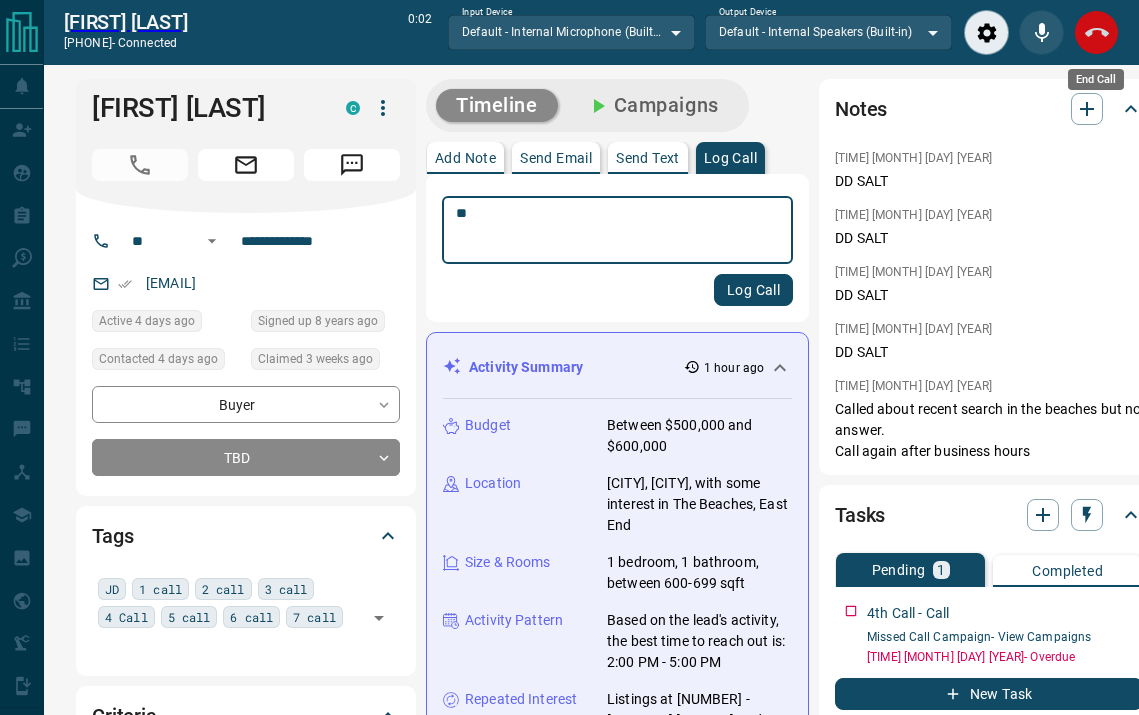 type on "**" 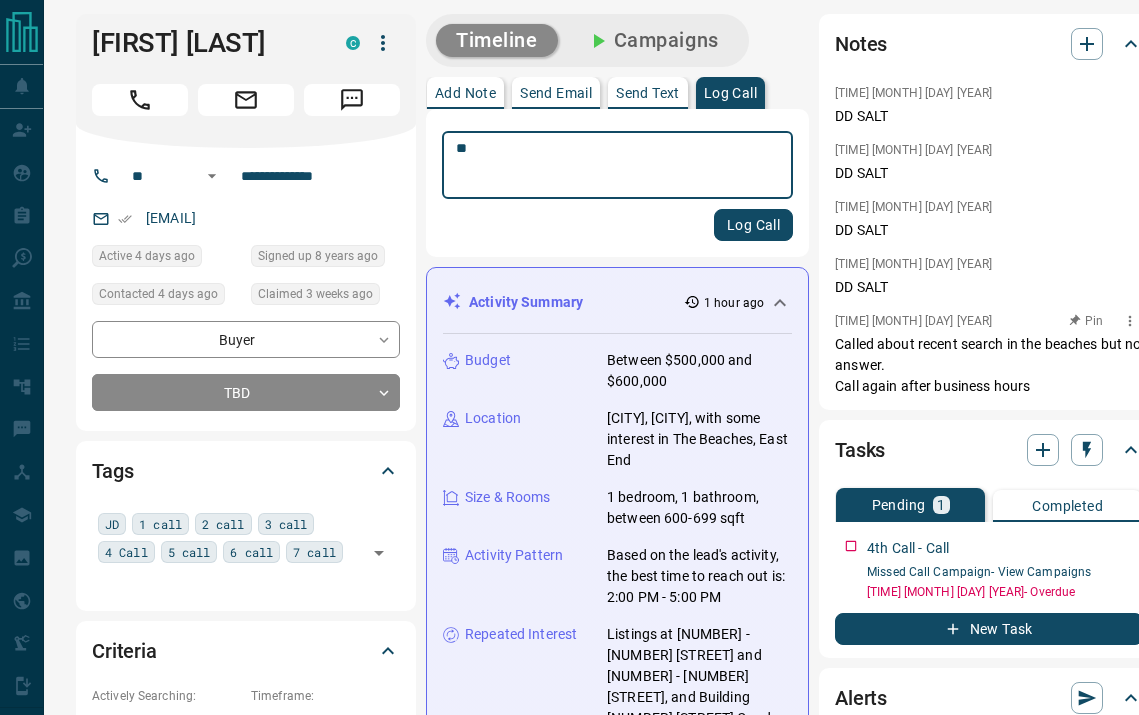 scroll, scrollTop: 0, scrollLeft: 0, axis: both 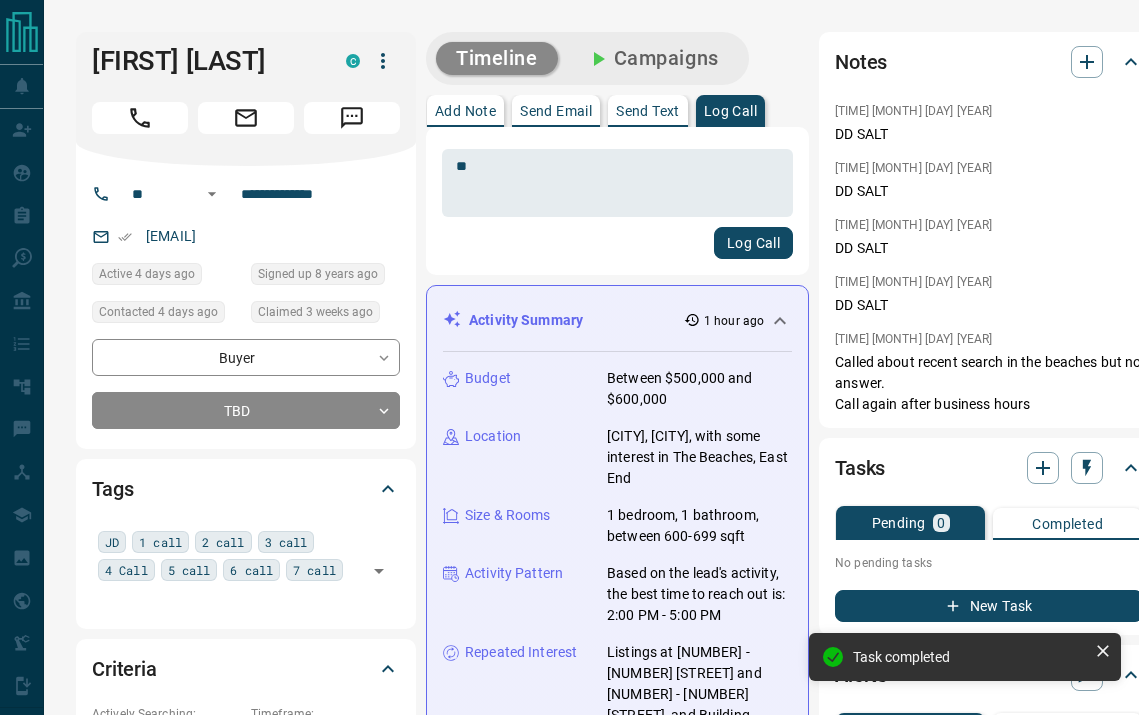 click on "New Task" at bounding box center (989, 606) 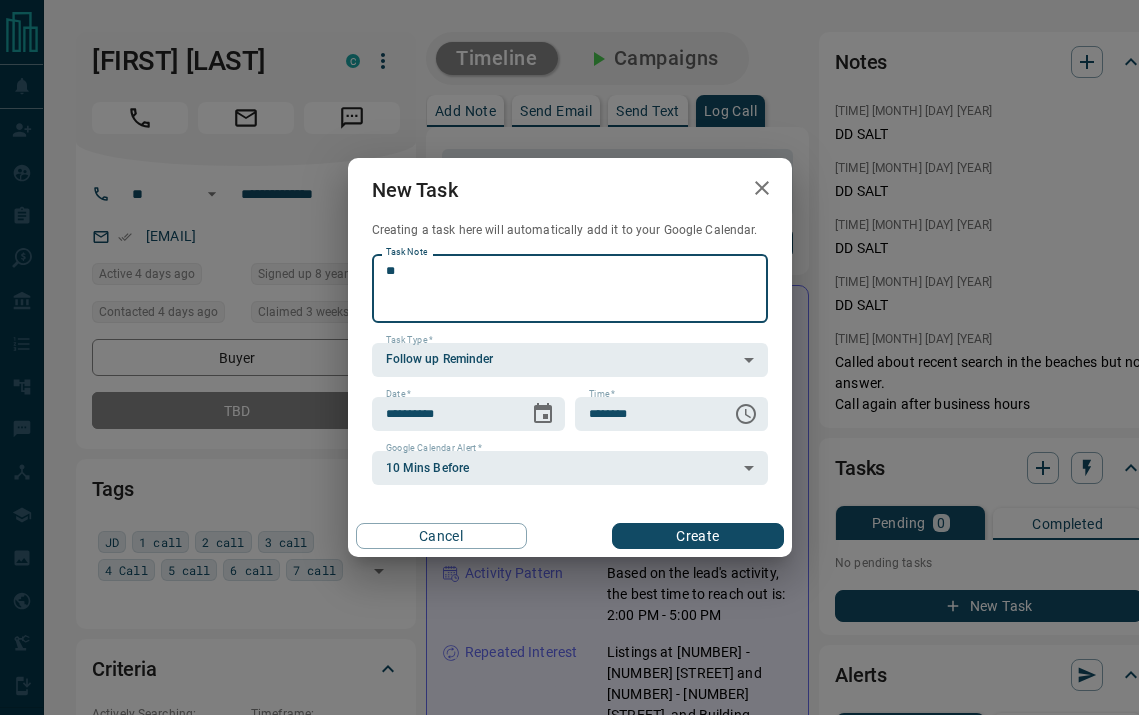 type on "*" 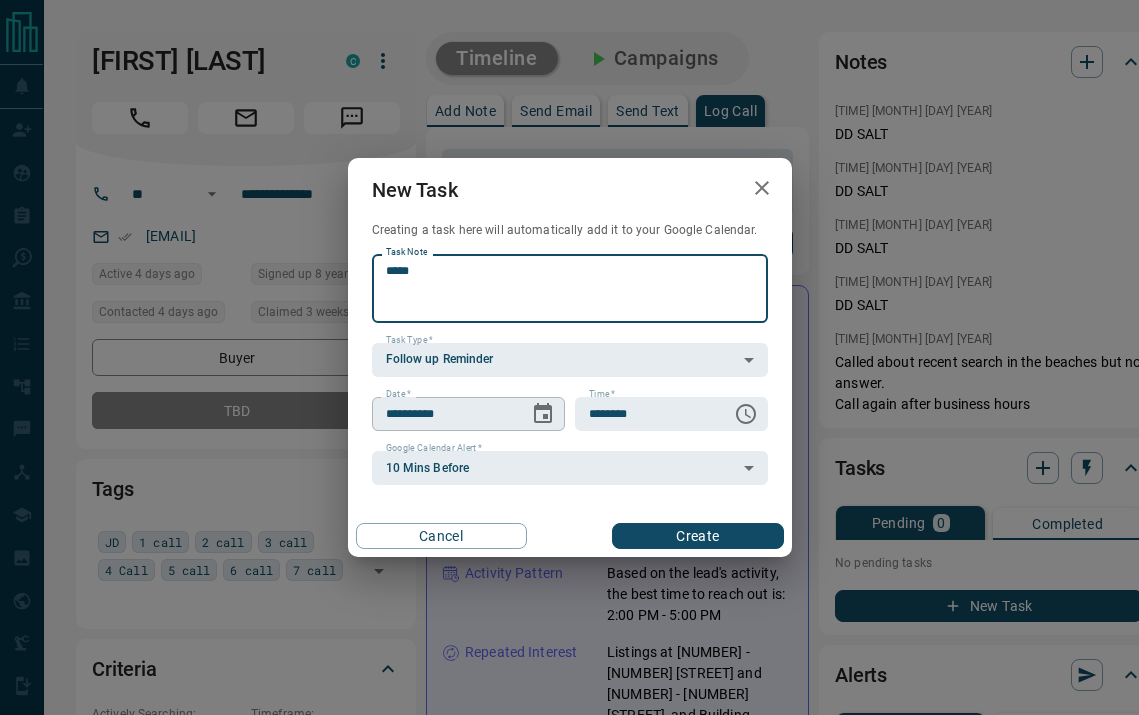 type on "*****" 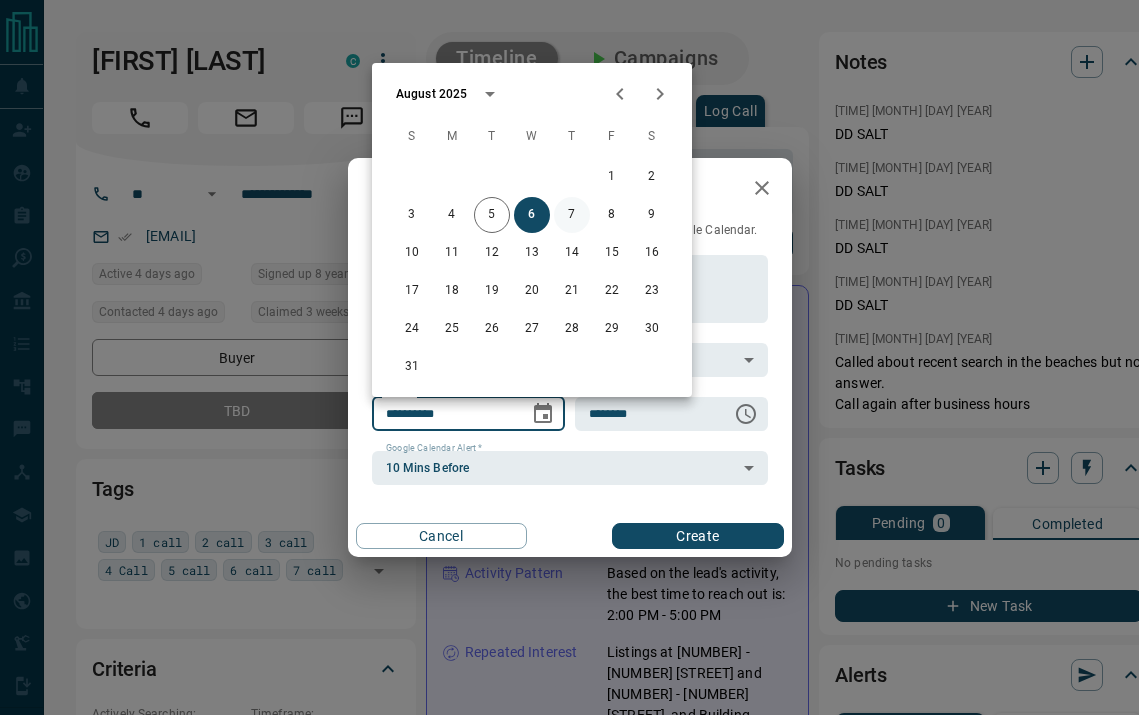 click on "7" at bounding box center [572, 215] 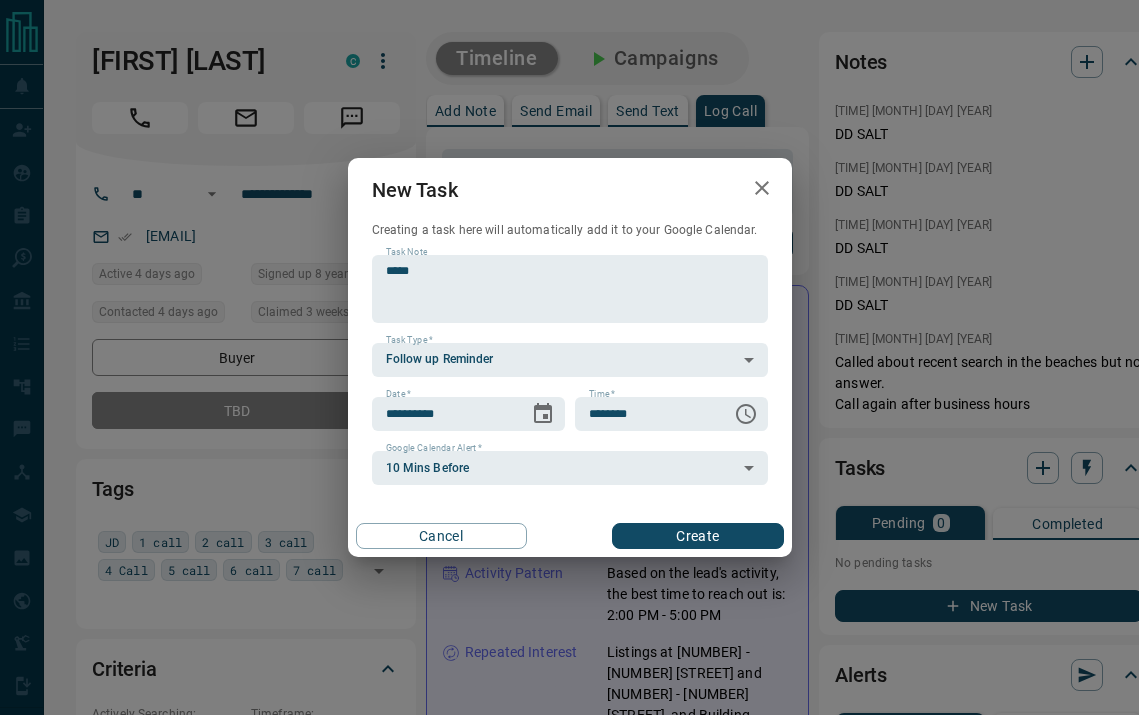 click on "Create" at bounding box center [697, 536] 